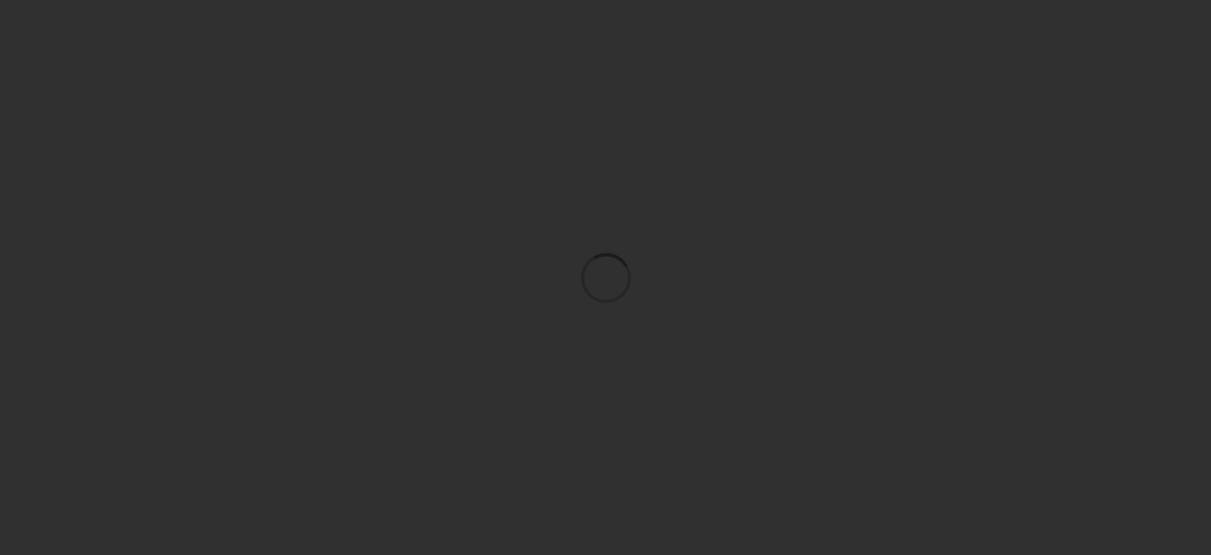scroll, scrollTop: 0, scrollLeft: 0, axis: both 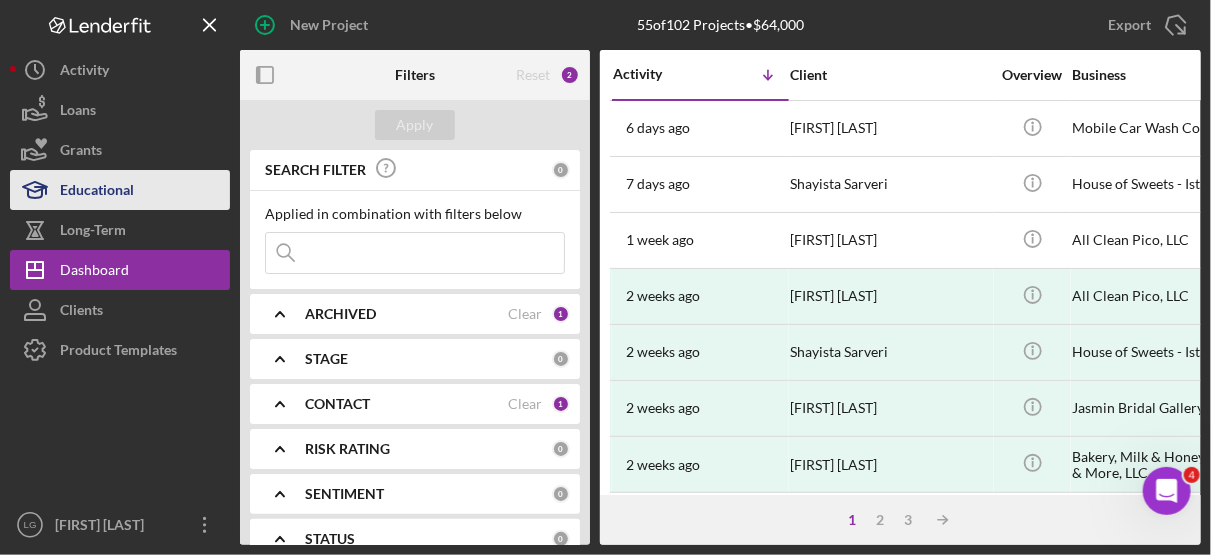 click on "Educational" at bounding box center [97, 192] 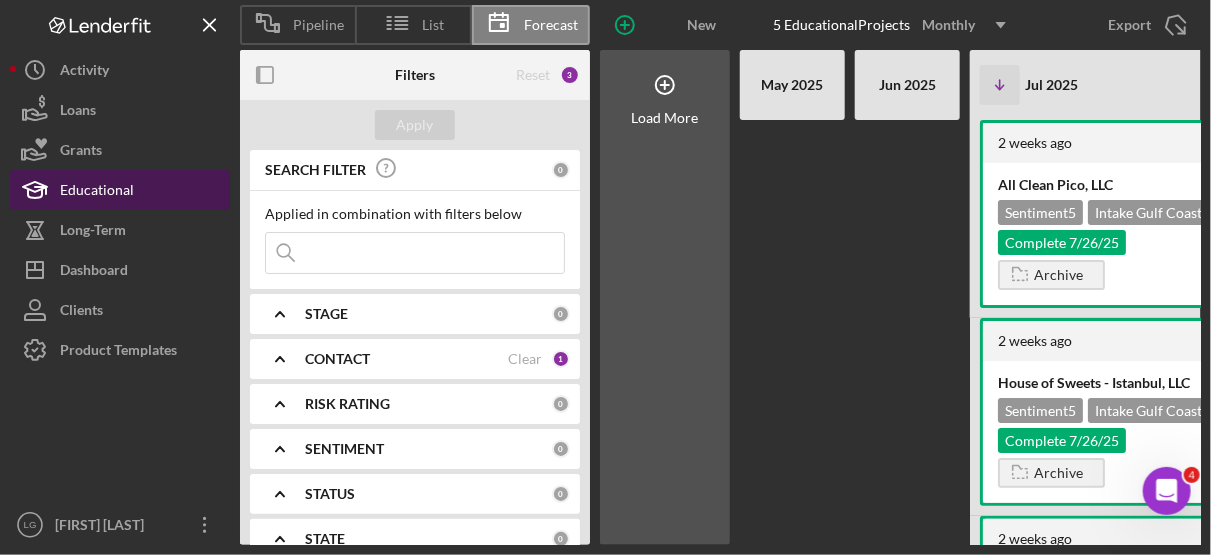 scroll, scrollTop: 0, scrollLeft: 680, axis: horizontal 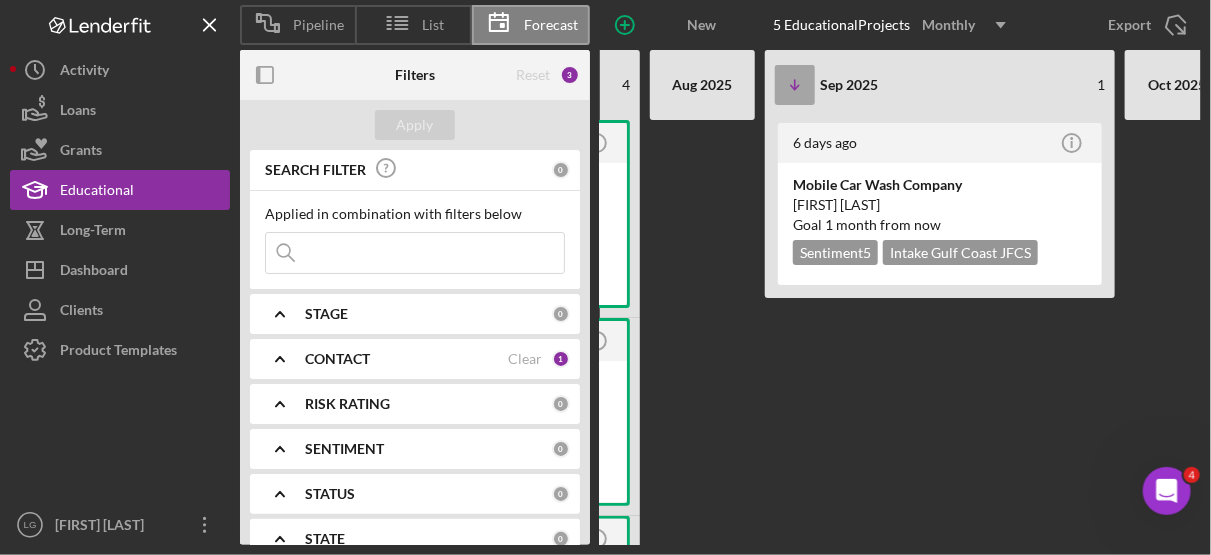 click on "Icon/Table Sort Arrow" 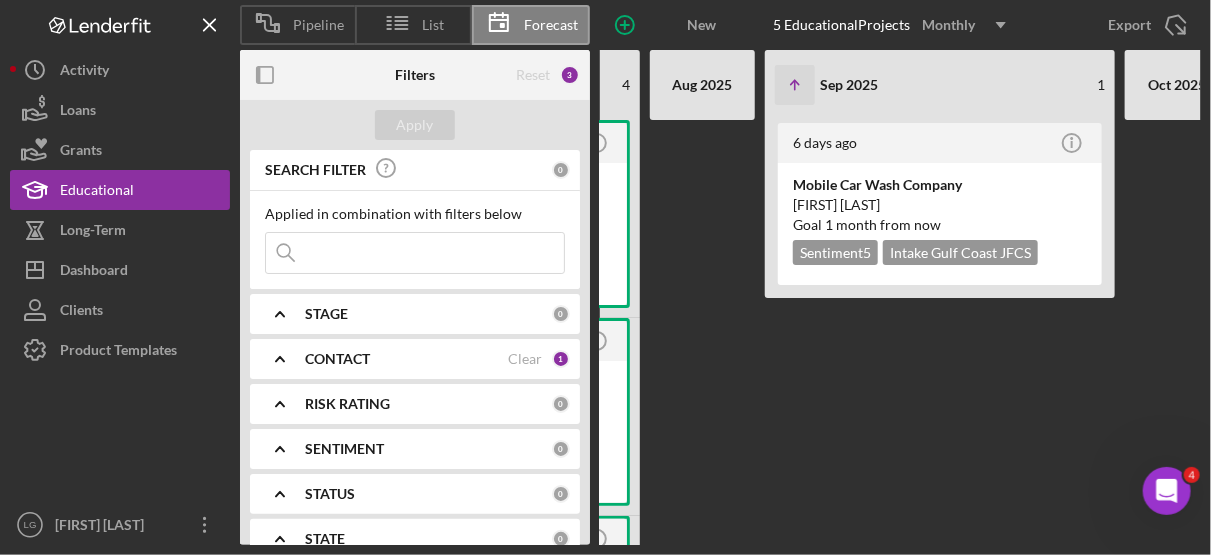 click on "Sep 2025 1" at bounding box center [962, 85] 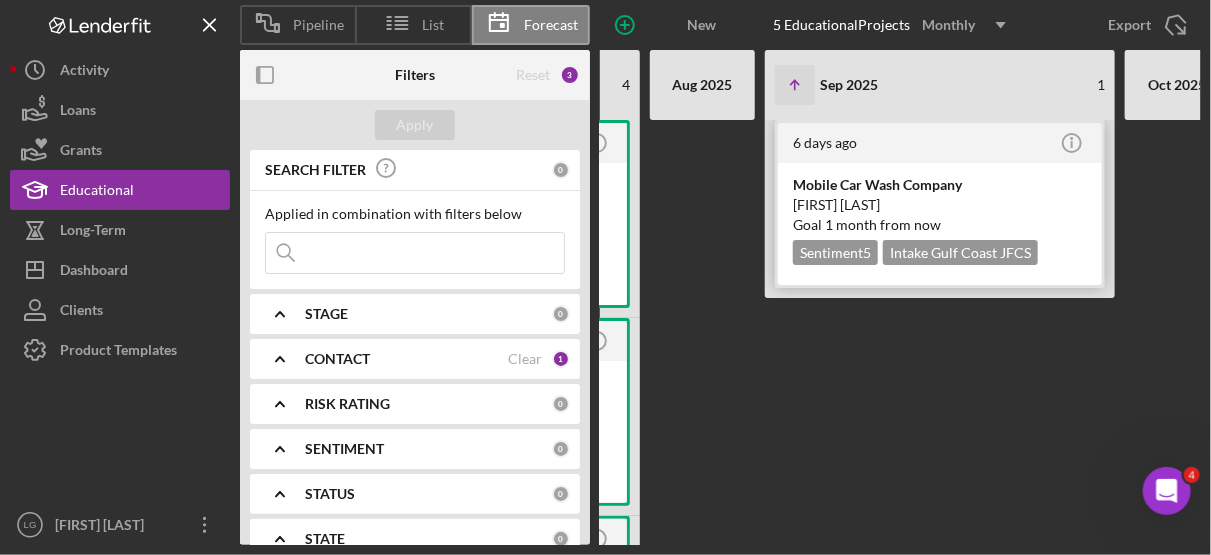 click on "Intake Gulf Coast JFCS" at bounding box center [960, 252] 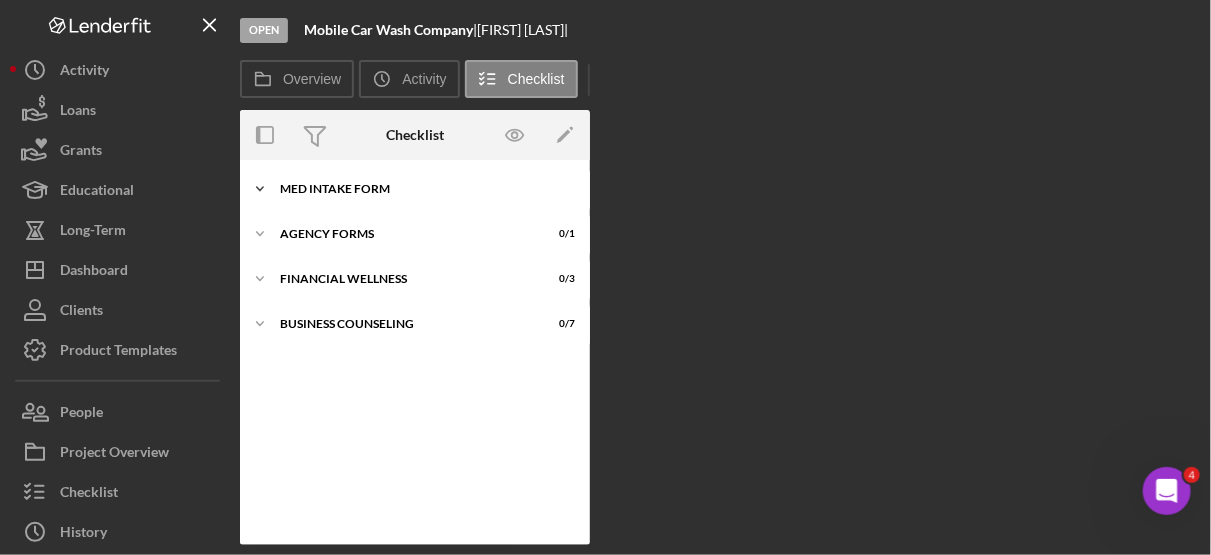 click on "MED Intake Form" at bounding box center (422, 189) 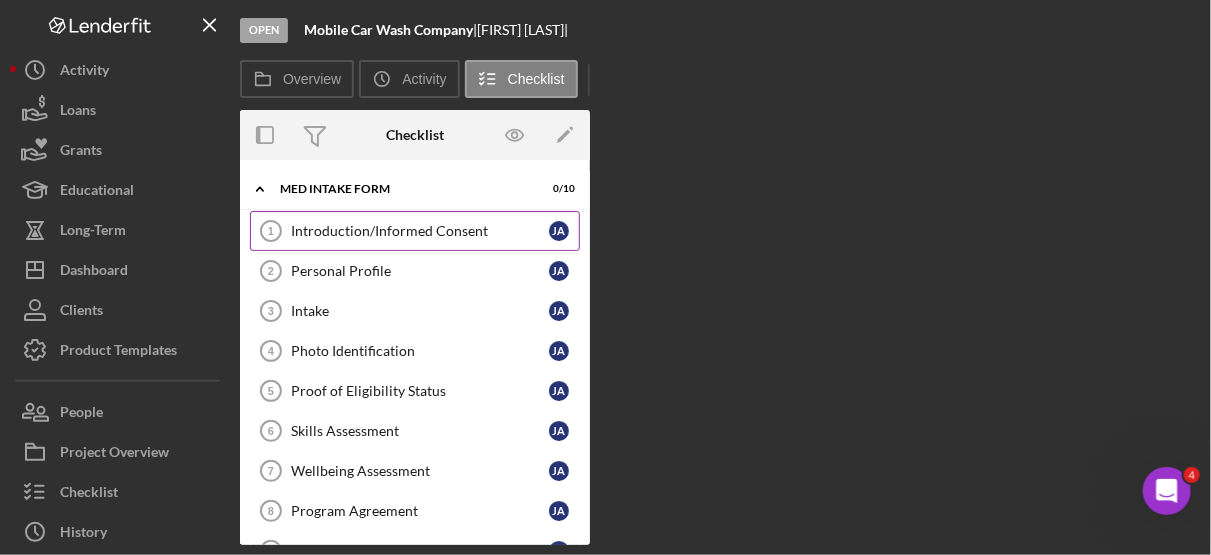 click on "Introduction/Informed Consent" at bounding box center (420, 231) 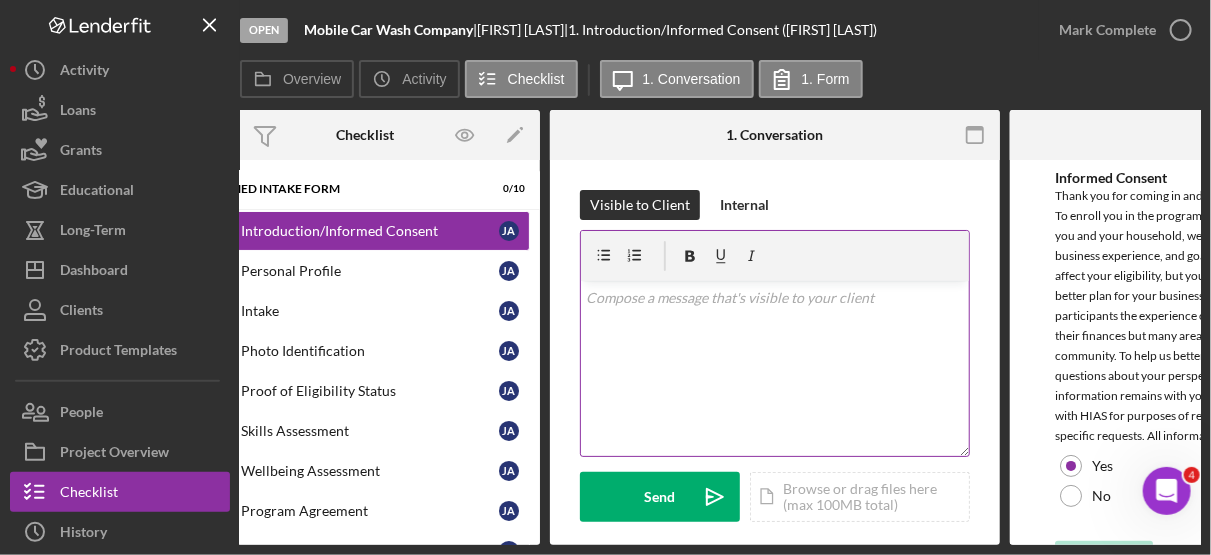 scroll, scrollTop: 0, scrollLeft: 0, axis: both 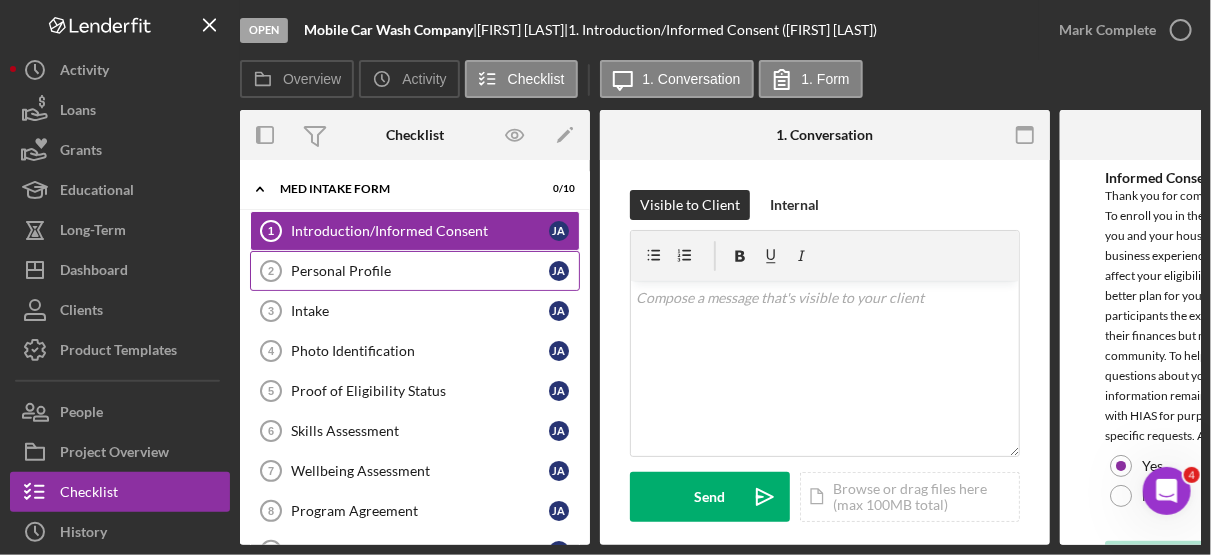 click on "Personal Profile" at bounding box center (420, 271) 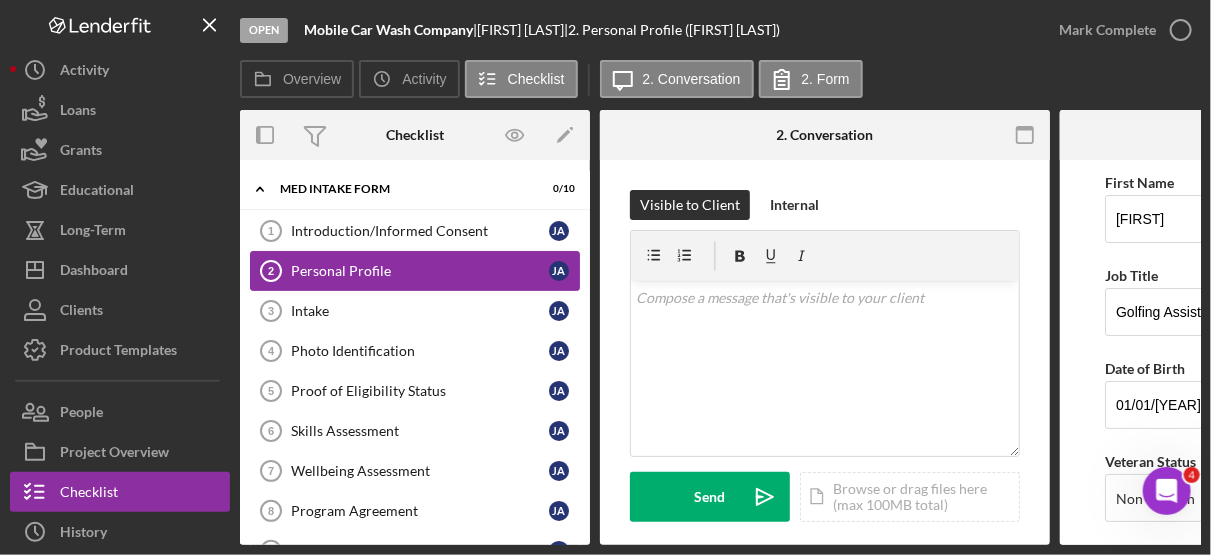 scroll, scrollTop: 0, scrollLeft: 308, axis: horizontal 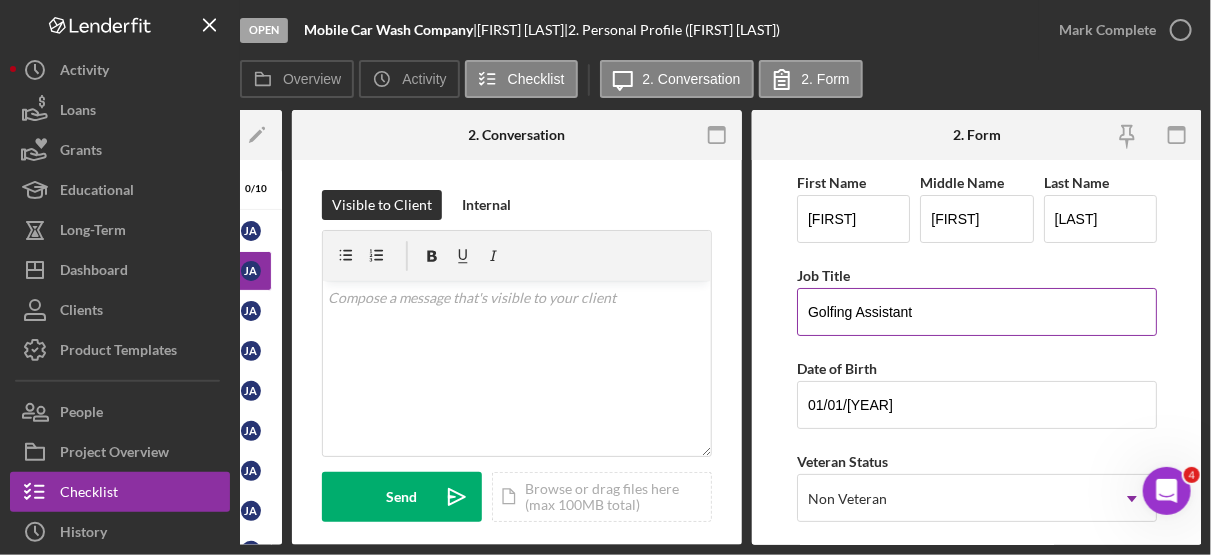 click on "Golfing Assistant" at bounding box center [977, 312] 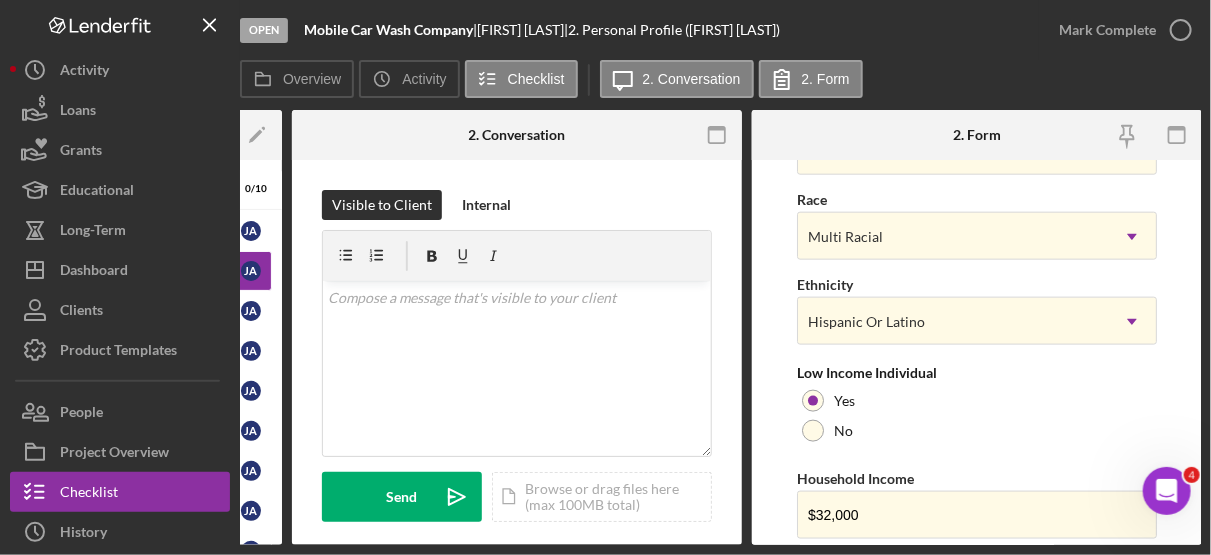 scroll, scrollTop: 948, scrollLeft: 0, axis: vertical 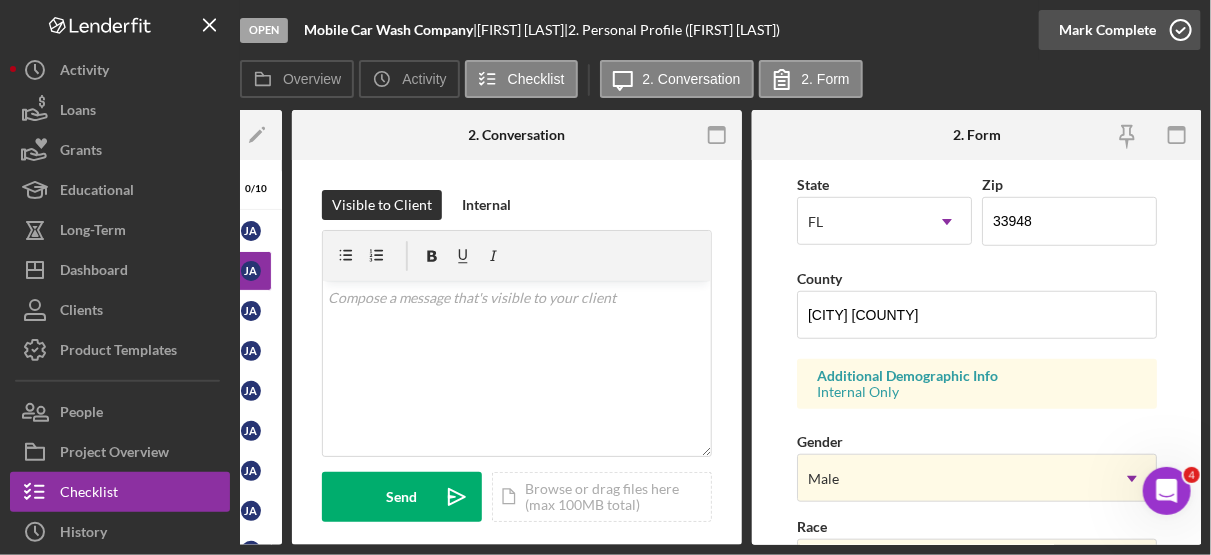 click 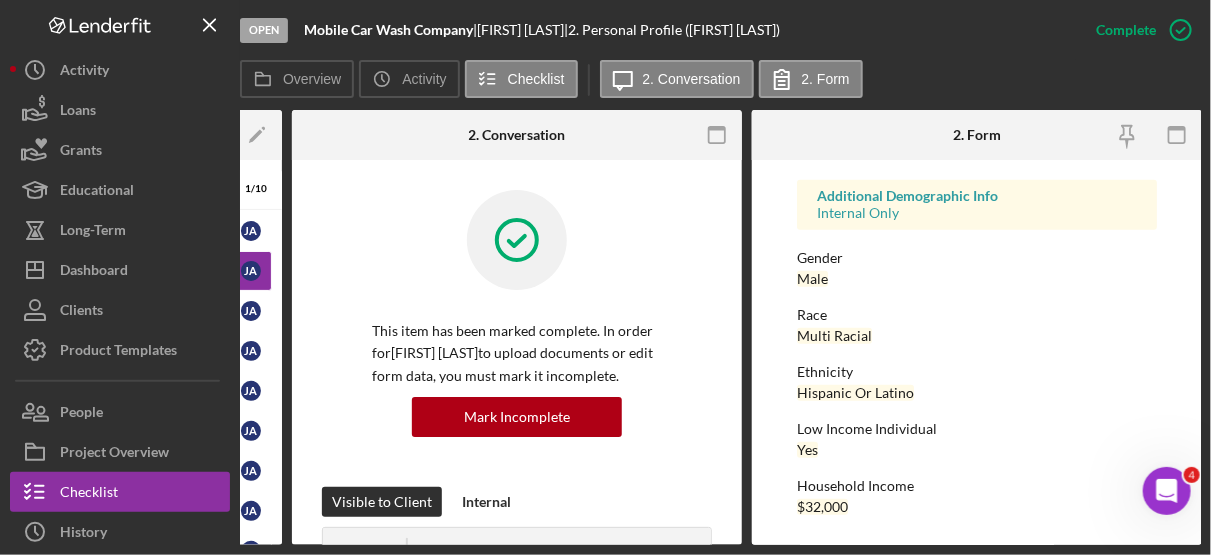 scroll, scrollTop: 445, scrollLeft: 0, axis: vertical 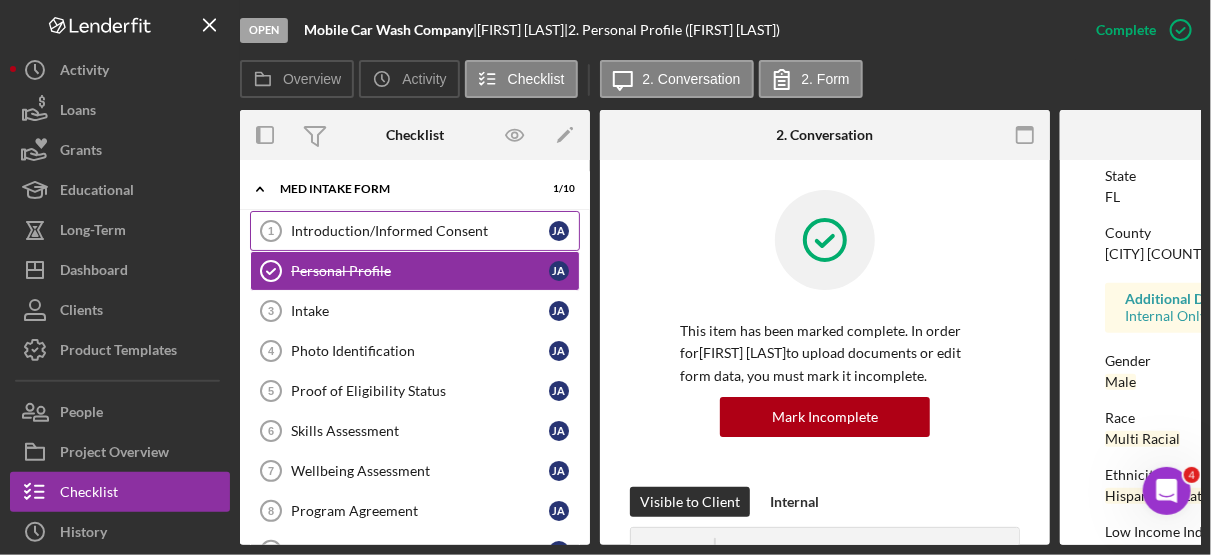 click on "Introduction/Informed Consent" at bounding box center (420, 231) 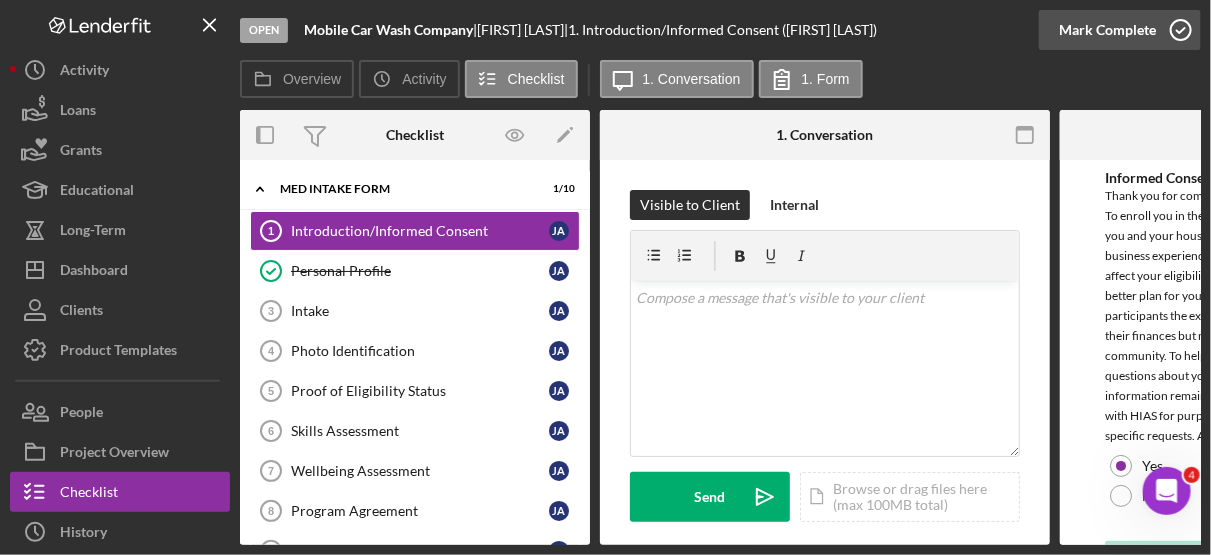 click 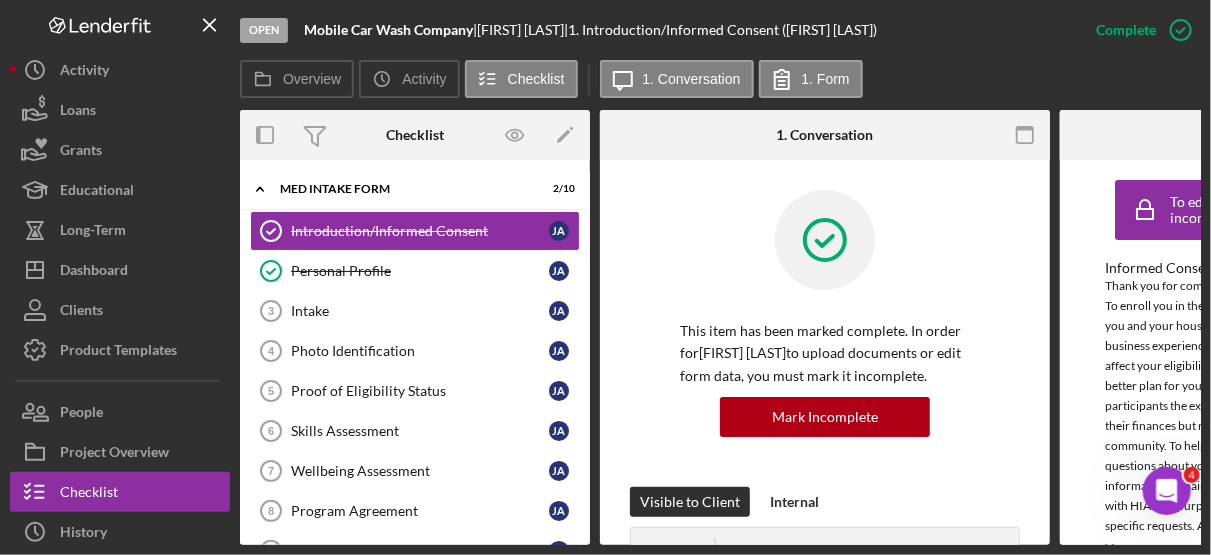 scroll, scrollTop: 218, scrollLeft: 0, axis: vertical 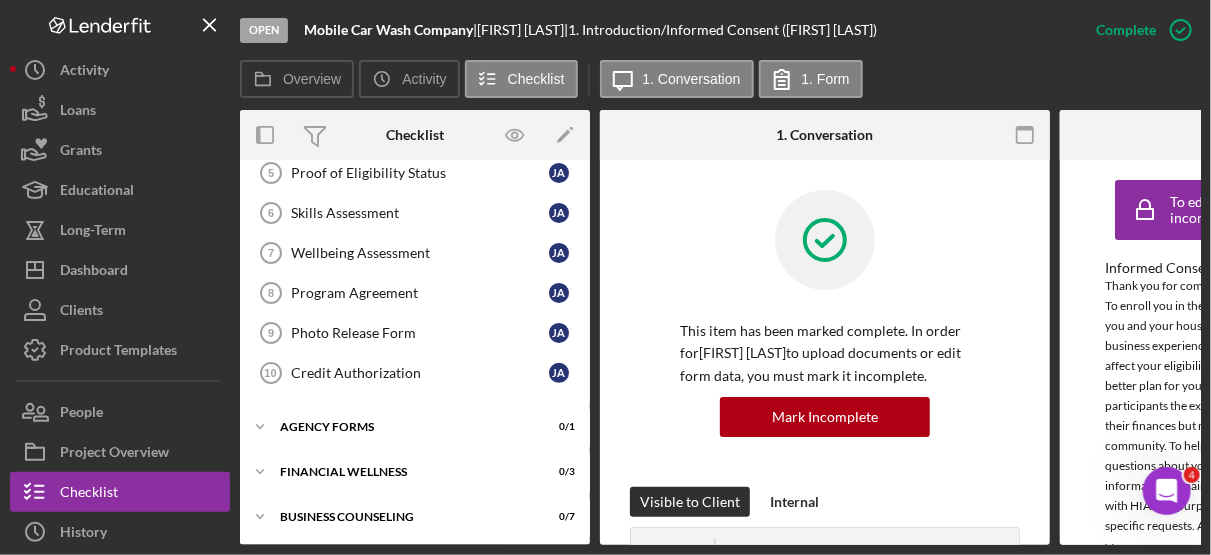 click on "Icon/Expander Business Counseling  0 / 7" at bounding box center (415, 517) 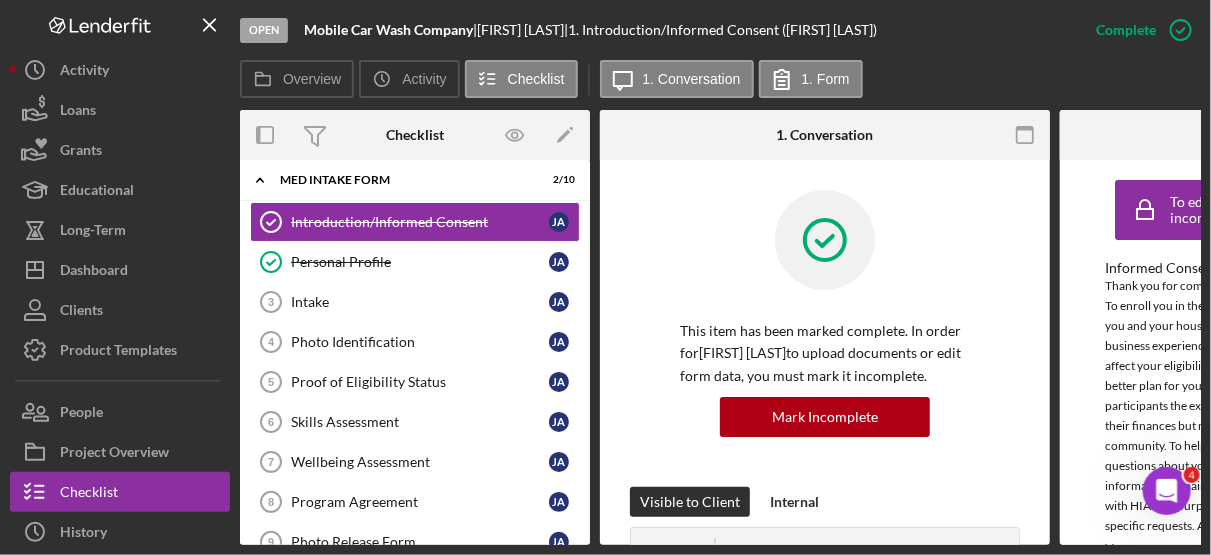scroll, scrollTop: 0, scrollLeft: 0, axis: both 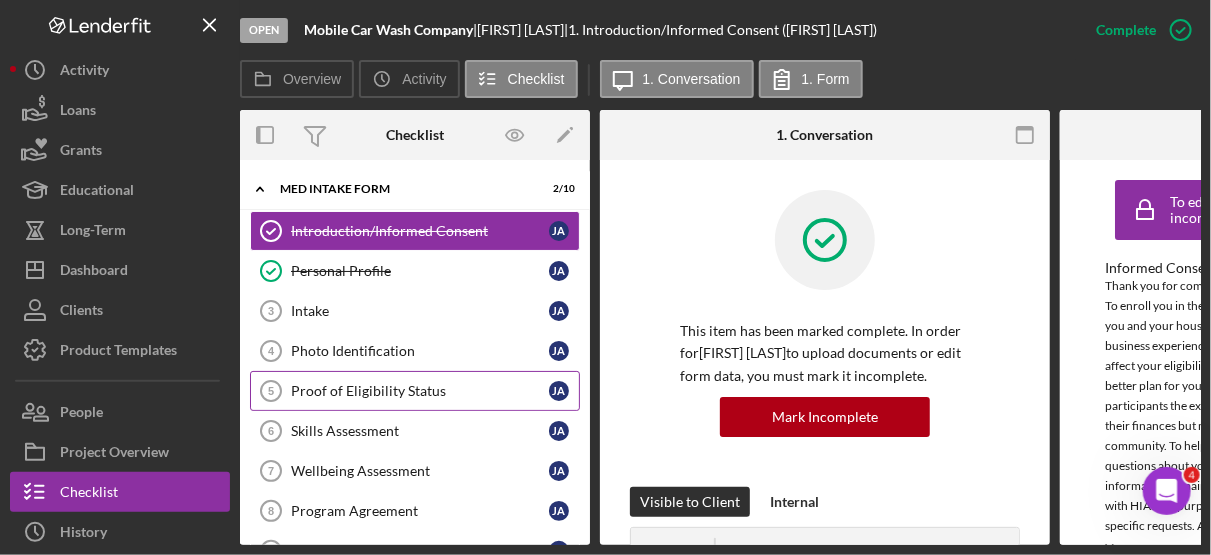 click on "Proof of Eligibility Status" at bounding box center (420, 391) 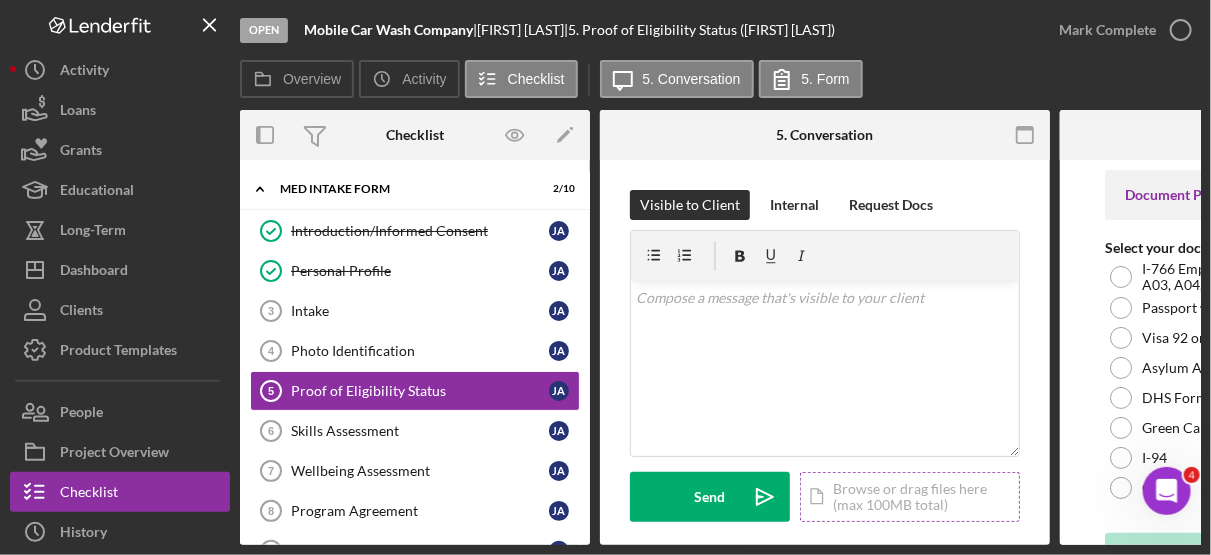 click on "Icon/Document Browse or drag files here (max 100MB total) Tap to choose files or take a photo" at bounding box center (910, 497) 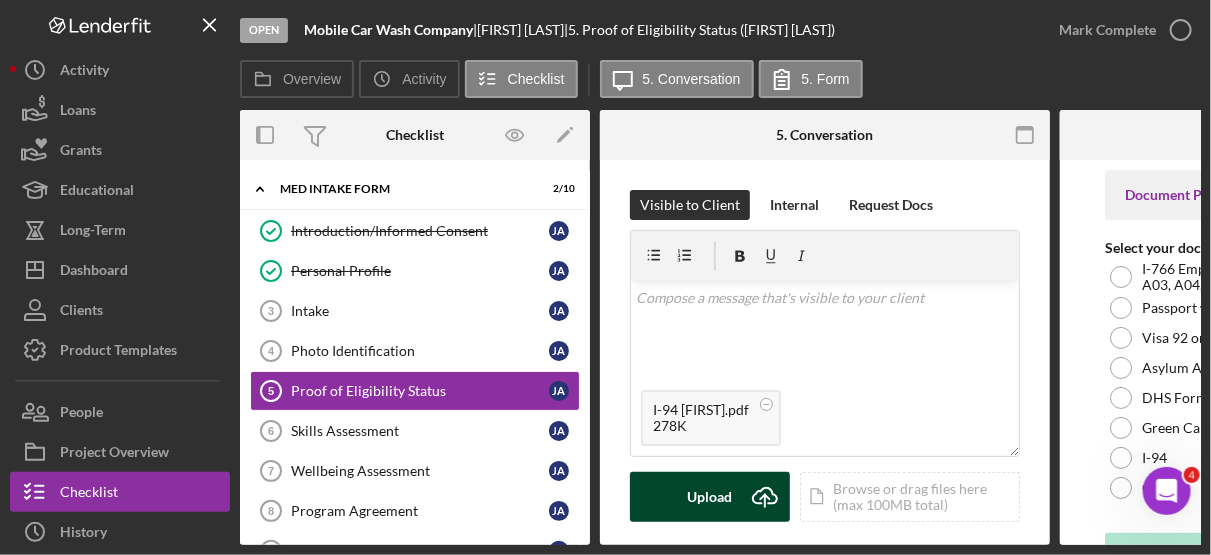 click on "Upload" at bounding box center [710, 497] 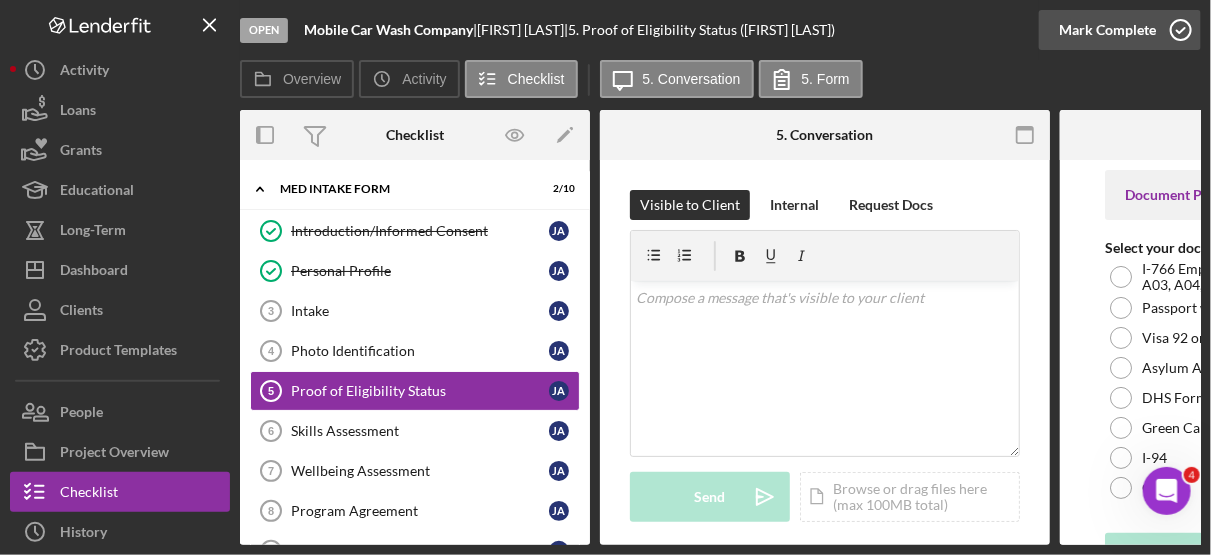 click 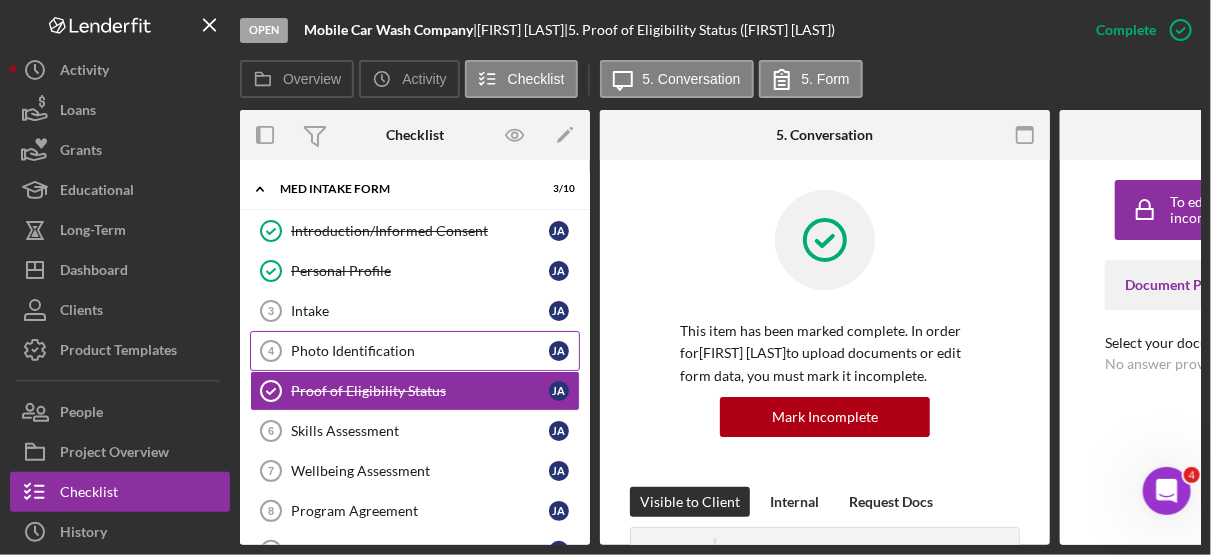 click on "Photo Identification" at bounding box center (420, 351) 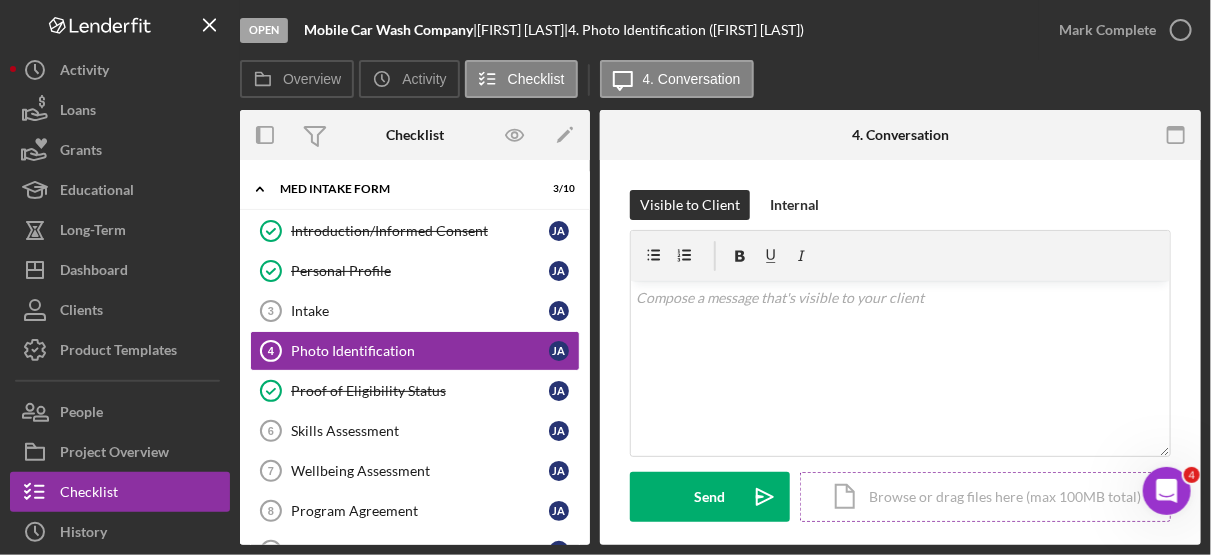 click on "Icon/Document Browse or drag files here (max 100MB total) Tap to choose files or take a photo" at bounding box center (985, 497) 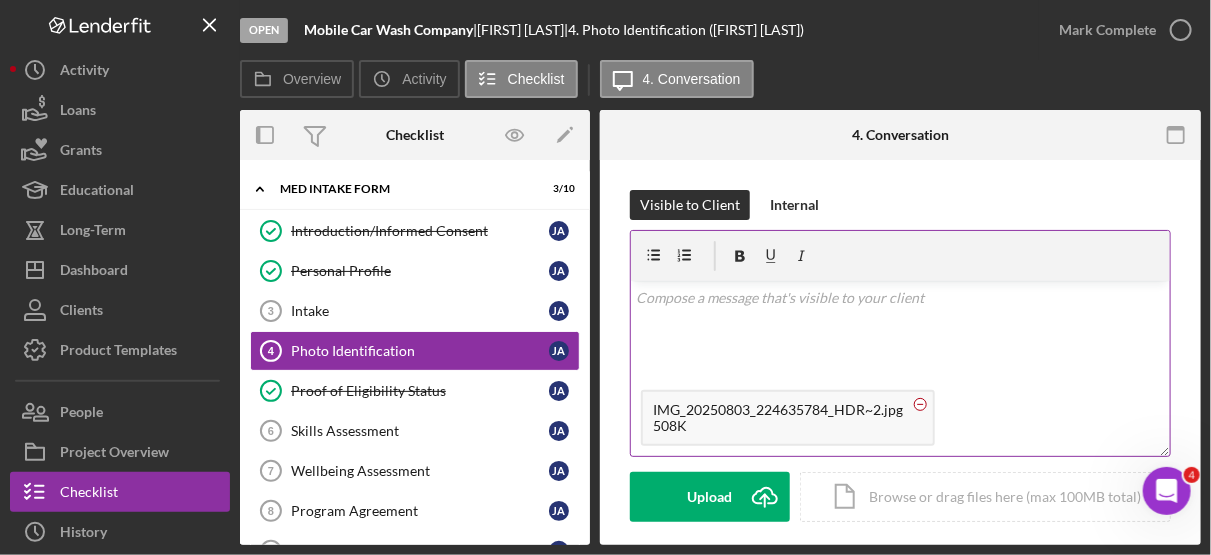 click 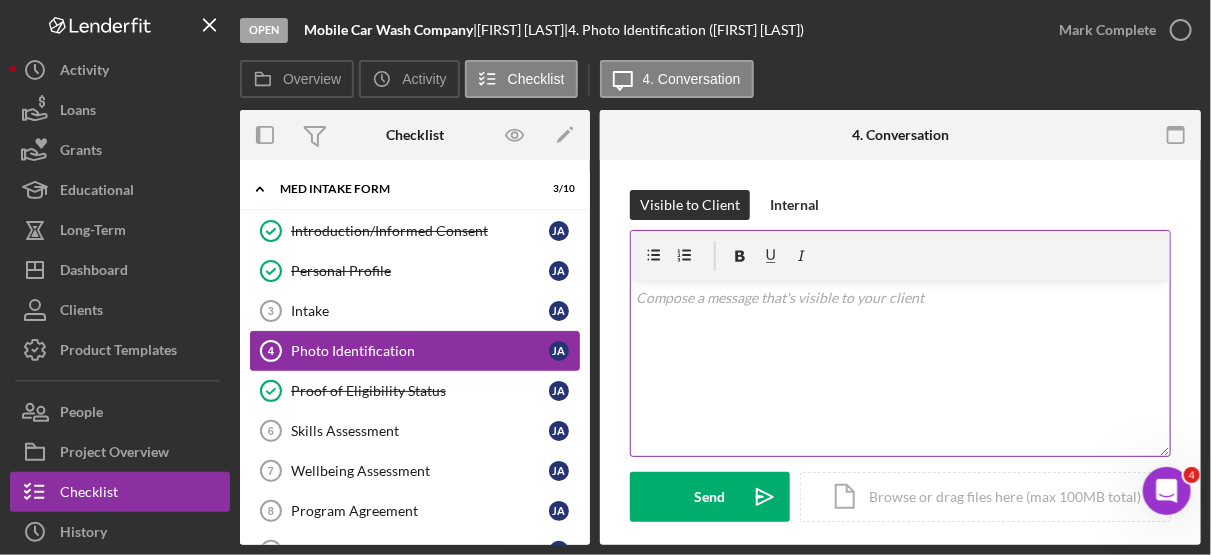 click on "Photo Identification" at bounding box center [420, 351] 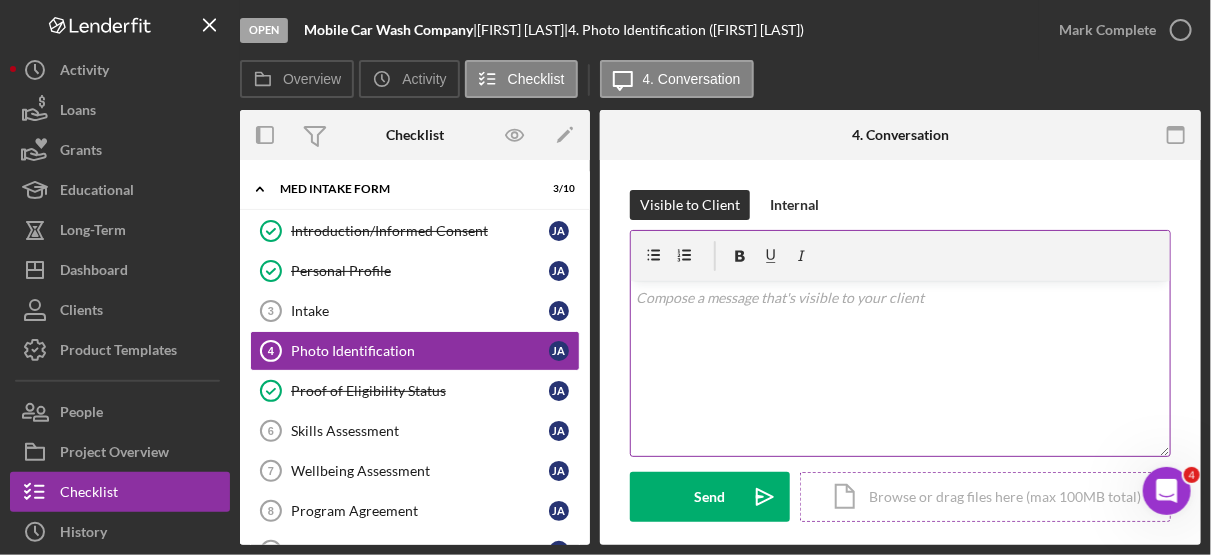 click on "Icon/Document Browse or drag files here (max 100MB total) Tap to choose files or take a photo" at bounding box center (985, 497) 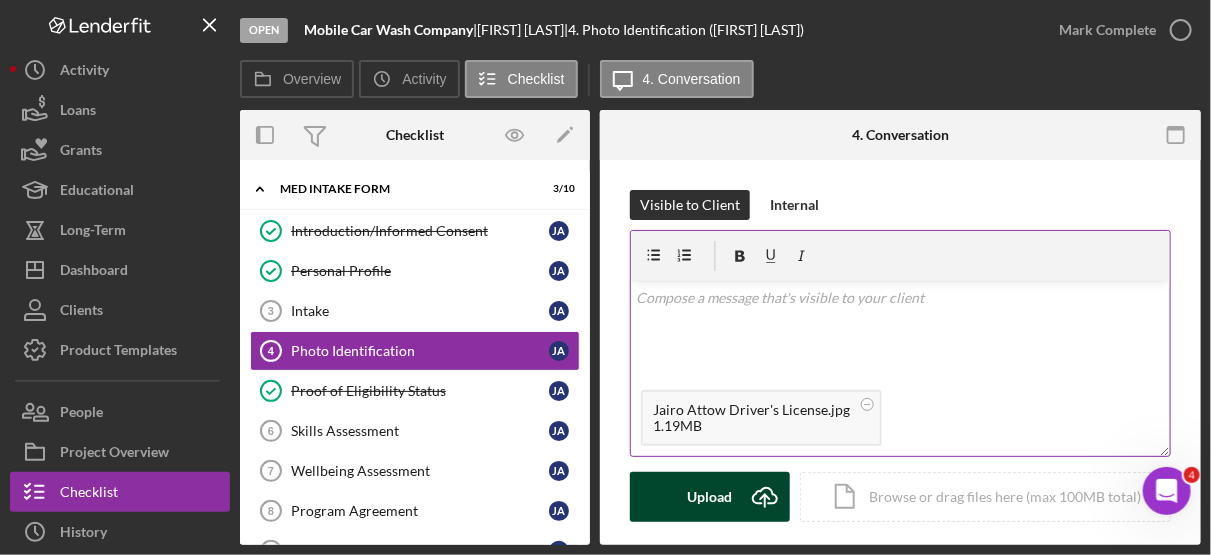 click on "Upload" at bounding box center (710, 497) 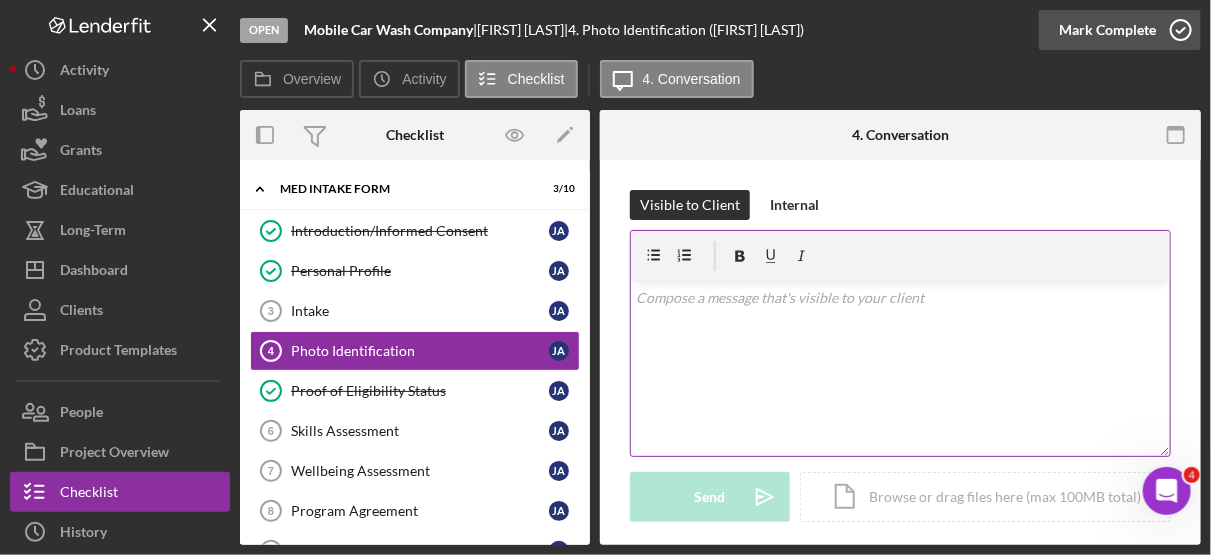 click 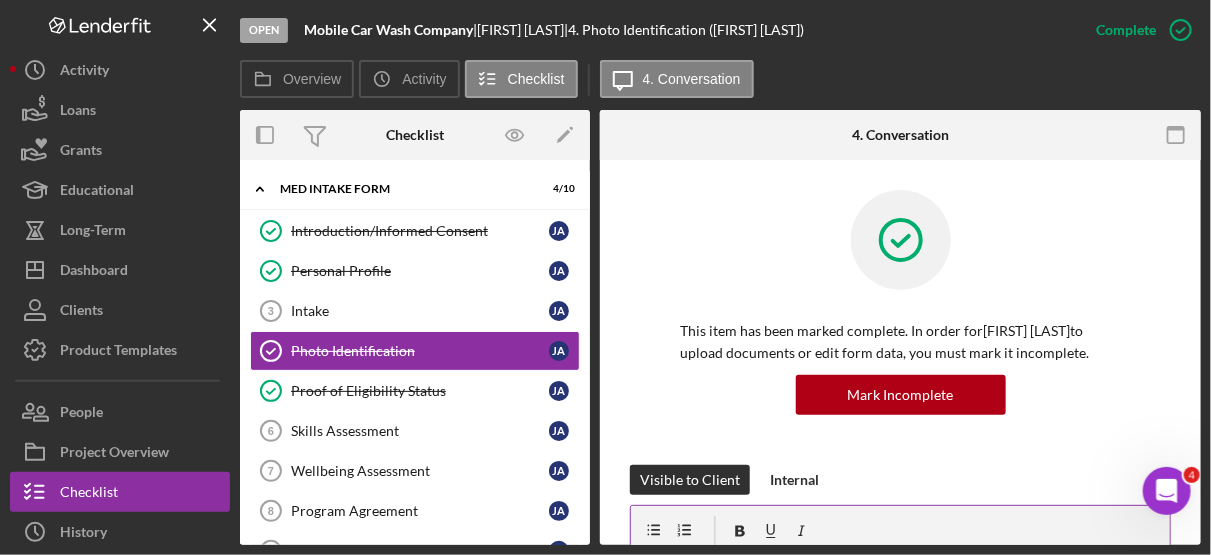 scroll, scrollTop: 337, scrollLeft: 0, axis: vertical 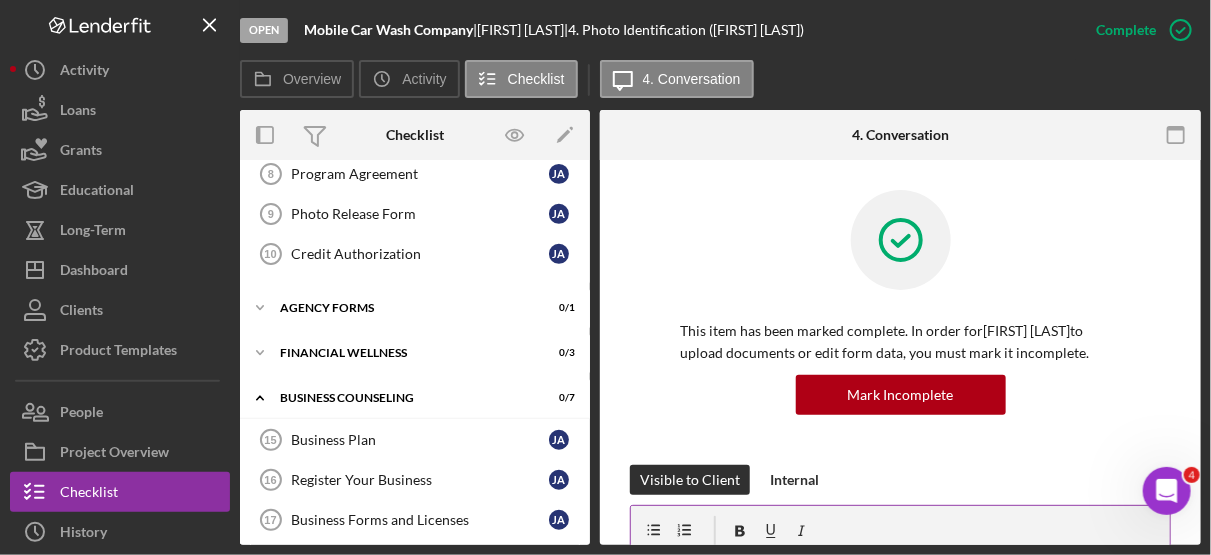 click on "Overview Internal Workflow Stage Open Icon/Dropdown Arrow Archive (can unarchive later if needed) Send to Downhome Overview Edit Icon/Edit Status Ongoing Sentiment Rating 5 Product Name Intake Gulf Coast JFCS Created Date 07/31/2025 Started Date 07/31/2025 Closing Goal 09/14/2025 Contact LG [FIRST] [LAST] Account Executive Weekly Status Update Off Inactivity Alerts Off Resolution Edit Icon/Edit Resolution Complete Resolution Date 08/06/2025 New Activity No new activity. Checklist Icon/Edit Icon/Expander MED Intake Form 4 / 10 Introduction/Informed Consent Introduction/Informed Consent [INITIALS] [INITIALS] Personal Profile Personal Profile [INITIALS] [INITIALS] Intake 3 Intake [INITIALS] [INITIALS] Photo Identification Photo Identification [INITIALS] [INITIALS] Proof of Eligibility Status Proof of Eligibility Status [INITIALS] [INITIALS] Skills Assessment  6 Skills Assessment  [INITIALS] [INITIALS] Wellbeing Assessment 7 Wellbeing Assessment [INITIALS] [INITIALS] Program Agreement 8 Program Agreement [INITIALS] [INITIALS] Photo Release Form 9 Photo Release Form [INITIALS] [INITIALS] Credit Authorization 10 Credit Authorization [INITIALS] [INITIALS] Icon/Expander Agency Forms 0 / 1 0 /" at bounding box center (720, 327) 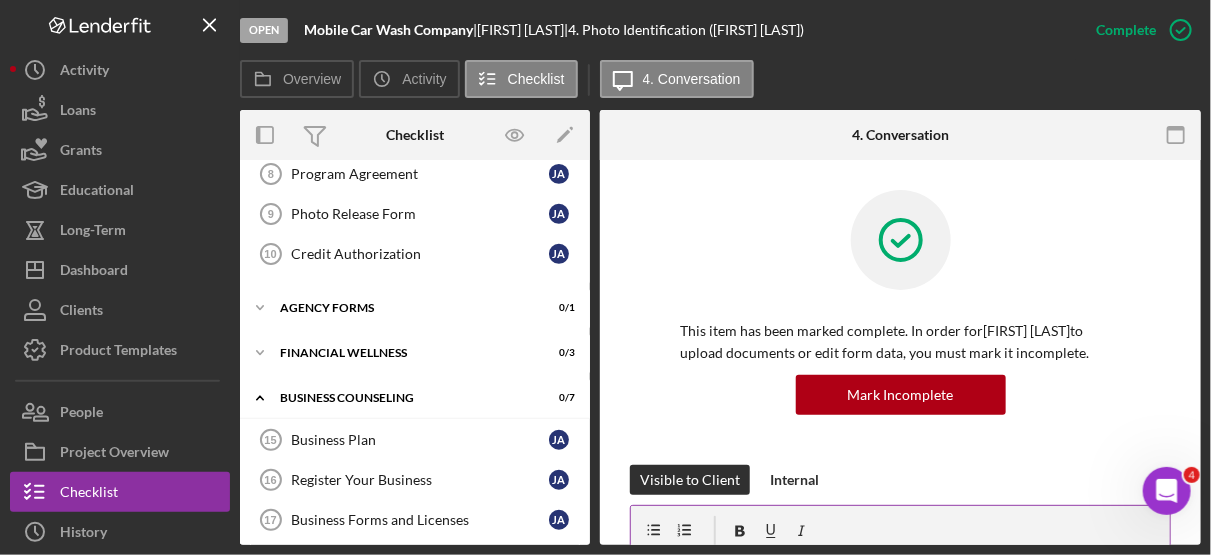 click on "Overview Internal Workflow Stage Open Icon/Dropdown Arrow Archive (can unarchive later if needed) Send to Downhome Overview Edit Icon/Edit Status Ongoing Sentiment Rating 5 Product Name Intake Gulf Coast JFCS Created Date 07/31/2025 Started Date 07/31/2025 Closing Goal 09/14/2025 Contact LG [FIRST] [LAST] Account Executive Weekly Status Update Off Inactivity Alerts Off Resolution Edit Icon/Edit Resolution Complete Resolution Date 08/06/2025 New Activity No new activity. Checklist Icon/Edit Icon/Expander MED Intake Form 4 / 10 Introduction/Informed Consent Introduction/Informed Consent [INITIALS] [INITIALS] Personal Profile Personal Profile [INITIALS] [INITIALS] Intake 3 Intake [INITIALS] [INITIALS] Photo Identification Photo Identification [INITIALS] [INITIALS] Proof of Eligibility Status Proof of Eligibility Status [INITIALS] [INITIALS] Skills Assessment  6 Skills Assessment  [INITIALS] [INITIALS] Wellbeing Assessment 7 Wellbeing Assessment [INITIALS] [INITIALS] Program Agreement 8 Program Agreement [INITIALS] [INITIALS] Photo Release Form 9 Photo Release Form [INITIALS] [INITIALS] Credit Authorization 10 Credit Authorization [INITIALS] [INITIALS] Icon/Expander Agency Forms 0 / 1 0 /" at bounding box center [720, 327] 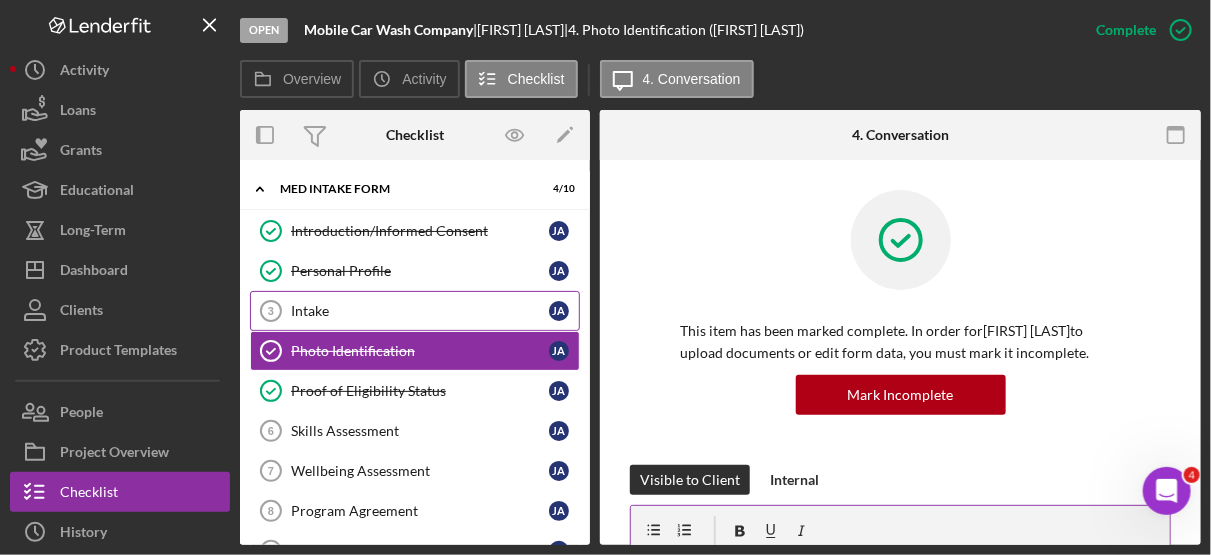 click on "Intake" at bounding box center (420, 311) 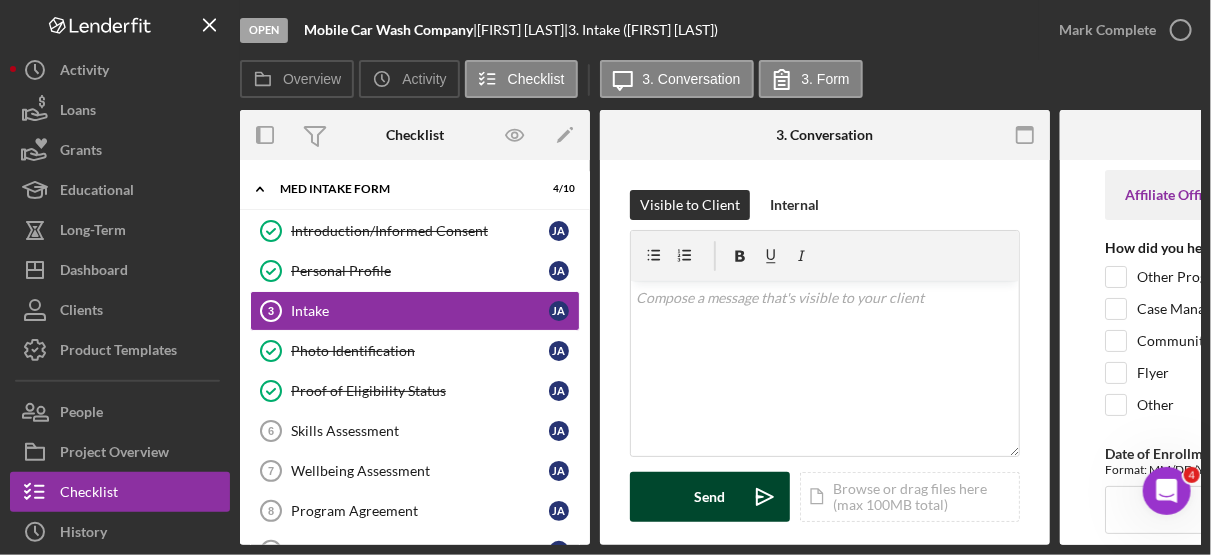 scroll, scrollTop: 0, scrollLeft: 308, axis: horizontal 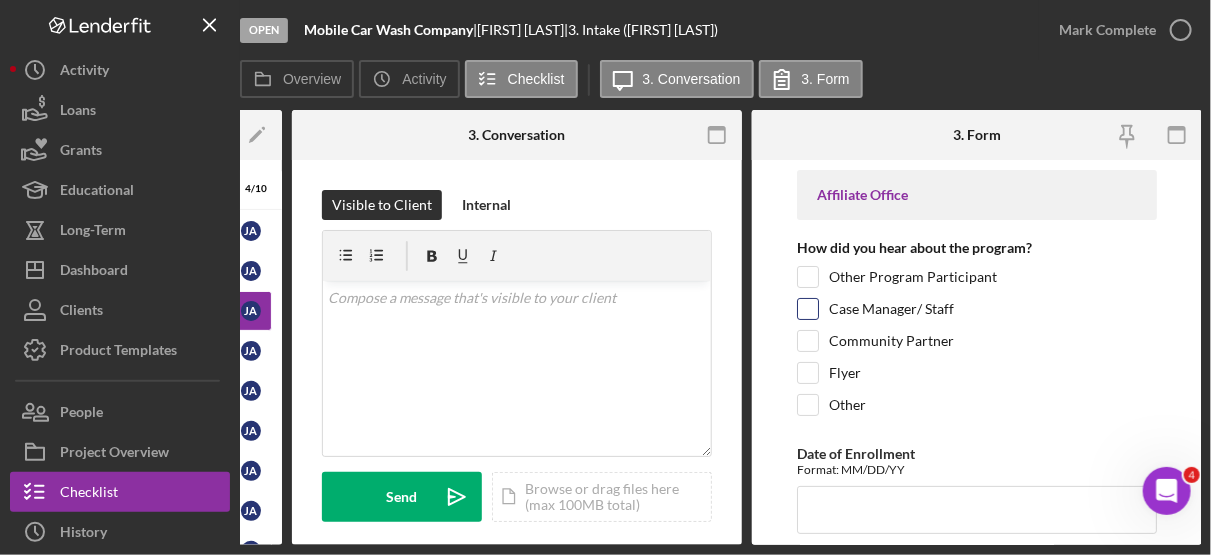 click on "Case Manager/ Staff" at bounding box center [891, 309] 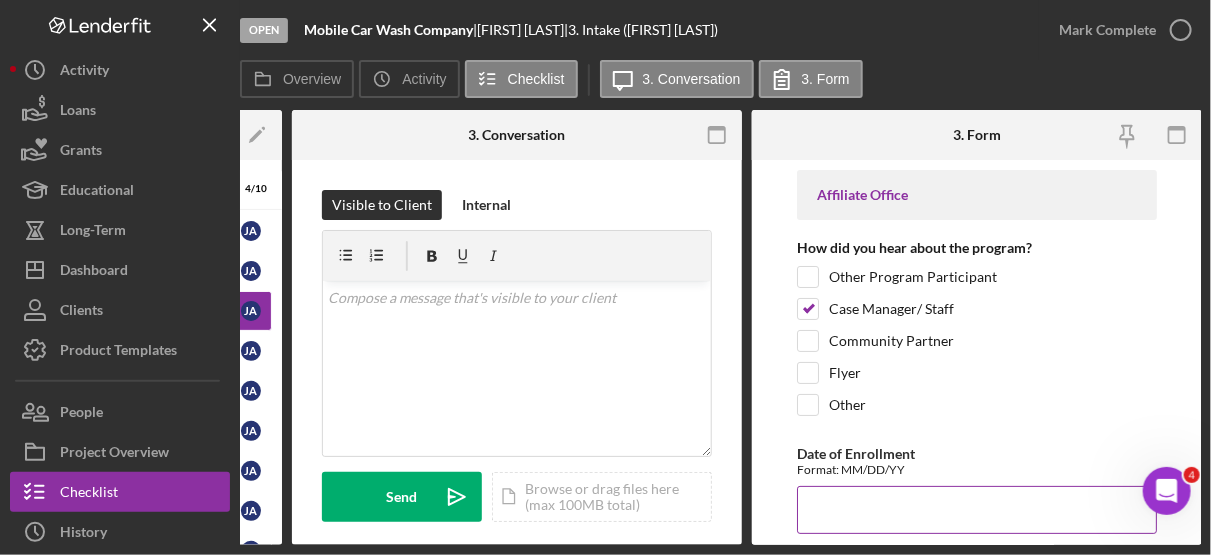 click on "Date of Enrollment" at bounding box center [977, 510] 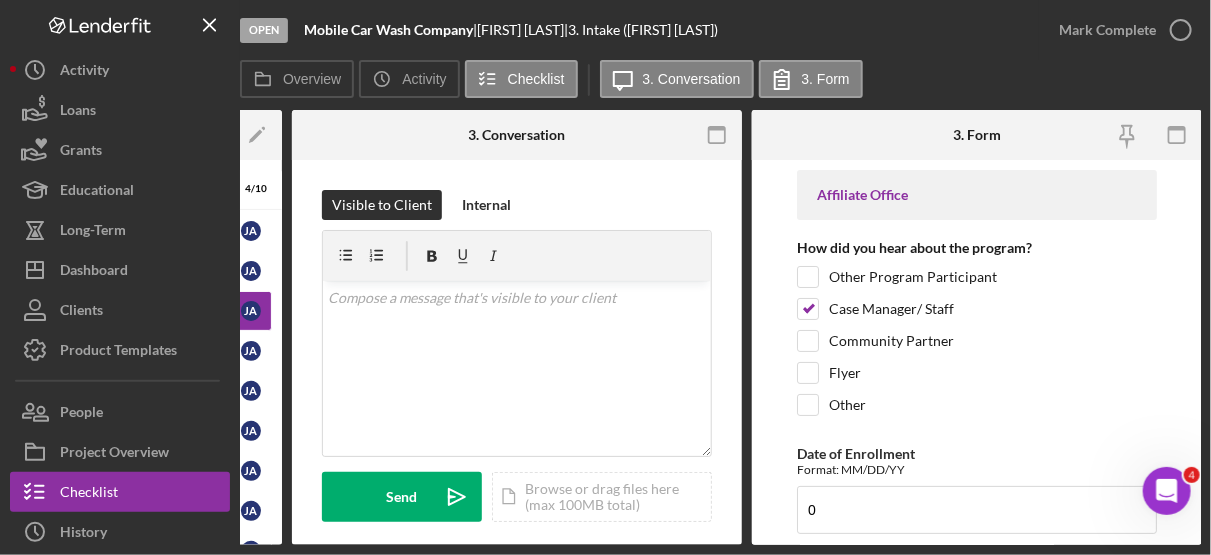 drag, startPoint x: 864, startPoint y: 498, endPoint x: 786, endPoint y: 397, distance: 127.61269 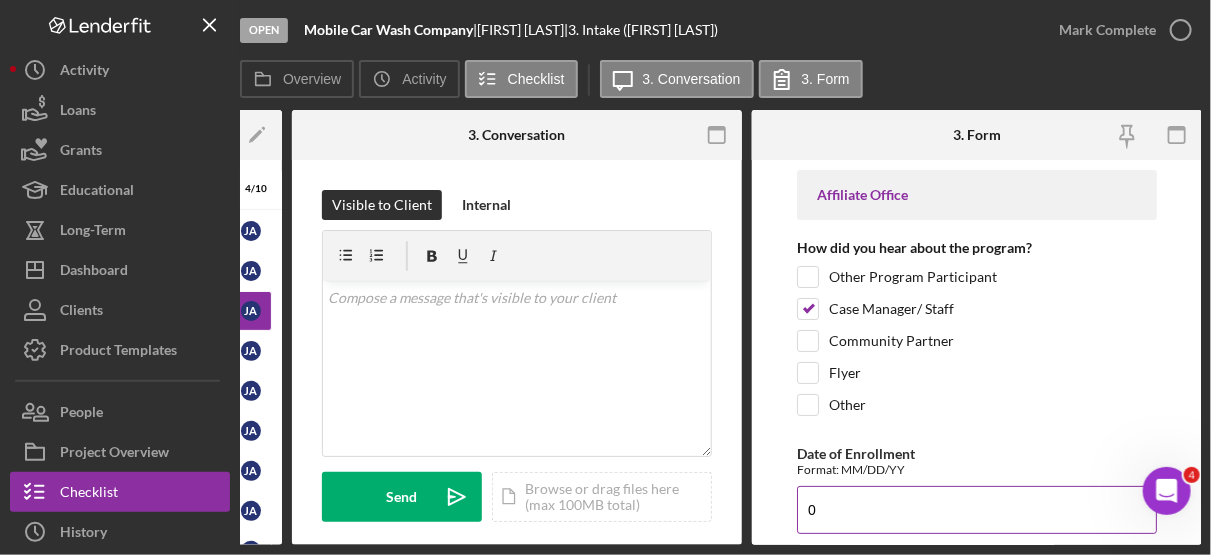 click on "0" at bounding box center [977, 510] 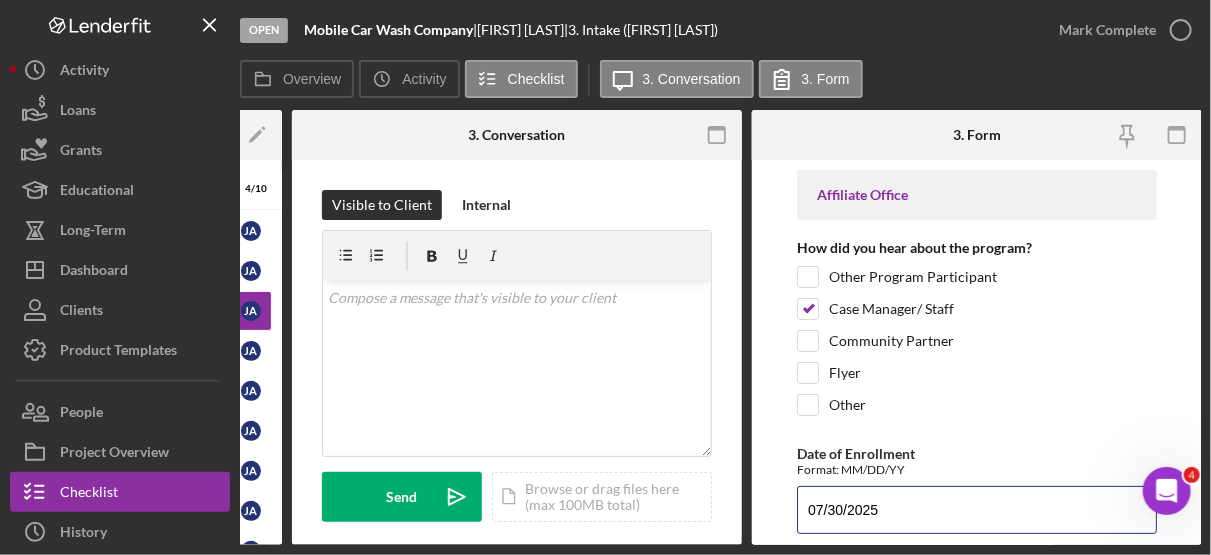 type on "07/30/2025" 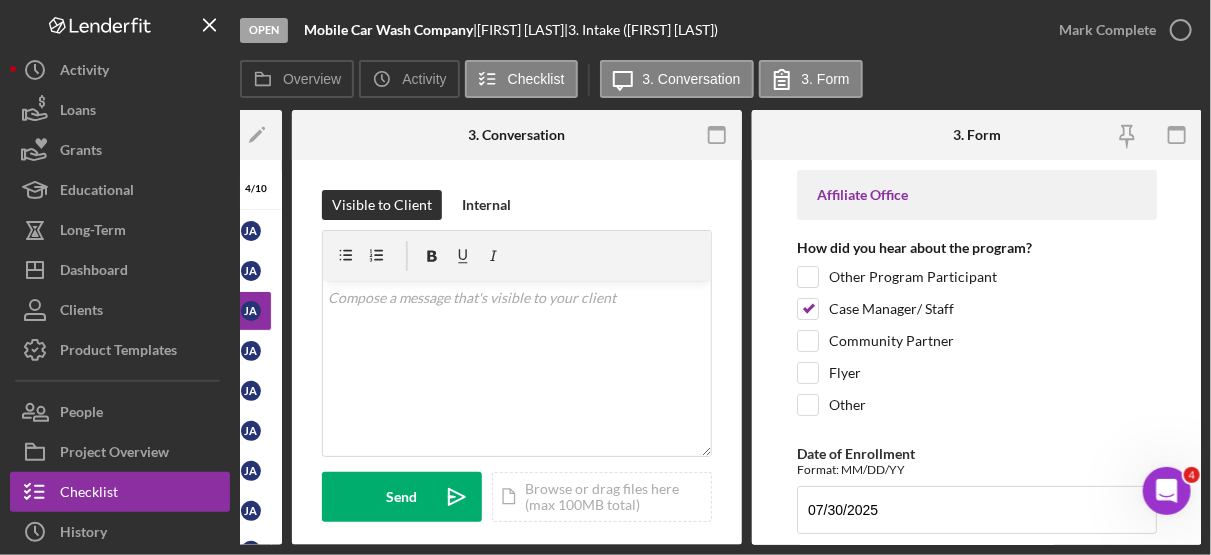 scroll, scrollTop: 263, scrollLeft: 0, axis: vertical 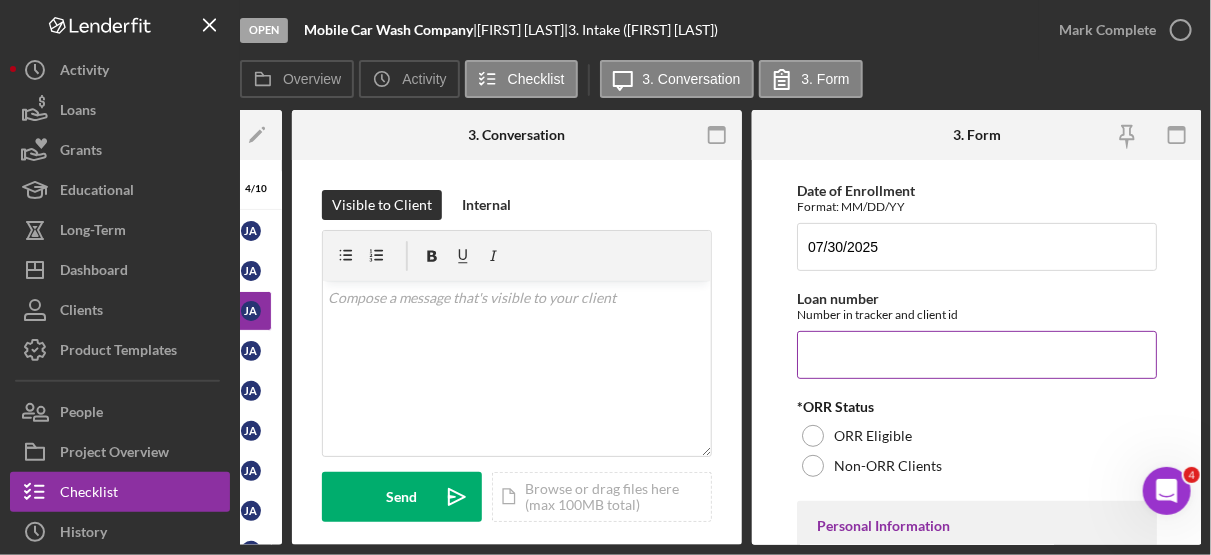 click on "Loan number" at bounding box center (977, 355) 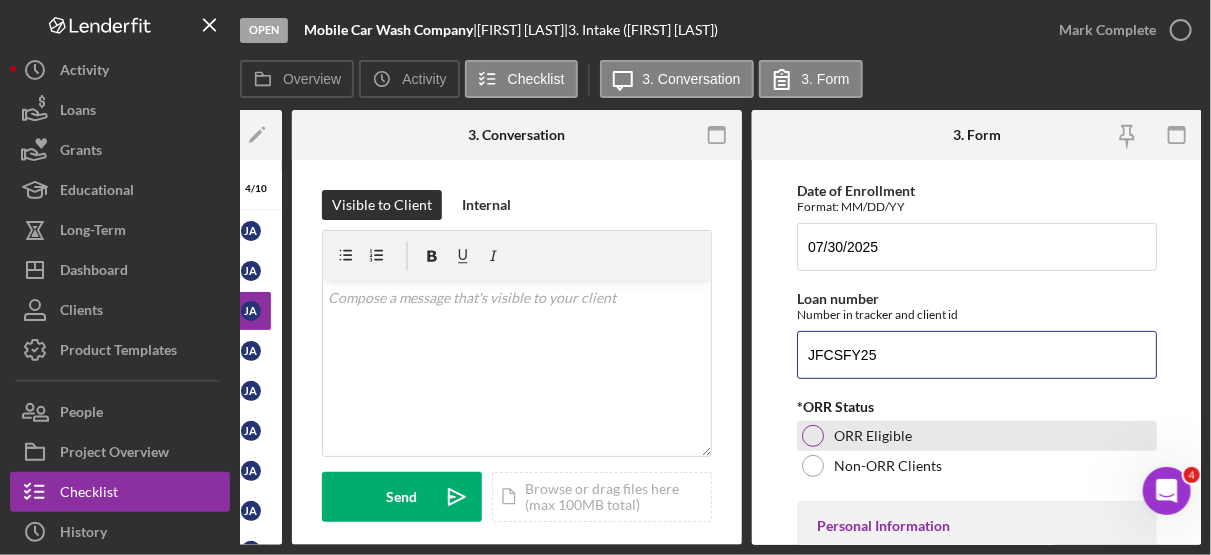 type on "JFCSFY25" 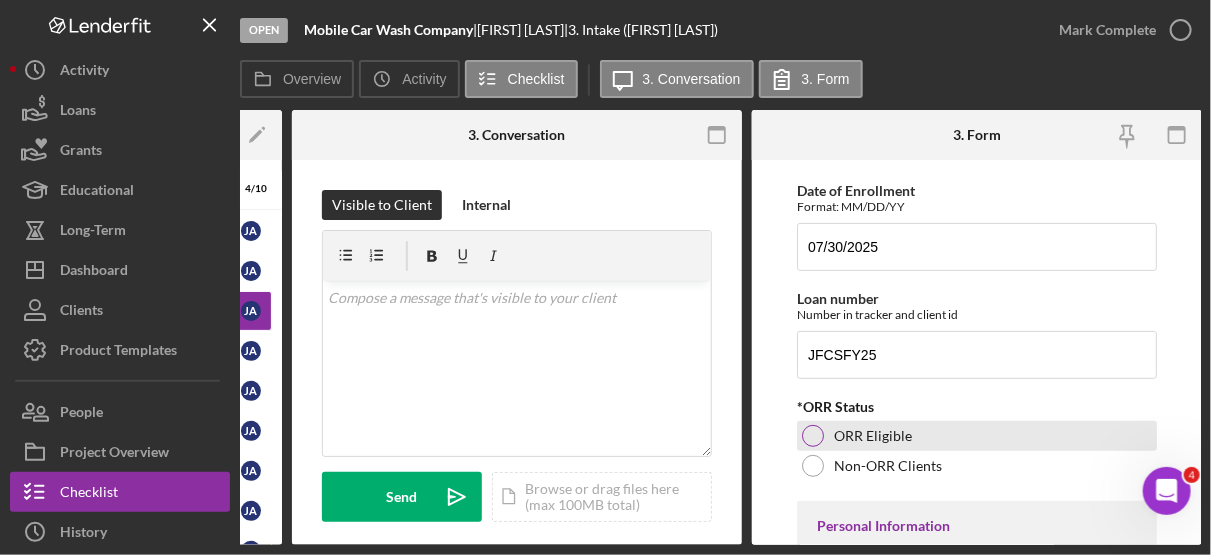 click at bounding box center (813, 436) 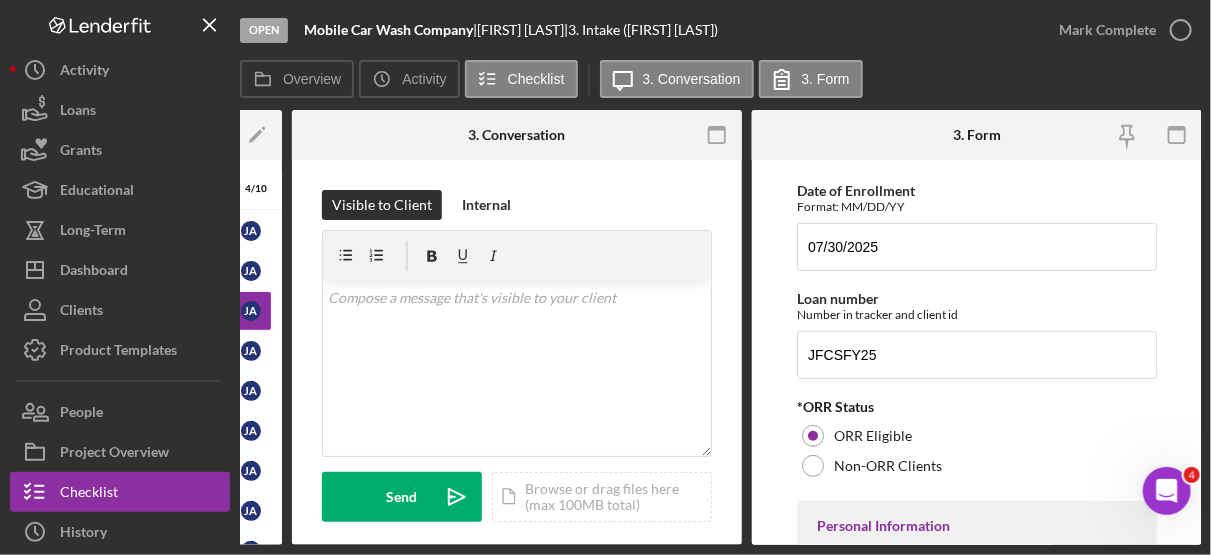 click on "Affiliate Office How did you hear about the program? Other Program Participant Case Manager/ Staff Community Partner Flyer Other Date of Enrollment  Format: MM/DD/YY 07/30/2025 Loan number Number in tracker and client id JFCSFY25 *ORR Status ORR Eligible  Non-ORR Clients Personal Information A-Number If no A number leave blank Date of Entry in the U.S. Format: MM/DD/YY (For asylees, date of asylum granted) Age at Enrollment  *Status Refugee Asylee SIV Cuban/Haitian Entrant      Afghan Parolee        Other Immigrant/ New American US Citizen Ukrainian Parolee  Demographics Gender Female Male Transgender Female Transgender Male Non-binary Prefer not to answer Race *If a refugee, asylee, or if you entered via a humanitarian visa select Other African or African American Asian American Indian / Alaska Native Native Hawaiian / Other Pacific Islander Mixed race White (non Middle Eastern) Other Ethnicity  Hispanic  Non-Hispanic Country of Origin Primary Language Level of English competency Fluent Advanced Beginner Yes" at bounding box center [977, 352] 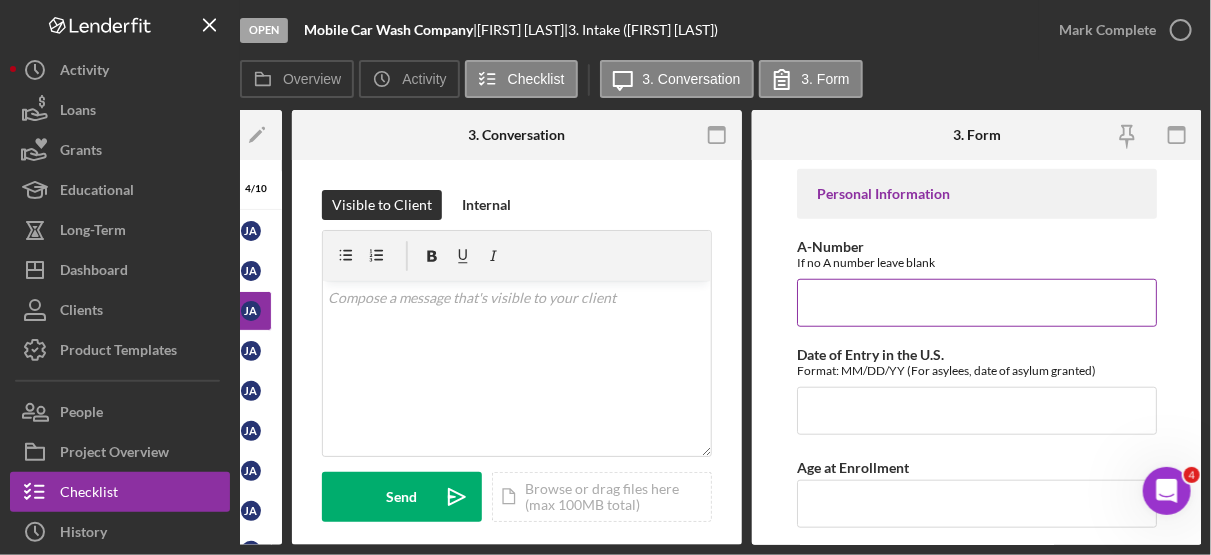 click on "A-Number" at bounding box center (977, 303) 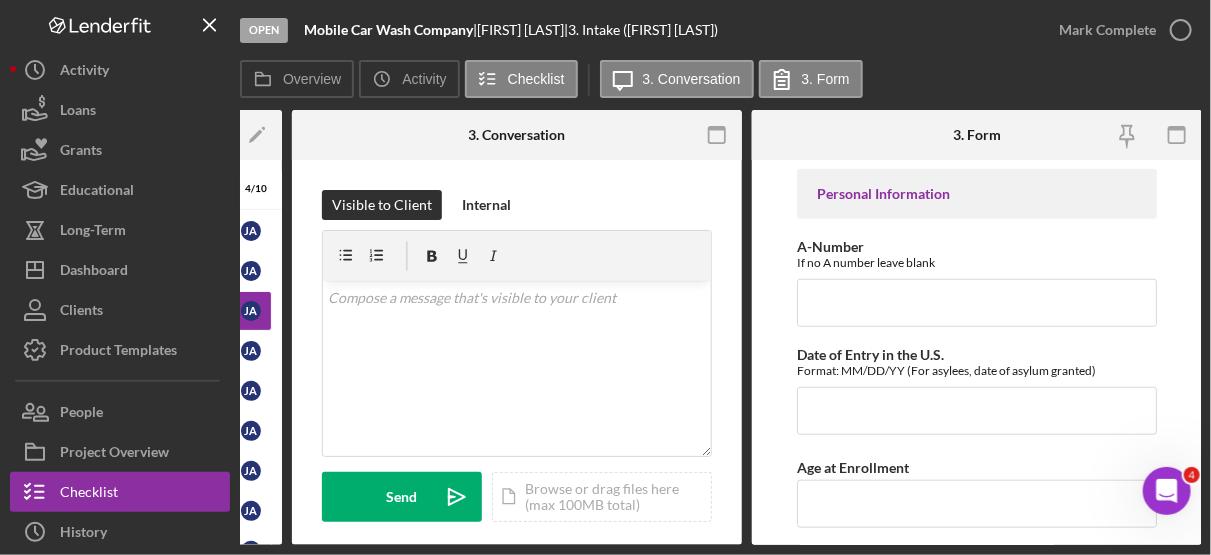 click on "Affiliate Office How did you hear about the program? Other Program Participant Case Manager/ Staff Community Partner Flyer Other Date of Enrollment  Format: MM/DD/YY 07/30/2025 Loan number Number in tracker and client id JFCSFY25 *ORR Status ORR Eligible  Non-ORR Clients Personal Information A-Number If no A number leave blank Date of Entry in the U.S. Format: MM/DD/YY (For asylees, date of asylum granted) Age at Enrollment  *Status Refugee Asylee SIV Cuban/Haitian Entrant      Afghan Parolee        Other Immigrant/ New American US Citizen Ukrainian Parolee  Demographics Gender Female Male Transgender Female Transgender Male Non-binary Prefer not to answer Race *If a refugee, asylee, or if you entered via a humanitarian visa select Other African or African American Asian American Indian / Alaska Native Native Hawaiian / Other Pacific Islander Mixed race White (non Middle Eastern) Other Ethnicity  Hispanic  Non-Hispanic Country of Origin Primary Language Level of English competency Fluent Advanced Beginner Yes" at bounding box center [977, 352] 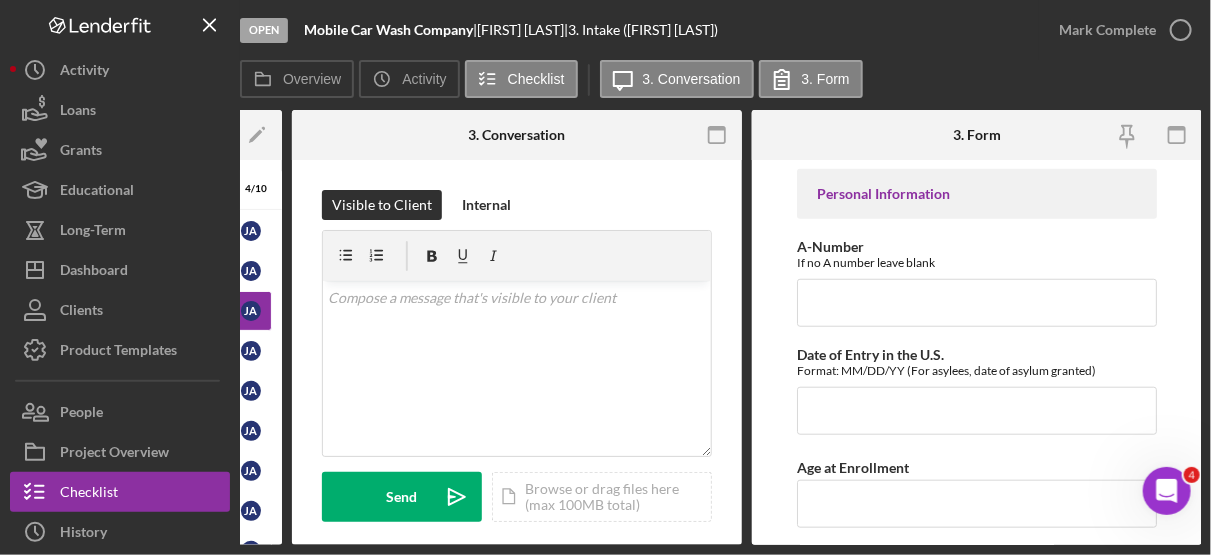 scroll, scrollTop: 263, scrollLeft: 0, axis: vertical 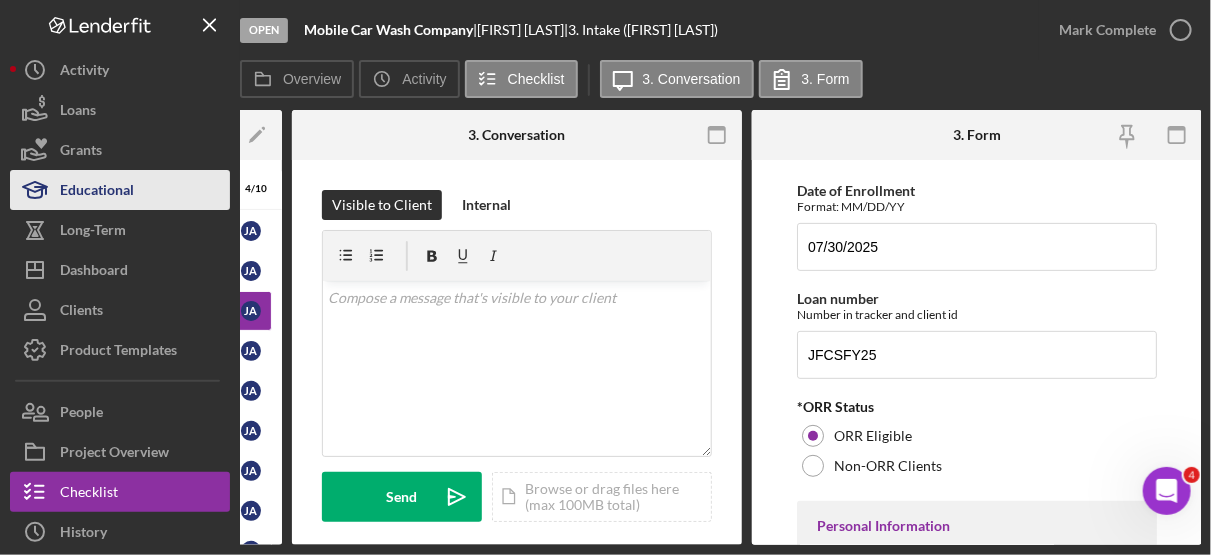 click on "Educational" at bounding box center (97, 192) 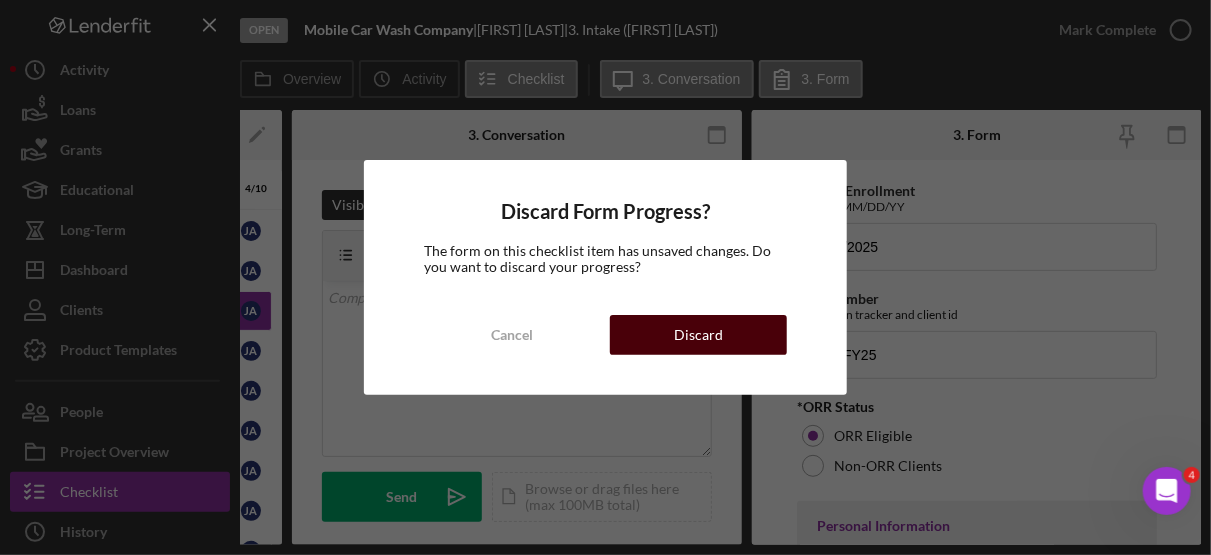 click on "Discard" at bounding box center [698, 335] 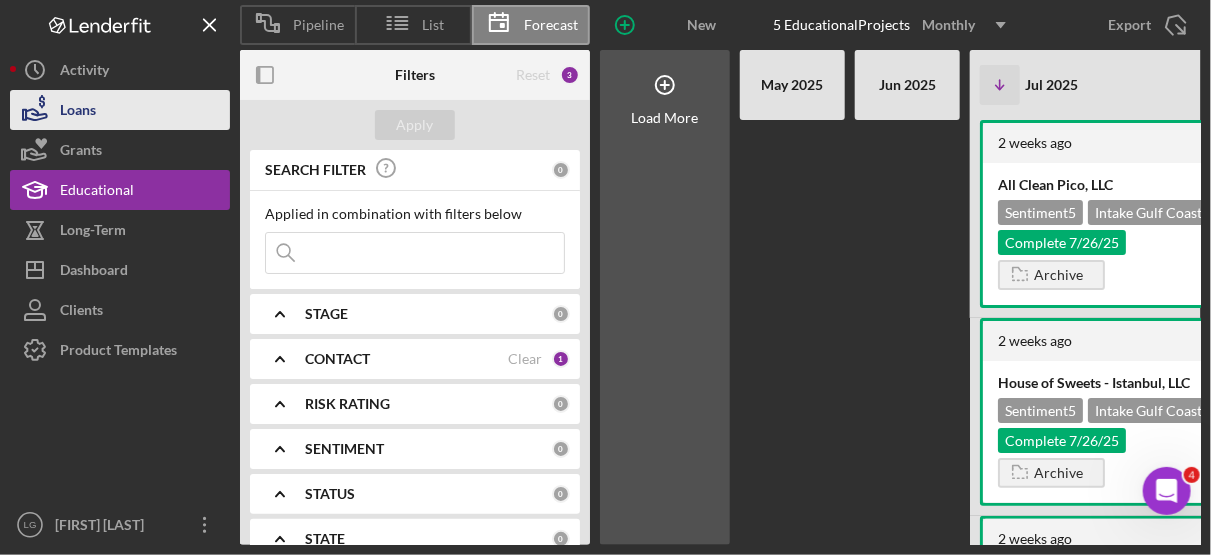 scroll, scrollTop: 0, scrollLeft: 680, axis: horizontal 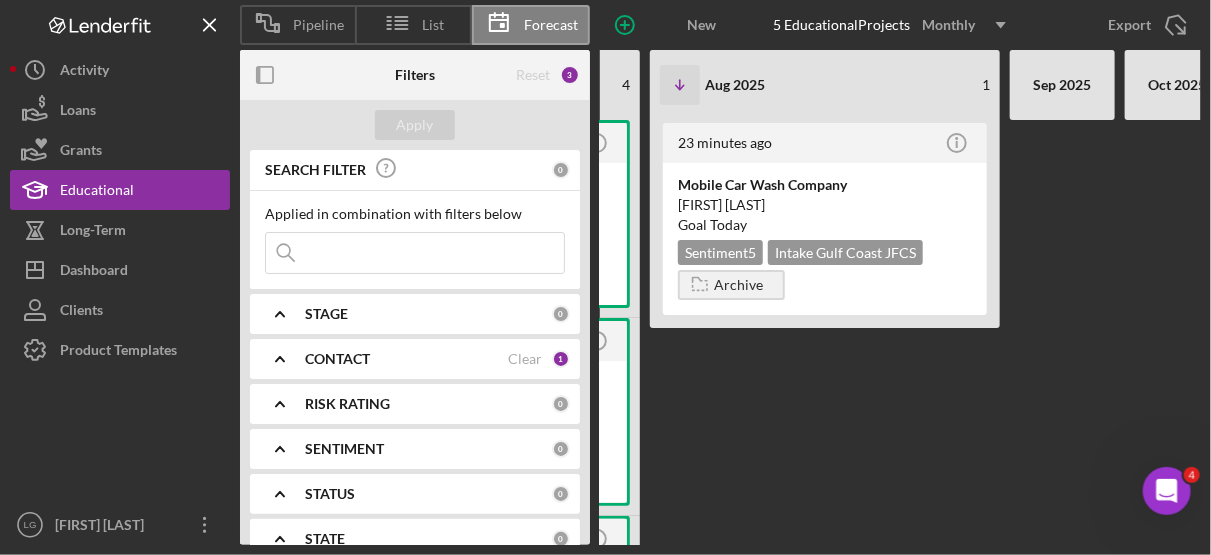 click on "23 minutes ago Icon/Info Mobile Car Wash Company [FIRST]  [LAST] Goal   Today Sentiment  5 Intake Gulf Coast JFCS Archive" at bounding box center (825, 332) 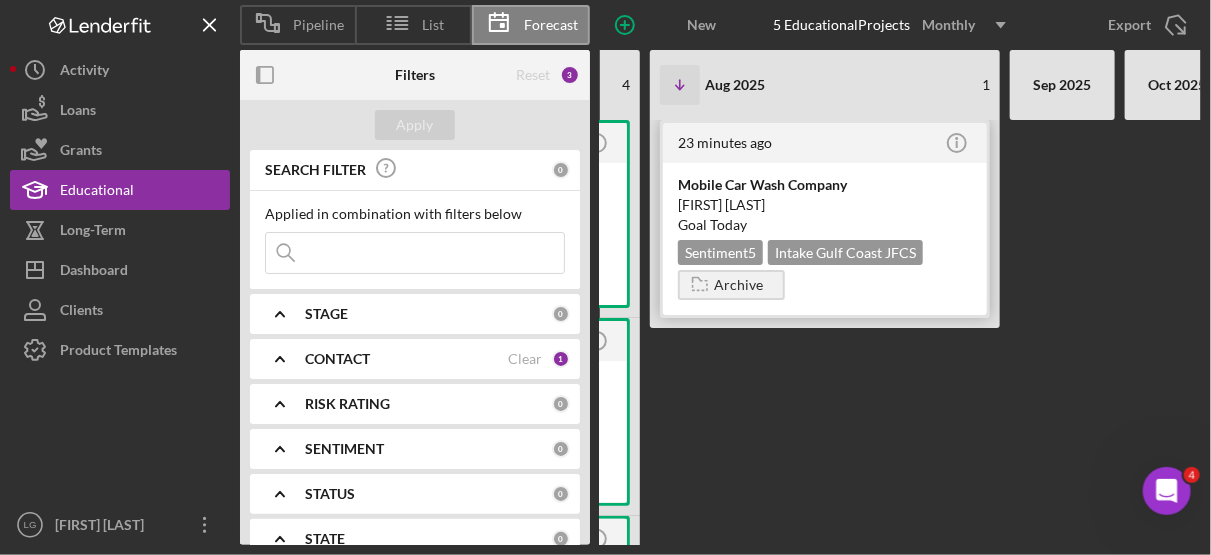 click on "Goal   Today" at bounding box center [712, 224] 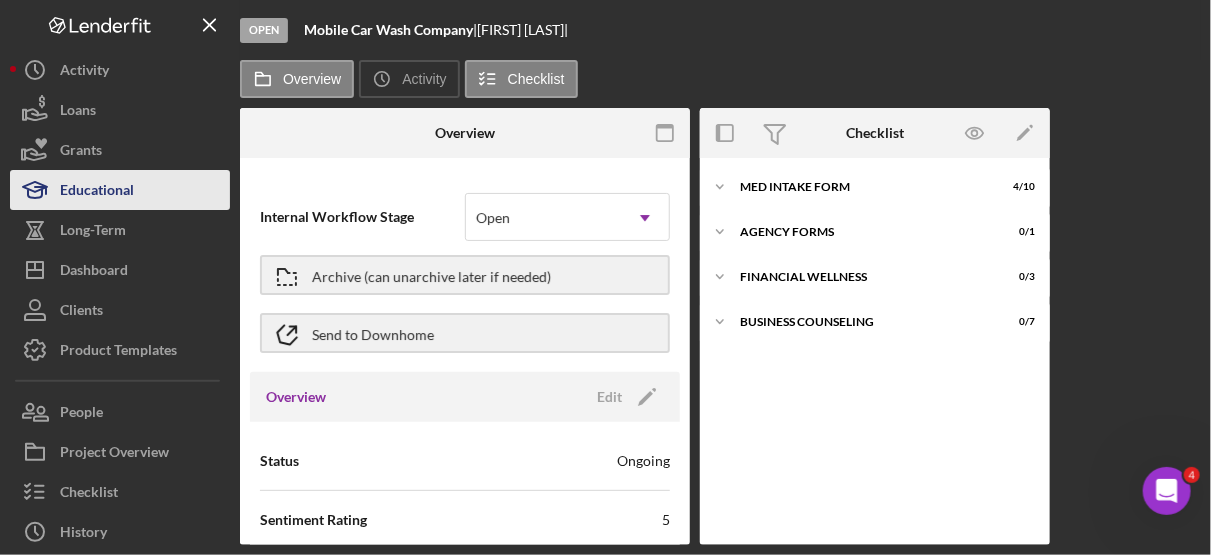 click on "Educational" at bounding box center (97, 192) 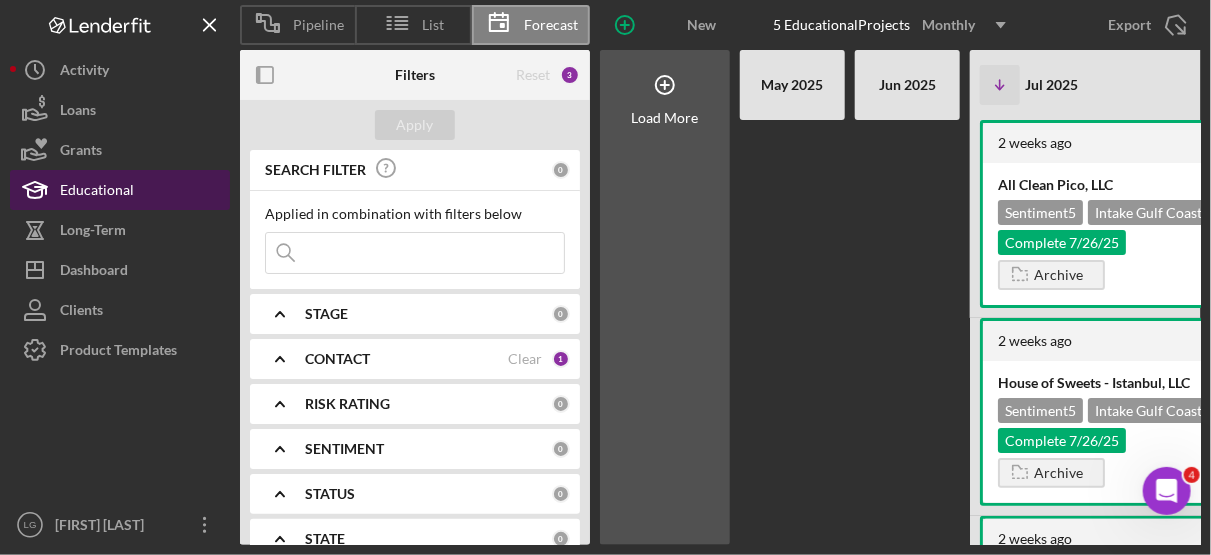 scroll, scrollTop: 0, scrollLeft: 680, axis: horizontal 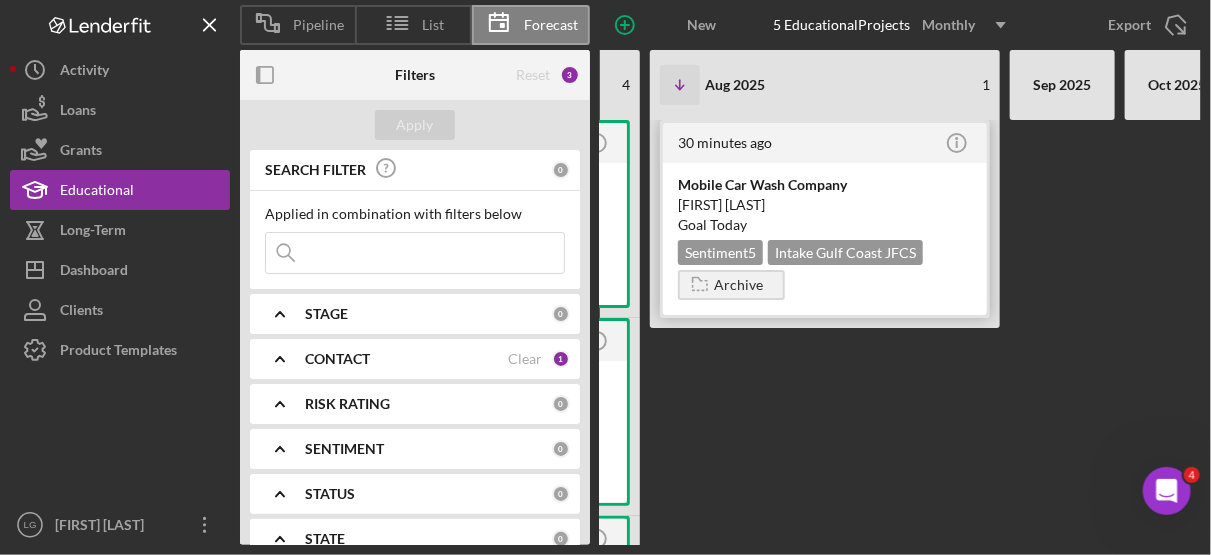 click on "Mobile Car Wash Company [FIRST]  [LAST] Goal   Today Sentiment  5 Intake Gulf Coast JFCS Archive" at bounding box center [825, 239] 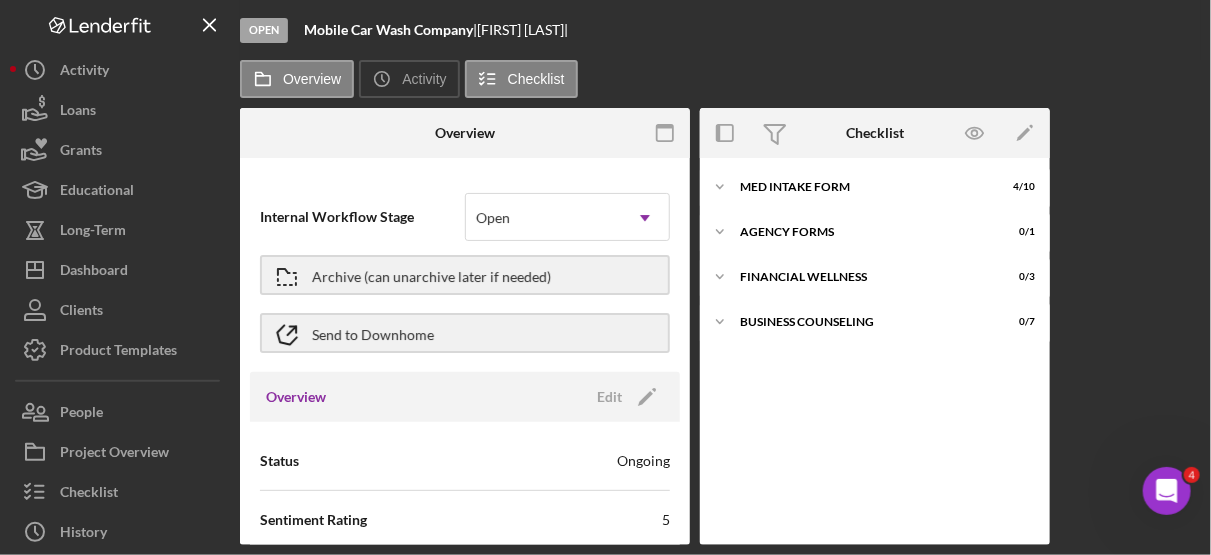 click on "Open Mobile Car Wash Company   |   [FIRST]    [LAST]   |   Overview Icon/History Activity Checklist Overview Internal Workflow Stage Open Icon/Dropdown Arrow Archive (can unarchive later if needed) Send to Downhome Overview Edit Icon/Edit Status Ongoing Sentiment Rating 5 Product Name Intake Gulf Coast JFCS Created Date [DATE] Started Date [DATE] Closing Goal [DATE] Contact LG [NAME] [LAST NAME] Account Executive Weekly Status Update Off Inactivity Alerts Off Resolution Edit Icon/Edit Resolution Complete Resolution Date [DATE] New Activity No new activity. Checklist Icon/Edit Icon/Expander MED Intake Form 4 / 10 Icon/Expander Agency Forms 0 / 1 Icon/Expander Financial Wellness 0 / 3 Icon/Expander Business Counseling  0 / 7" at bounding box center (720, 272) 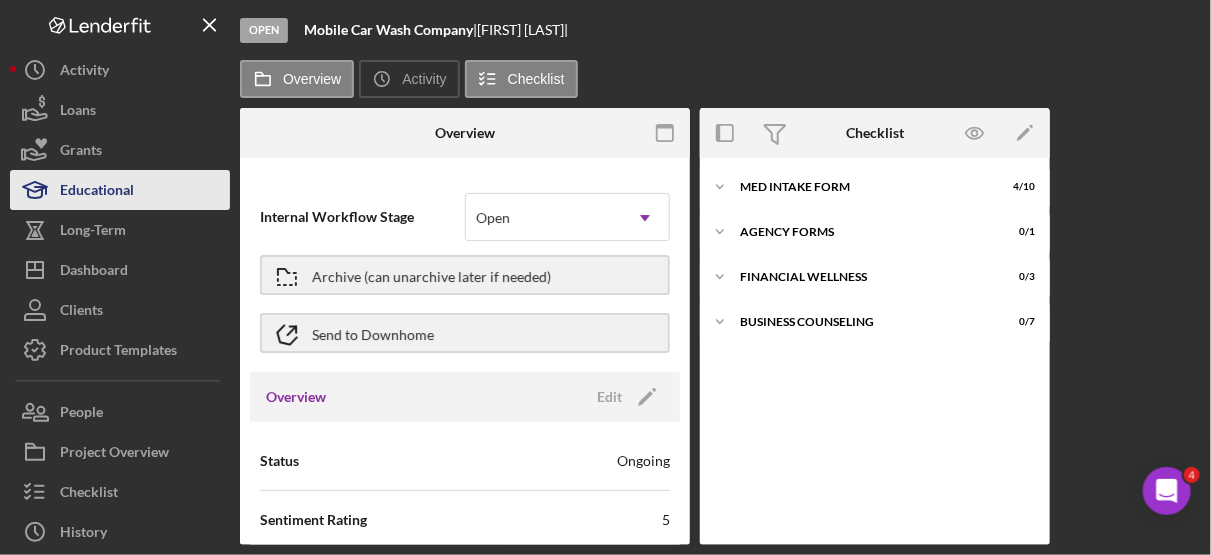 click on "Educational" at bounding box center (97, 192) 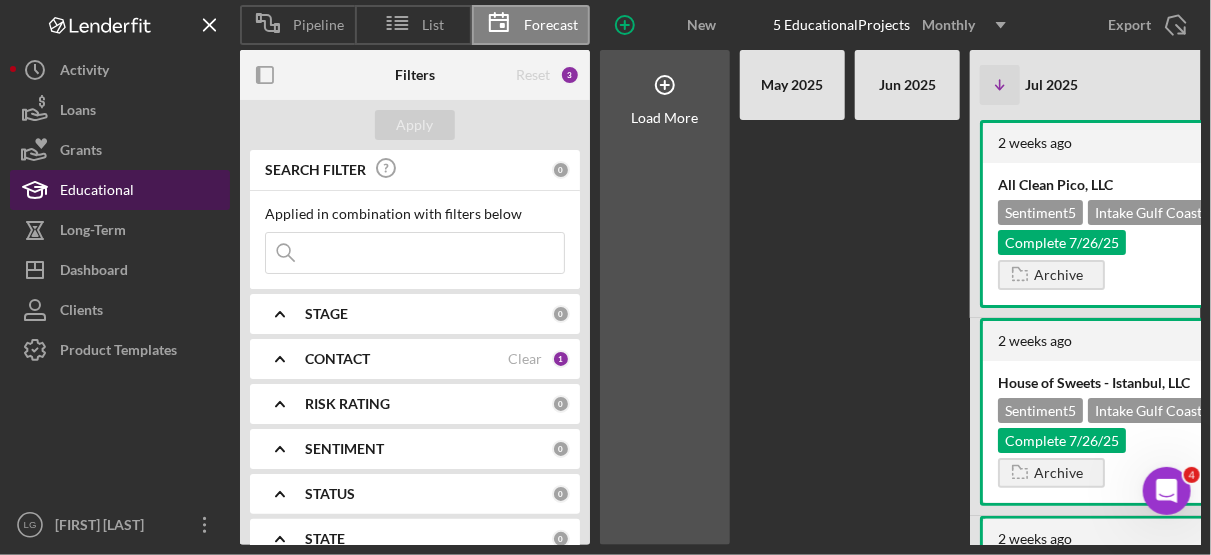 scroll, scrollTop: 0, scrollLeft: 680, axis: horizontal 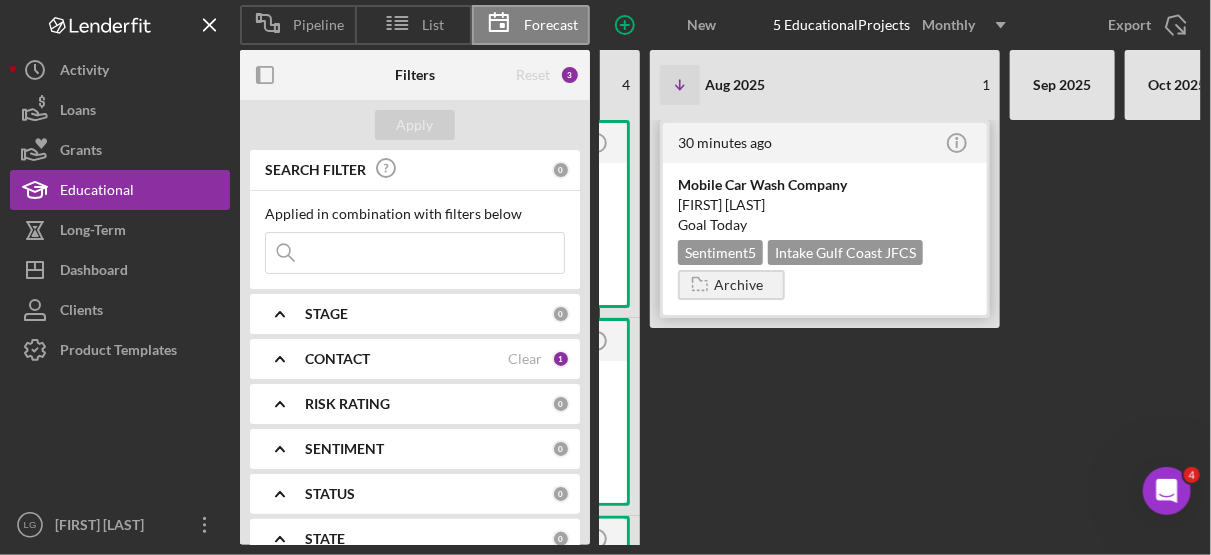 click on "[FIRST]  [LAST]" at bounding box center [825, 205] 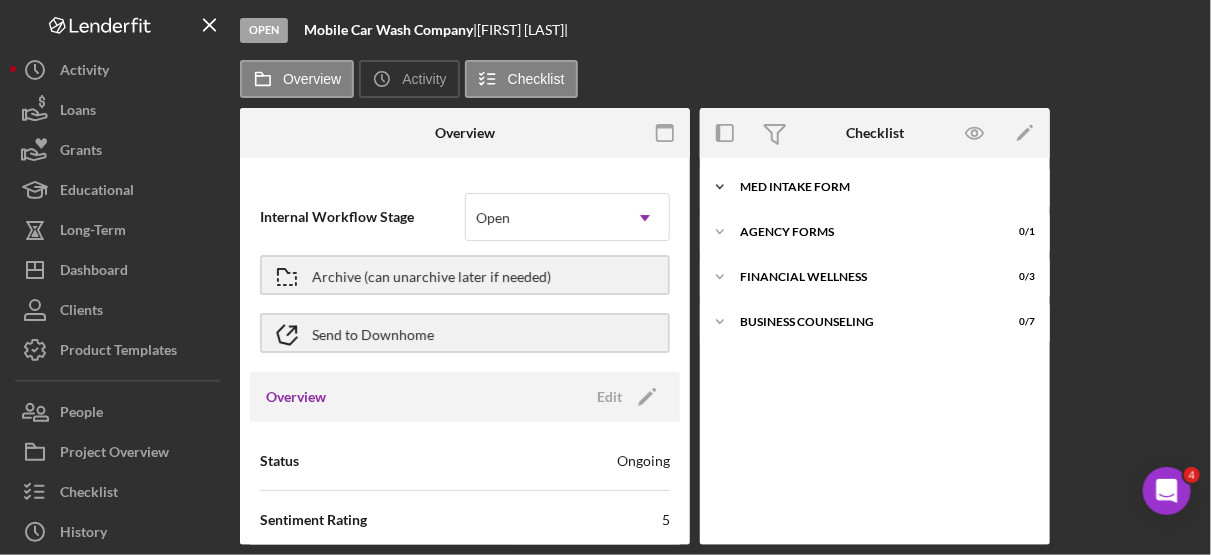 click on "MED Intake Form" at bounding box center [882, 187] 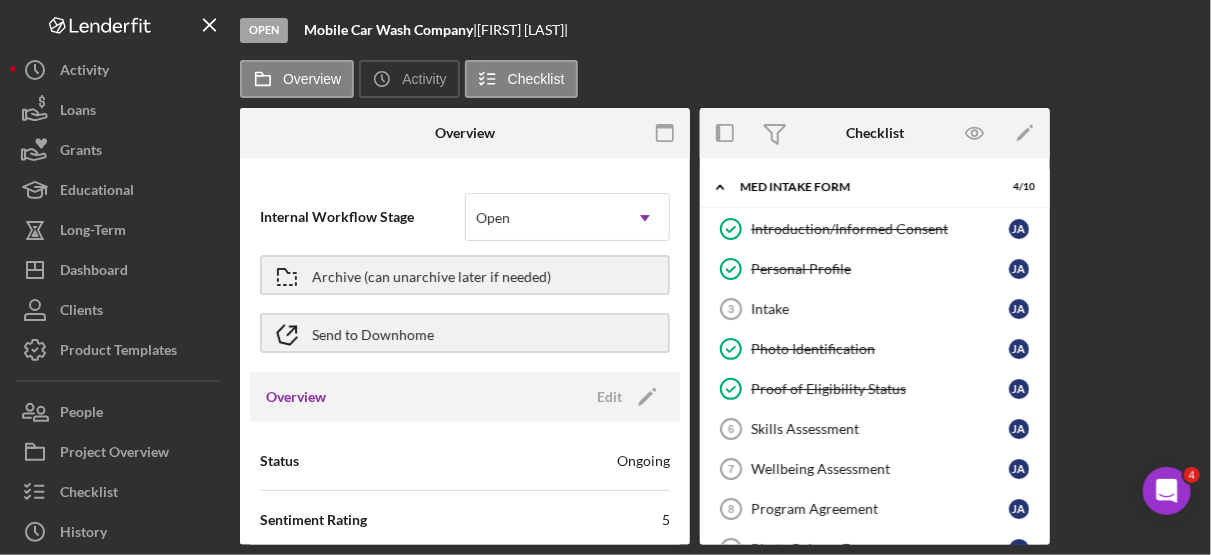 click on "Overview Internal Workflow Stage Open Icon/Dropdown Arrow Archive (can unarchive later if needed) Send to Downhome Overview Edit Icon/Edit Status Ongoing Sentiment Rating 5 Product Name Intake Gulf Coast JFCS Created Date 07/31/2025 Started Date 07/31/2025 Closing Goal 09/14/2025 Contact LG [FIRST] [LAST] Account Executive Weekly Status Update Off Inactivity Alerts Off Resolution Edit Icon/Edit Resolution Complete Resolution Date 08/06/2025 New Activity No new activity. Checklist Icon/Edit Icon/Expander MED Intake Form 4 / 10 Introduction/Informed Consent Introduction/Informed Consent [INITIALS] [INITIALS] Personal Profile Personal Profile [INITIALS] [INITIALS] Intake 3 Intake [INITIALS] [INITIALS] Photo Identification Photo Identification [INITIALS] [INITIALS] Proof of Eligibility Status Proof of Eligibility Status [INITIALS] [INITIALS] Skills Assessment  6 Skills Assessment  [INITIALS] [INITIALS] Wellbeing Assessment 7 Wellbeing Assessment [INITIALS] [INITIALS] Program Agreement 8 Program Agreement [INITIALS] [INITIALS] Photo Release Form 9 Photo Release Form [INITIALS] [INITIALS] Credit Authorization 10 Credit Authorization [INITIALS] [INITIALS] Icon/Expander Agency Forms 0 / 1 0 /" at bounding box center (720, 326) 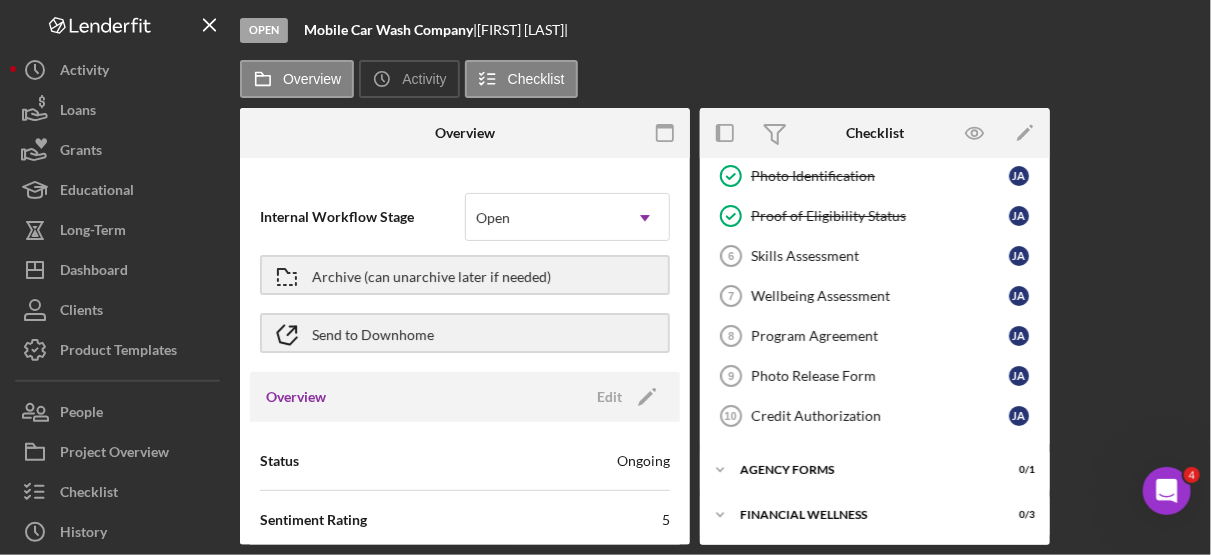 scroll, scrollTop: 210, scrollLeft: 0, axis: vertical 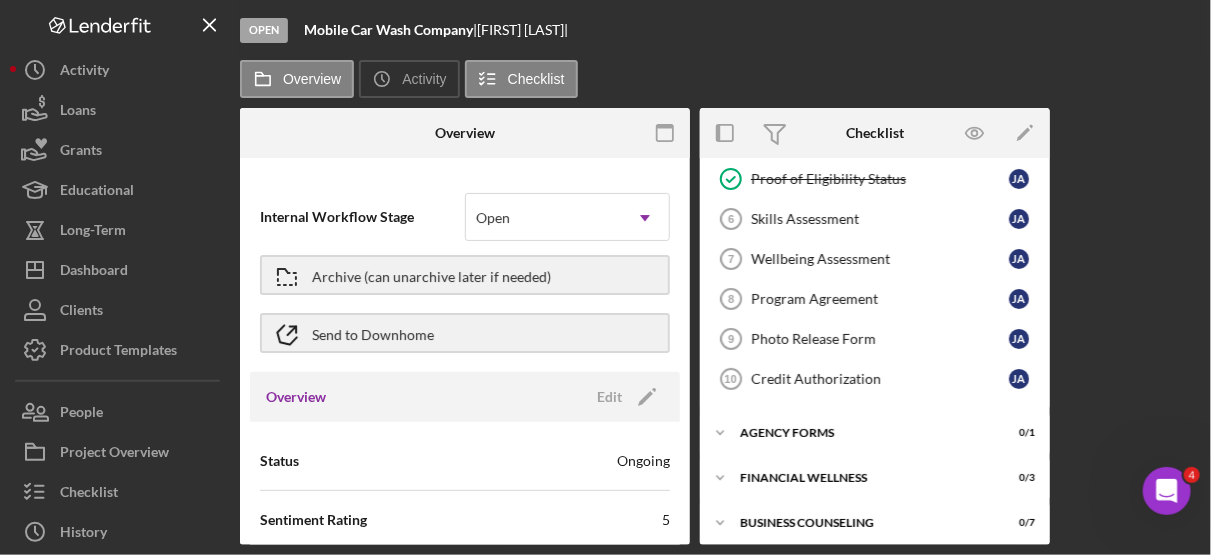 click on "Introduction/Informed Consent Introduction/Informed Consent J A Personal Profile Personal Profile J A Intake 3 Intake J A Photo Identification Photo Identification J A Proof of Eligibility Status Proof of Eligibility Status J A Skills Assessment  6 Skills Assessment  J A Wellbeing Assessment 7 Wellbeing Assessment J A Program Agreement 8 Program Agreement J A Photo Release Form 9 Photo Release Form J A Credit Authorization 10 Credit Authorization J A" at bounding box center [875, 204] 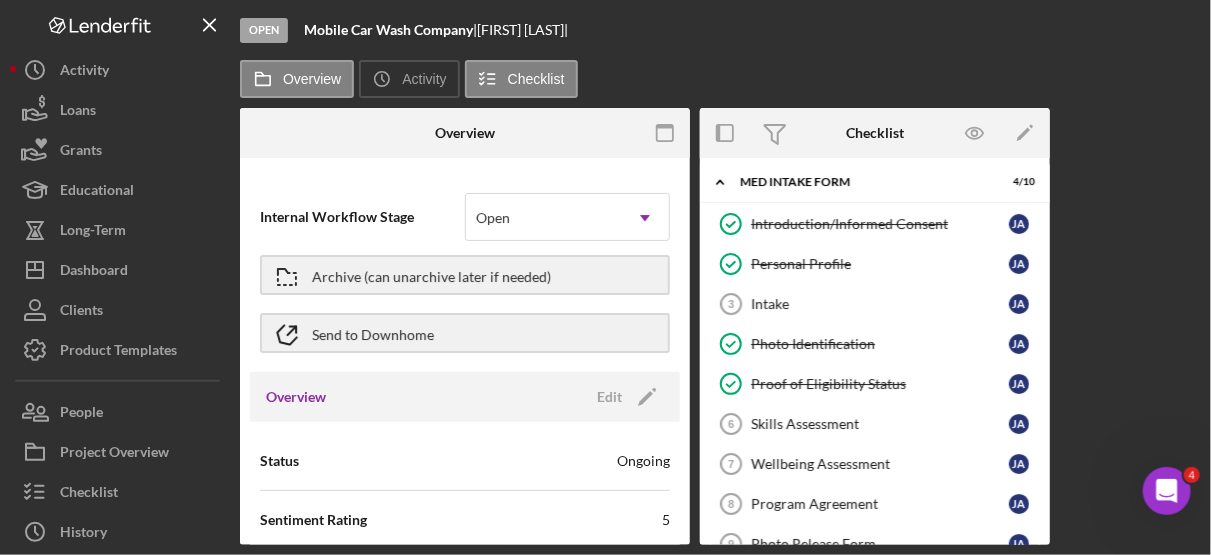 scroll, scrollTop: 0, scrollLeft: 0, axis: both 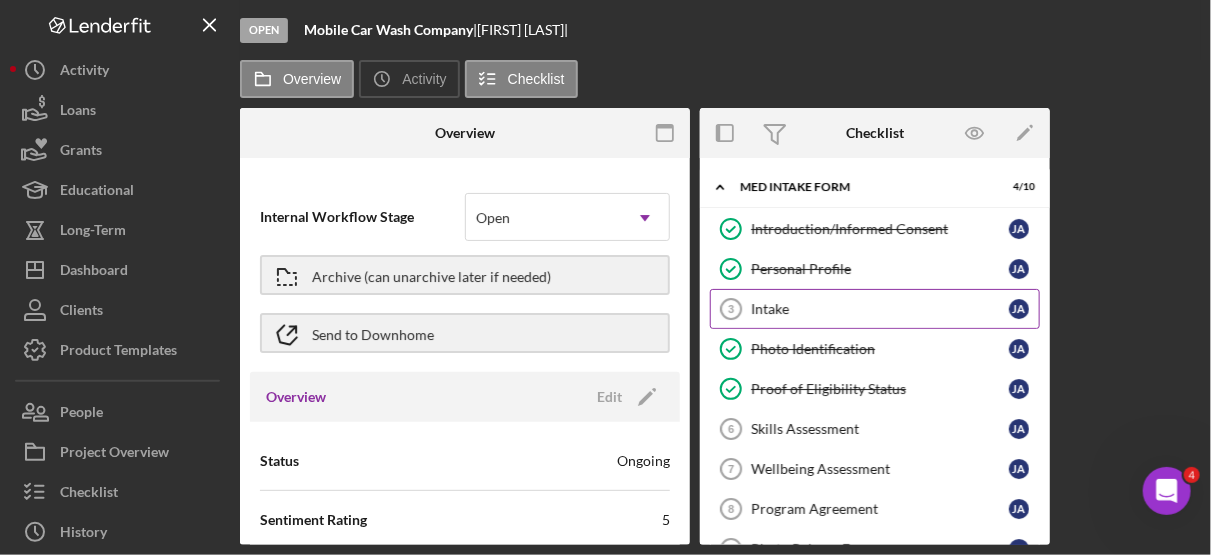 click on "Intake" at bounding box center [880, 309] 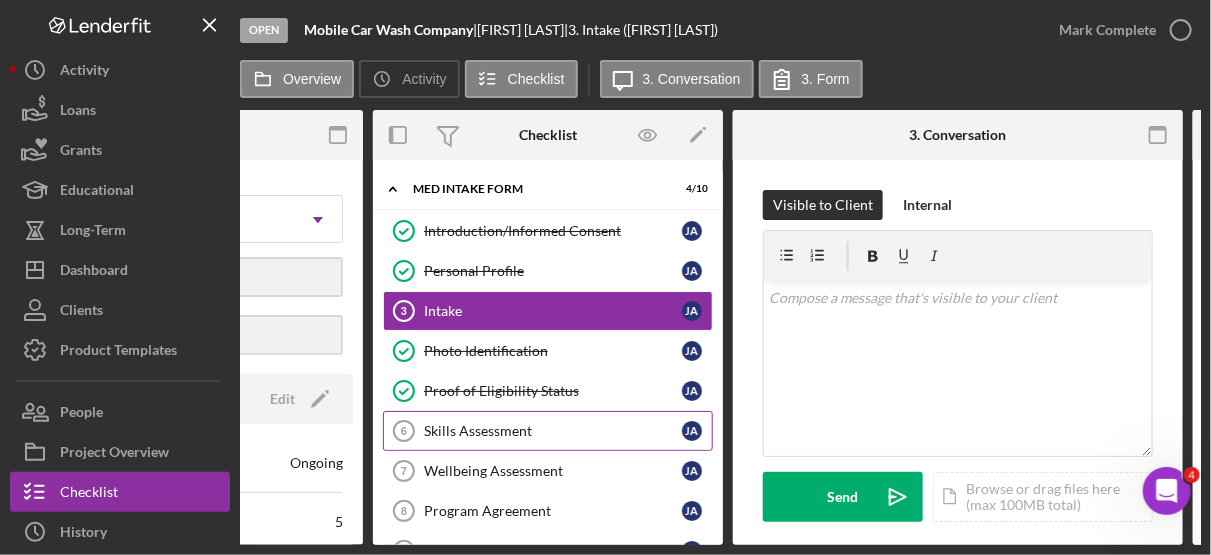 scroll, scrollTop: 0, scrollLeft: 768, axis: horizontal 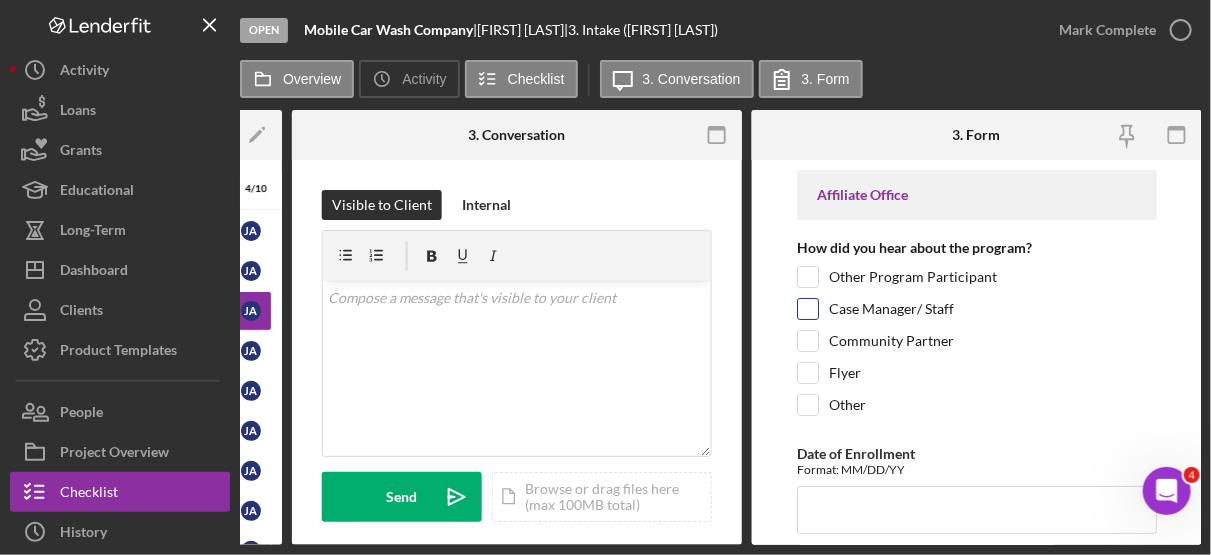 click on "Case Manager/ Staff" at bounding box center [977, 314] 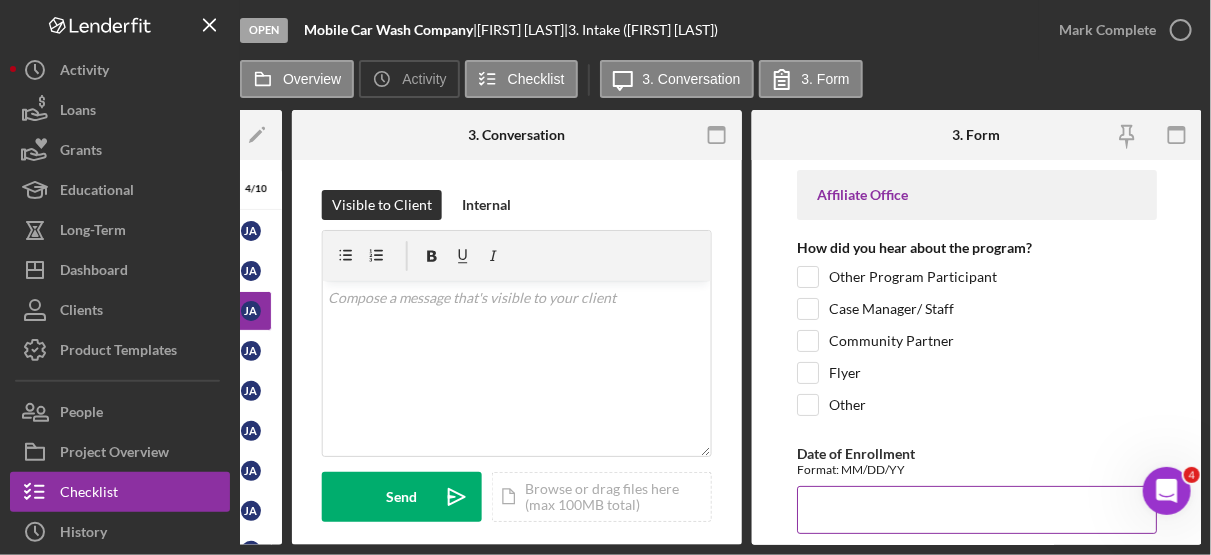 click on "Date of Enrollment" at bounding box center (977, 510) 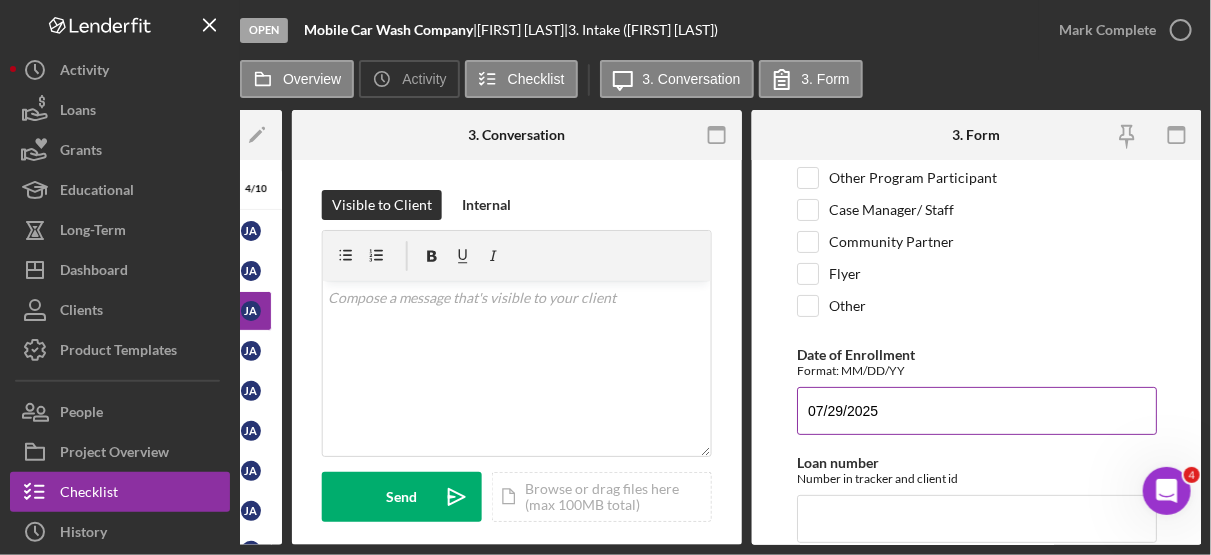 scroll, scrollTop: 100, scrollLeft: 0, axis: vertical 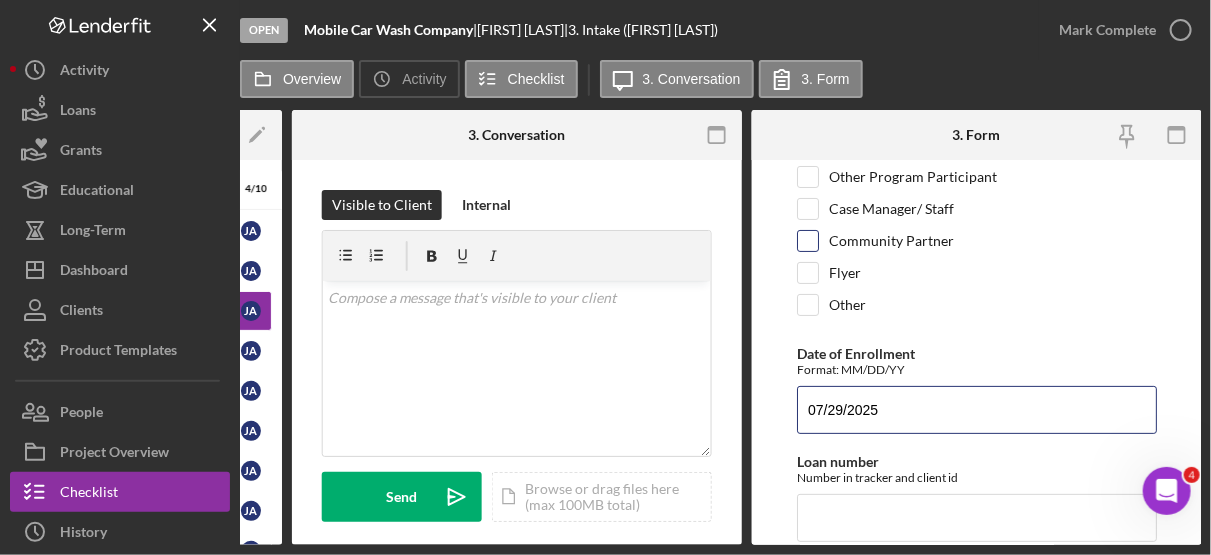 type on "07/29/2025" 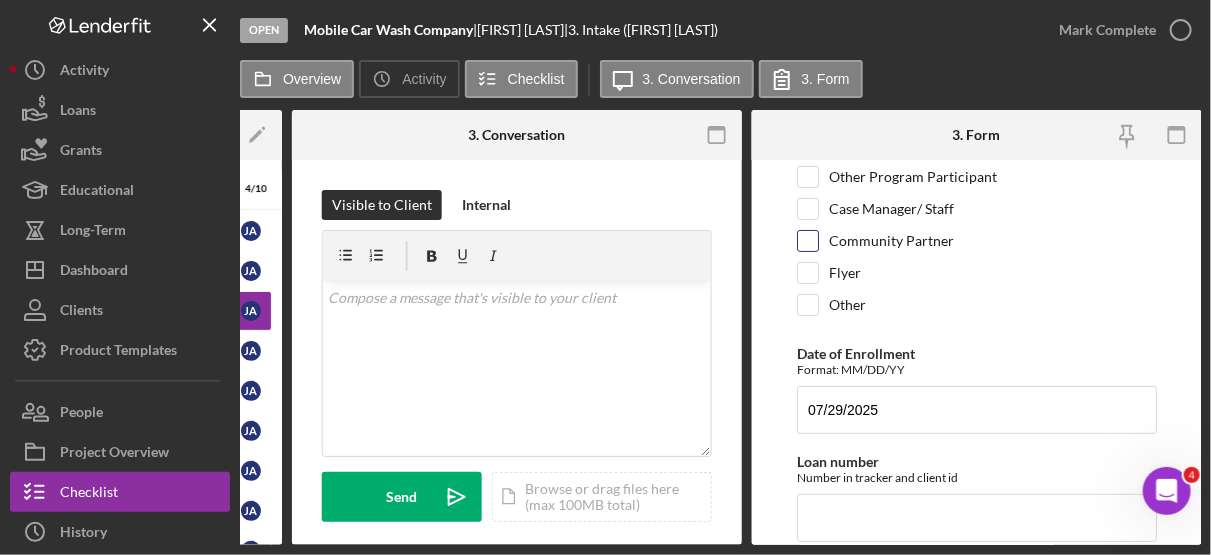 click on "Community Partner" at bounding box center (808, 241) 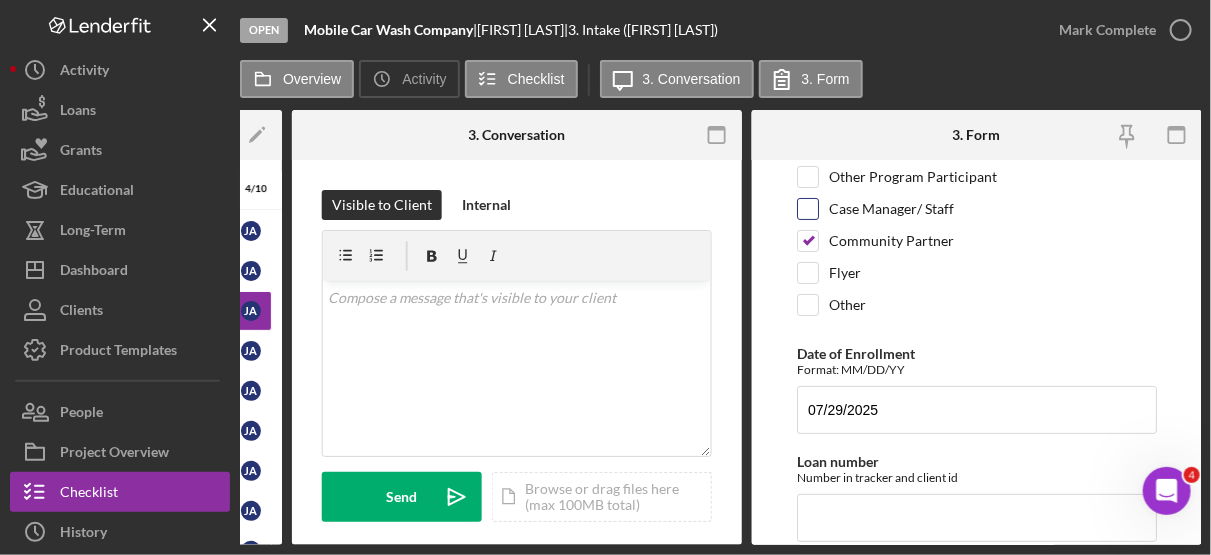 click on "Case Manager/ Staff" at bounding box center (891, 209) 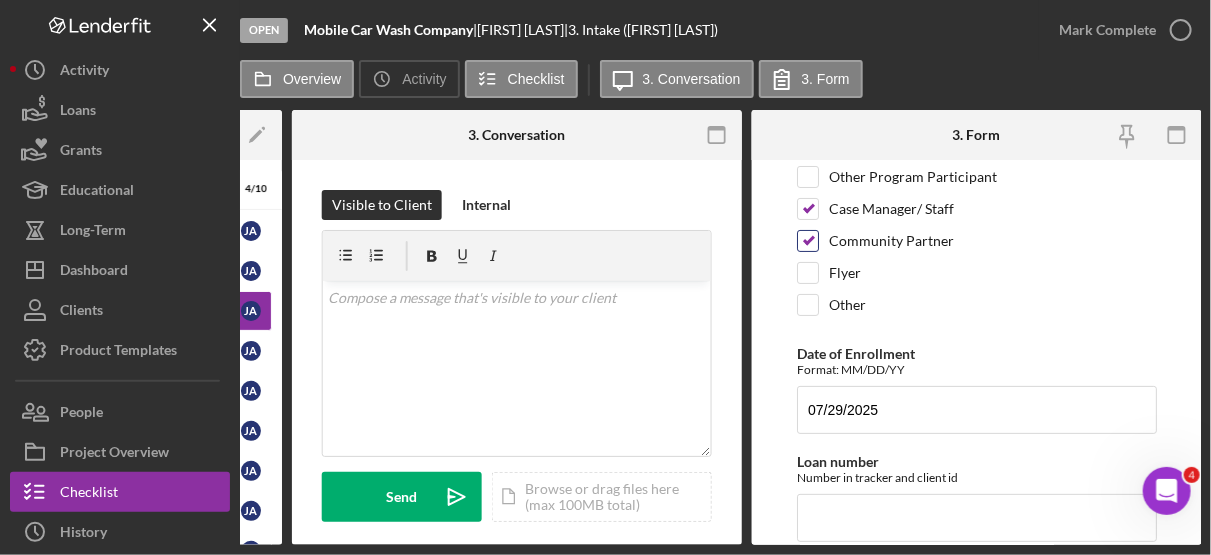 click on "Community Partner" at bounding box center [808, 241] 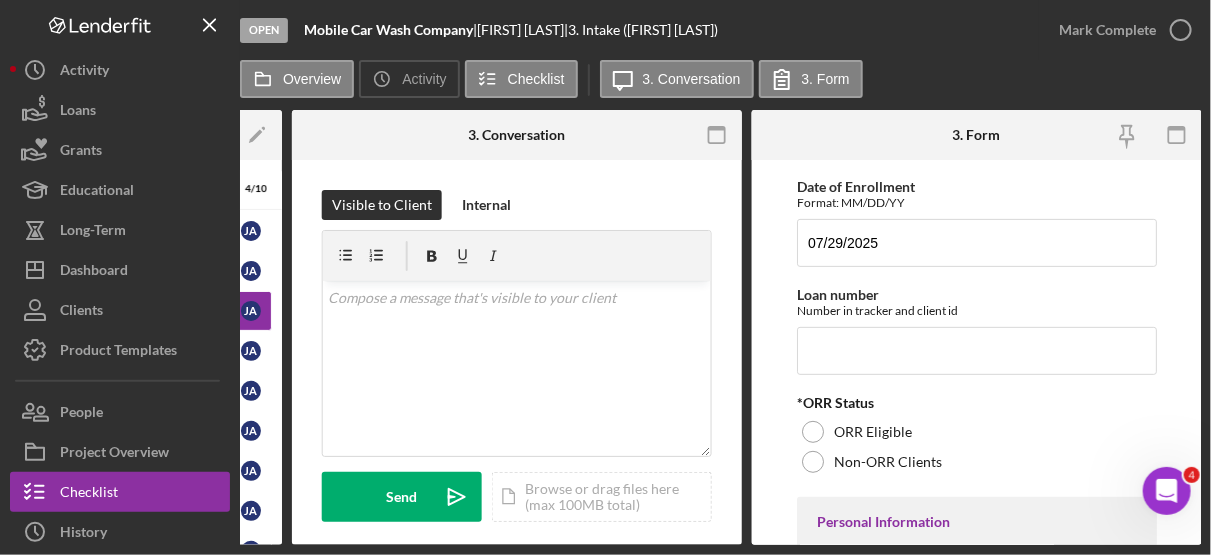 scroll, scrollTop: 292, scrollLeft: 0, axis: vertical 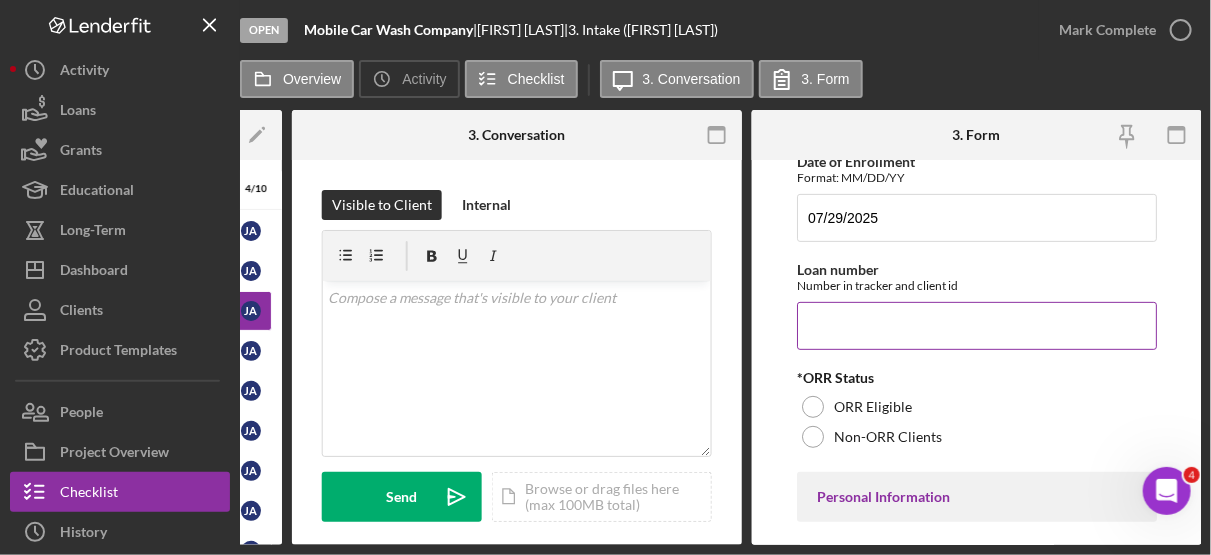 click on "Loan number" at bounding box center [977, 326] 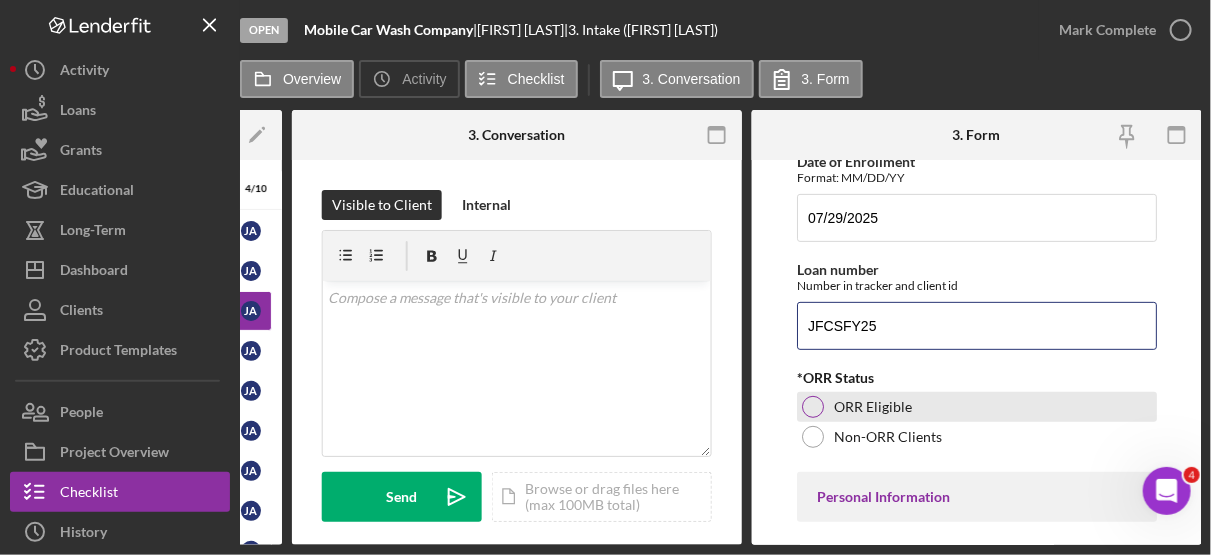 type on "JFCSFY25" 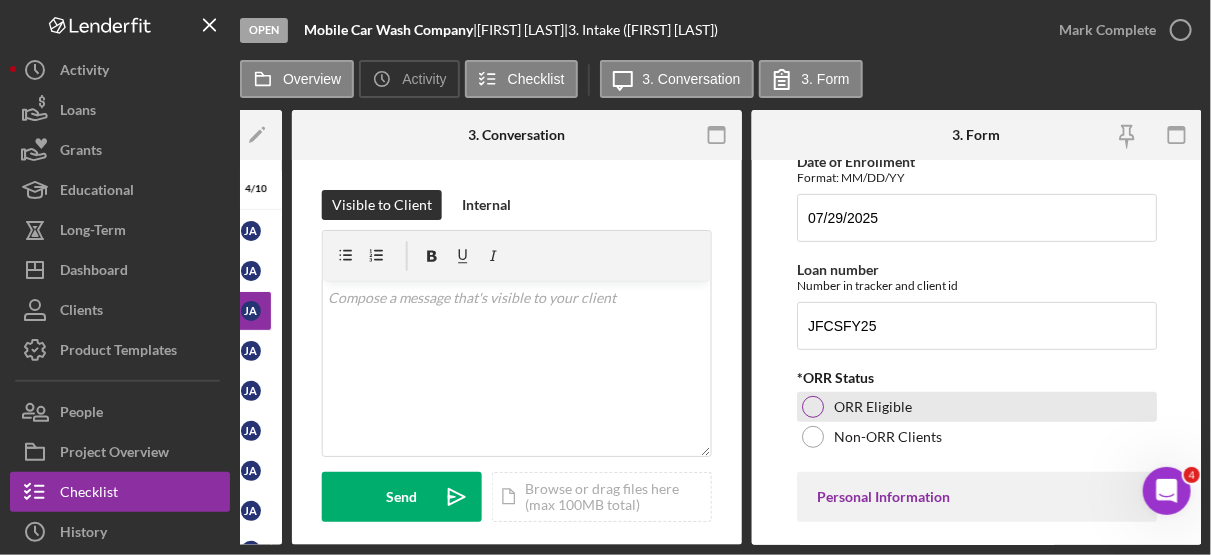 click on "ORR Eligible" at bounding box center (873, 407) 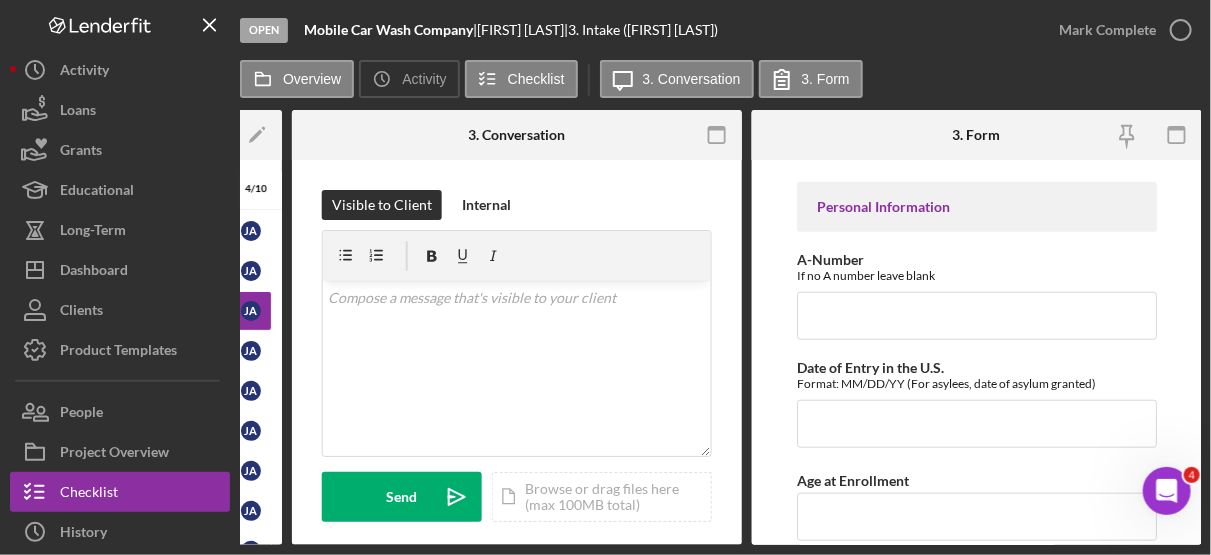 scroll, scrollTop: 609, scrollLeft: 0, axis: vertical 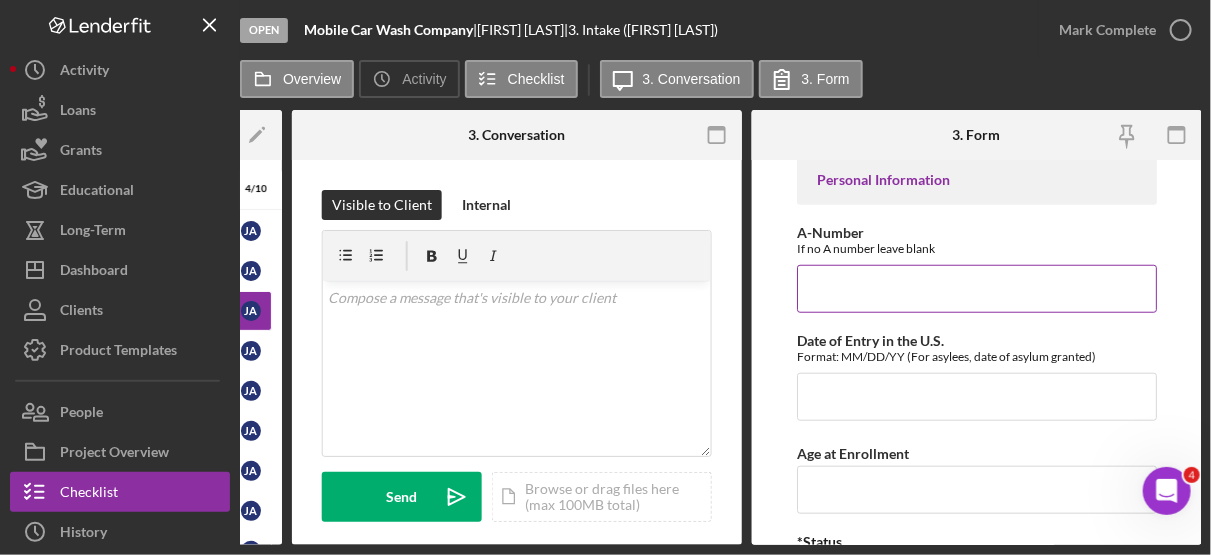 click on "A-Number" at bounding box center [977, 289] 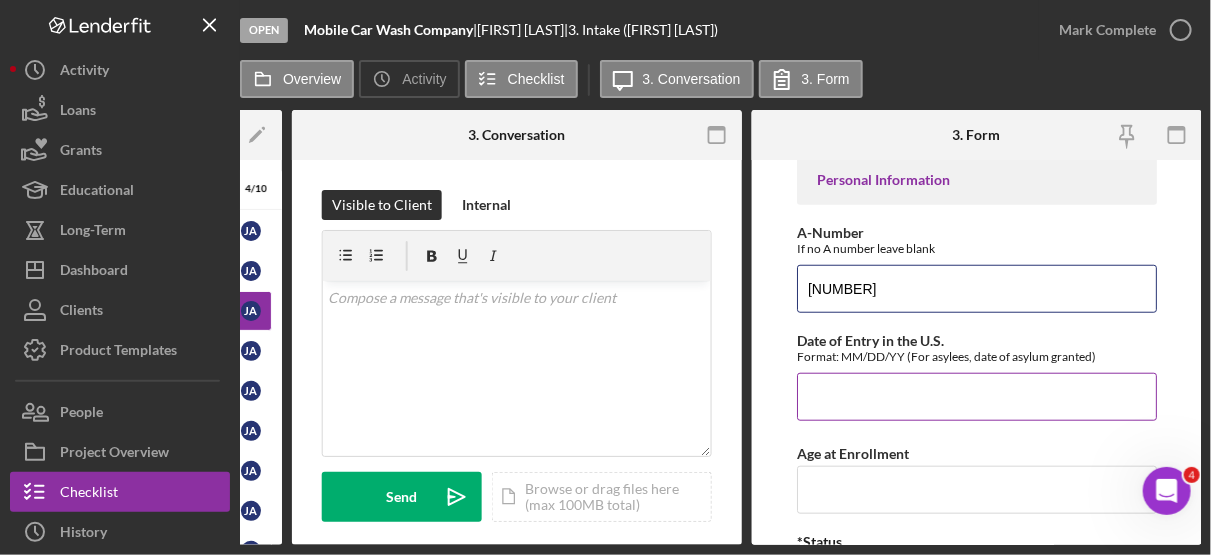 type on "[NUMBER]" 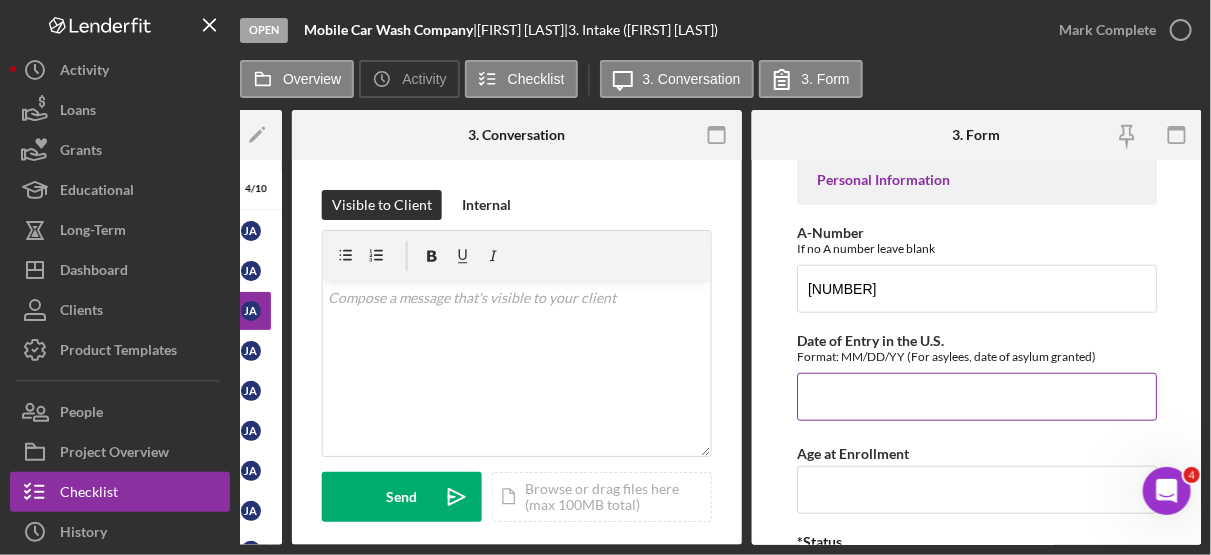 click on "Date of Entry in the U.S." at bounding box center (977, 397) 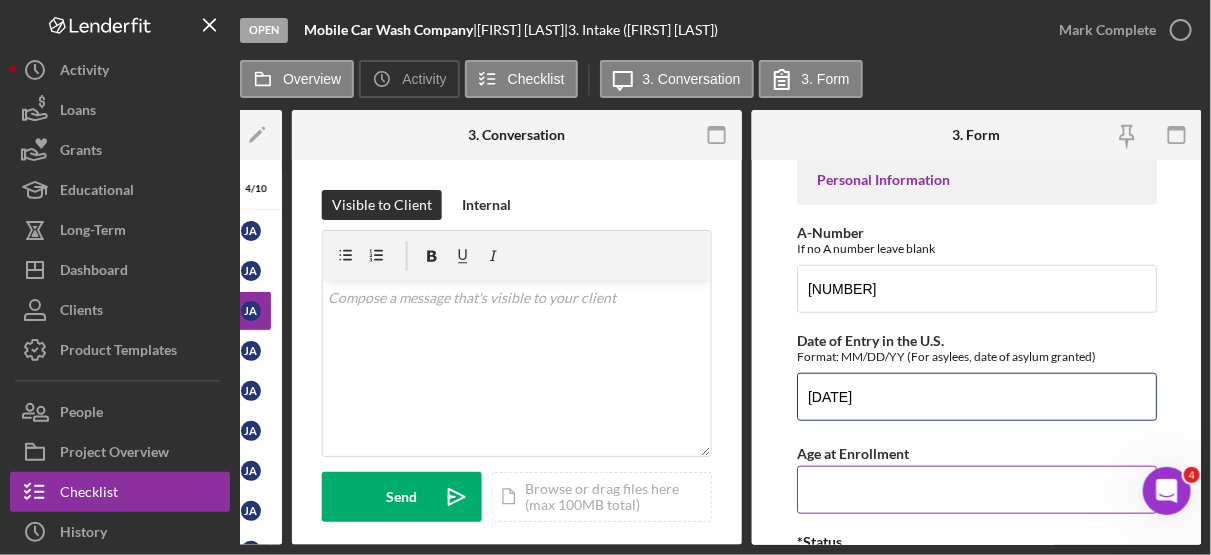 type on "[DATE]" 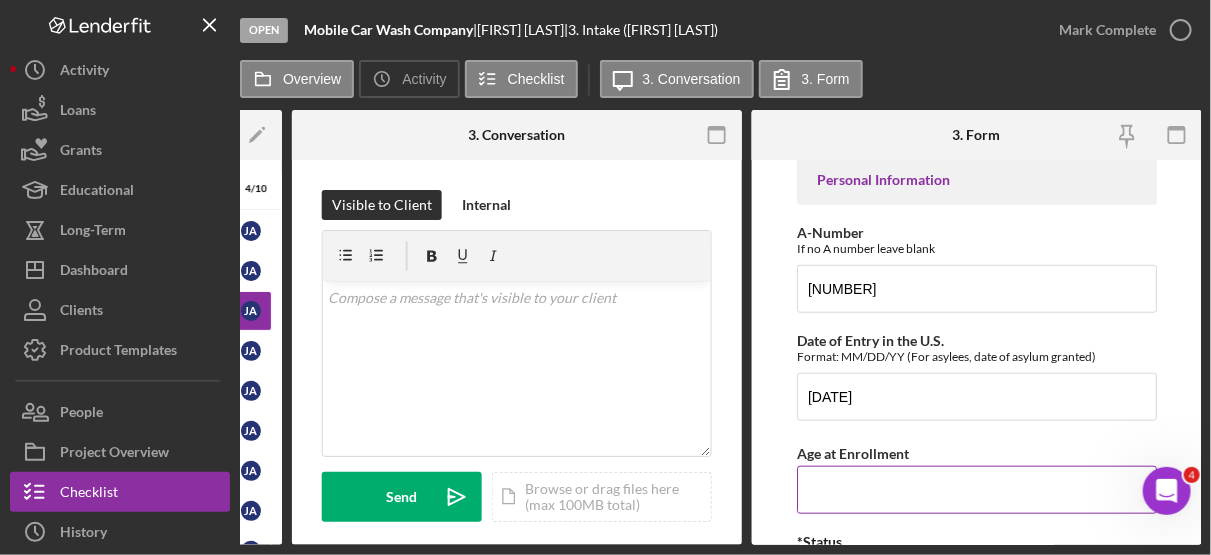 click on "Age at Enrollment" at bounding box center (977, 490) 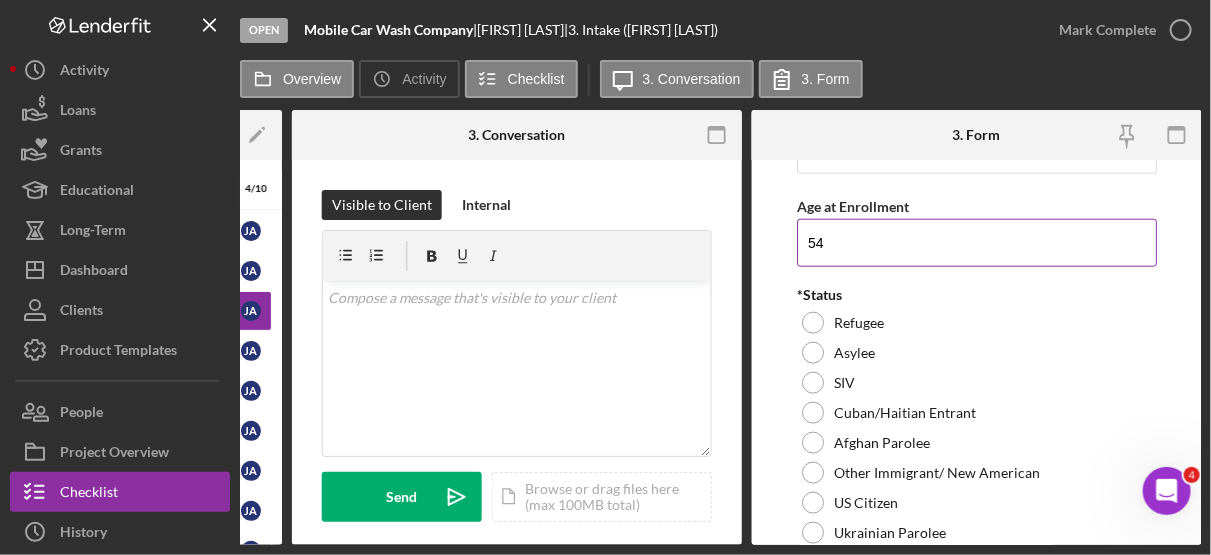 scroll, scrollTop: 855, scrollLeft: 0, axis: vertical 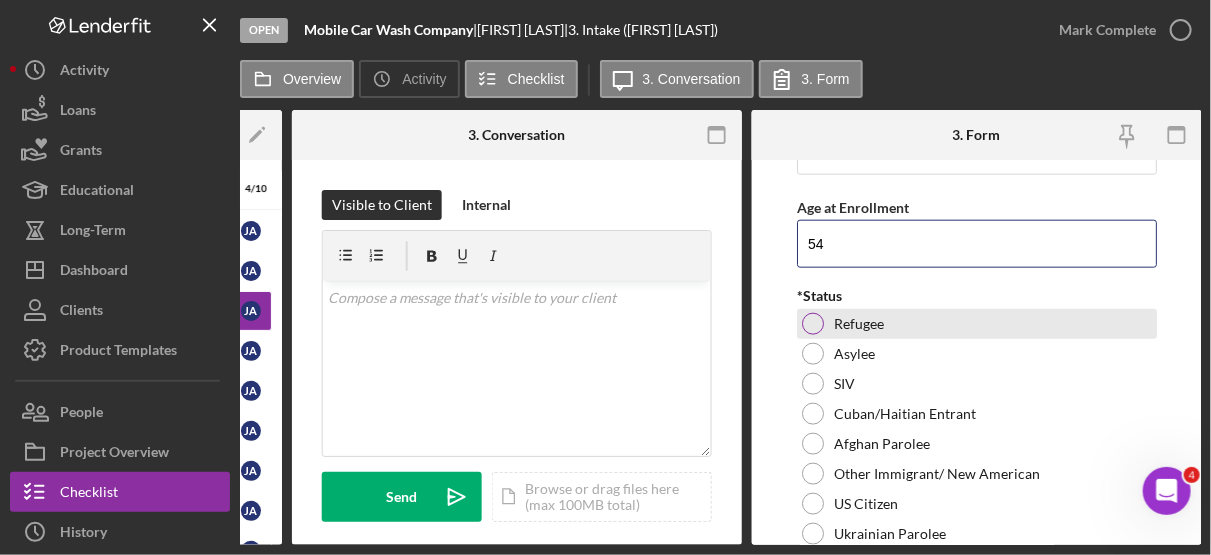 type on "54" 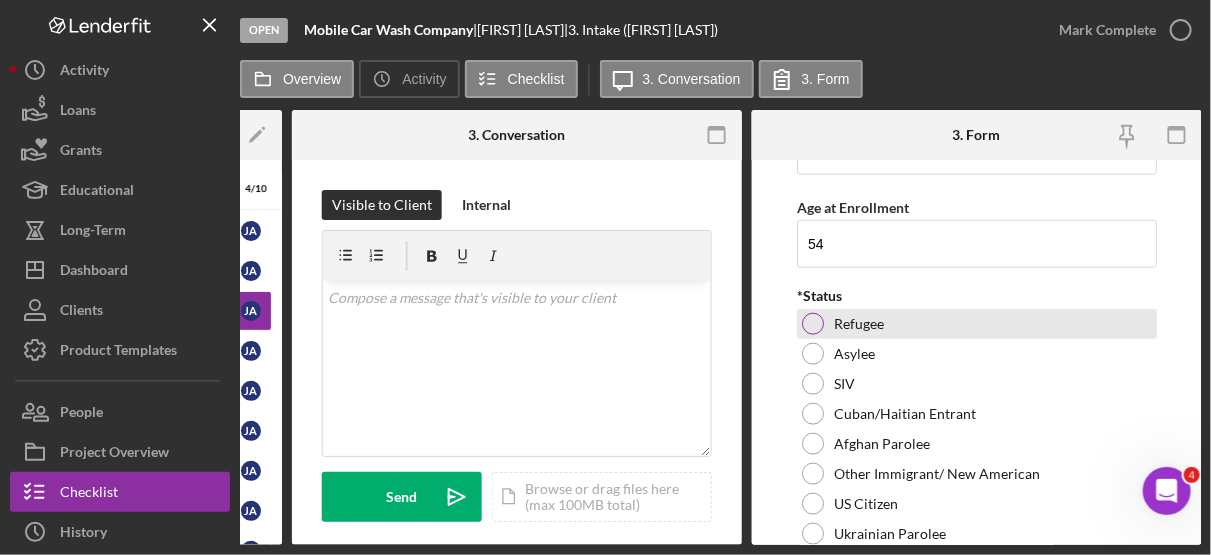 click at bounding box center (813, 324) 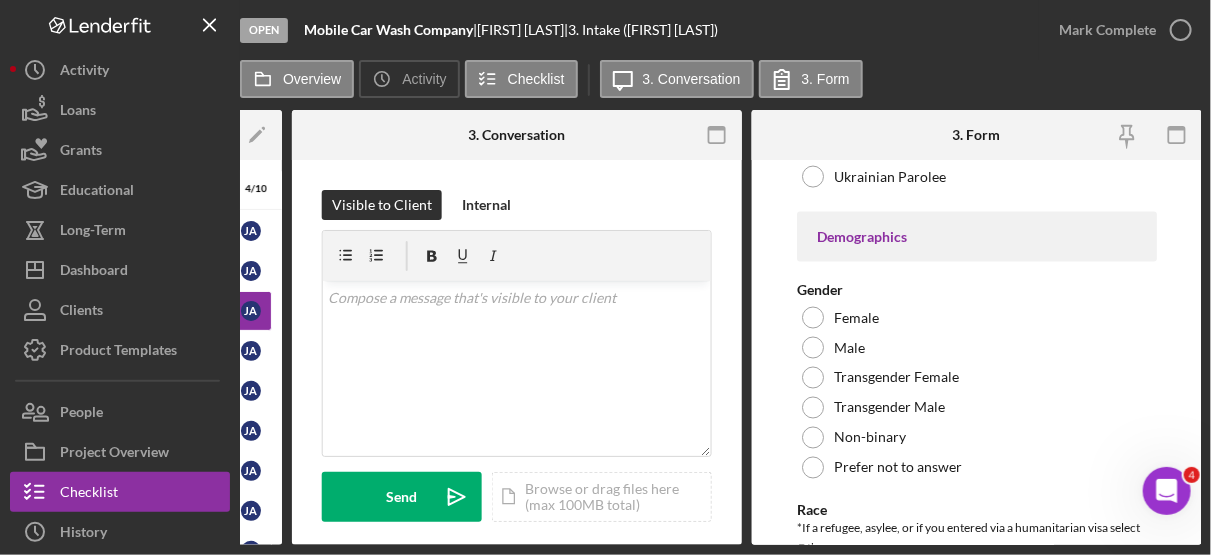 scroll, scrollTop: 1237, scrollLeft: 0, axis: vertical 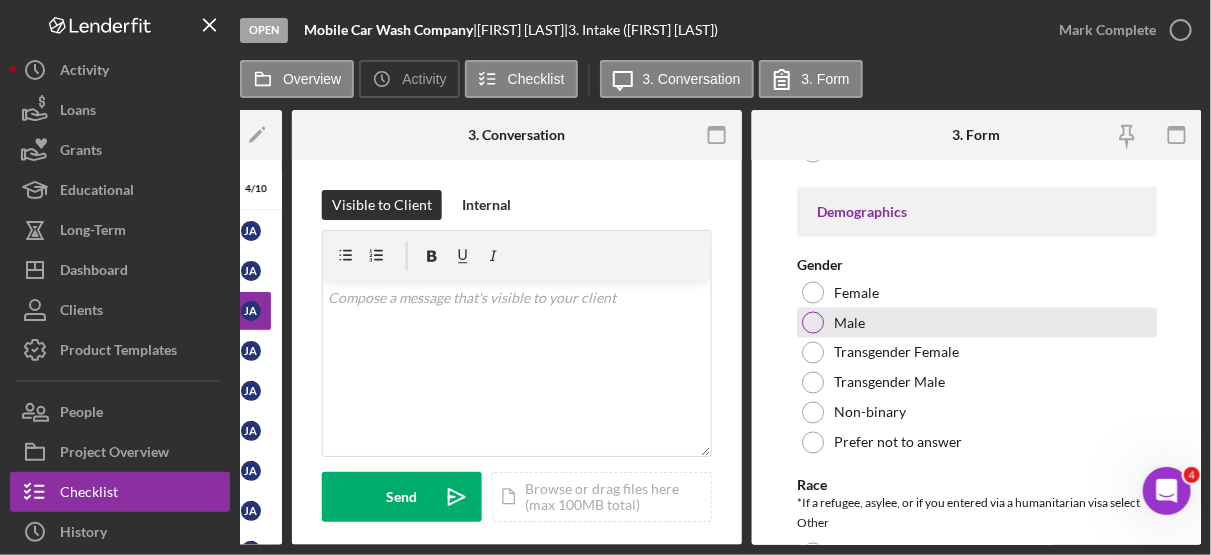 click on "Male" at bounding box center [849, 323] 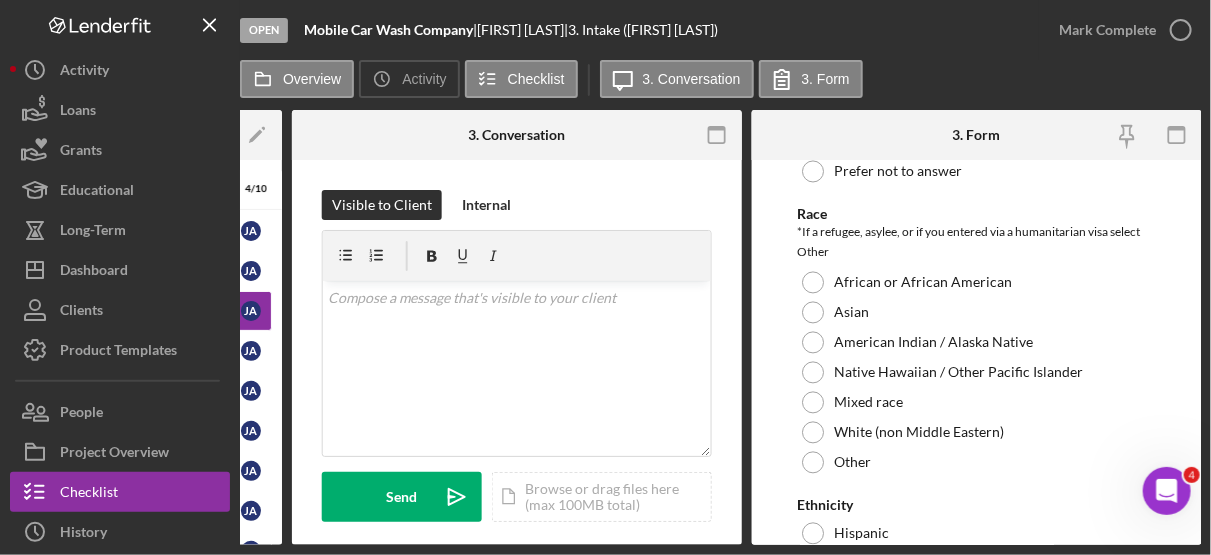 scroll, scrollTop: 1524, scrollLeft: 0, axis: vertical 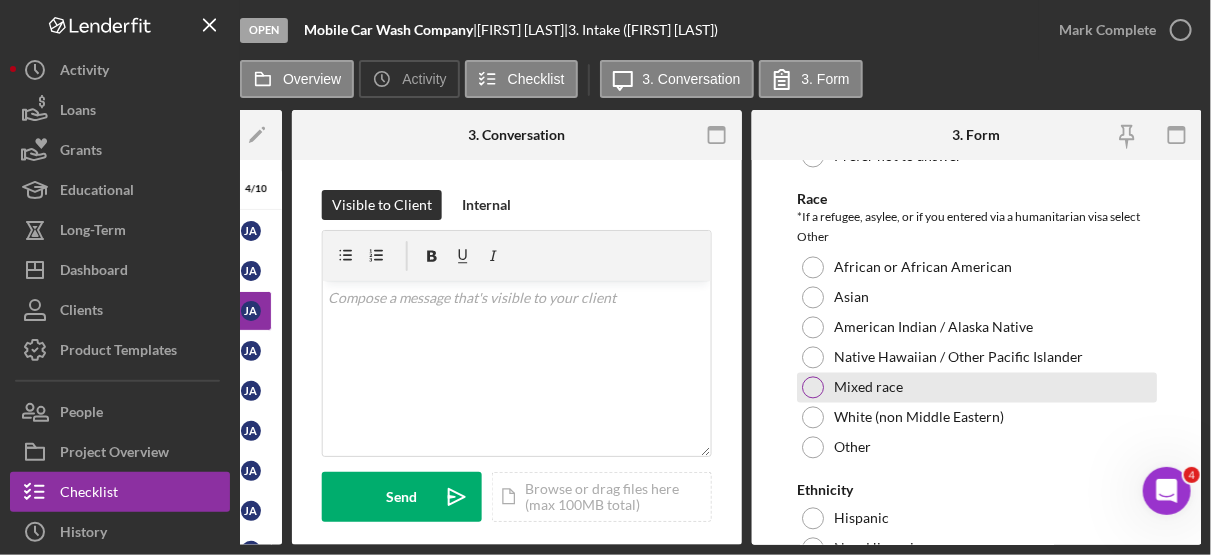 click on "Mixed race" at bounding box center [868, 387] 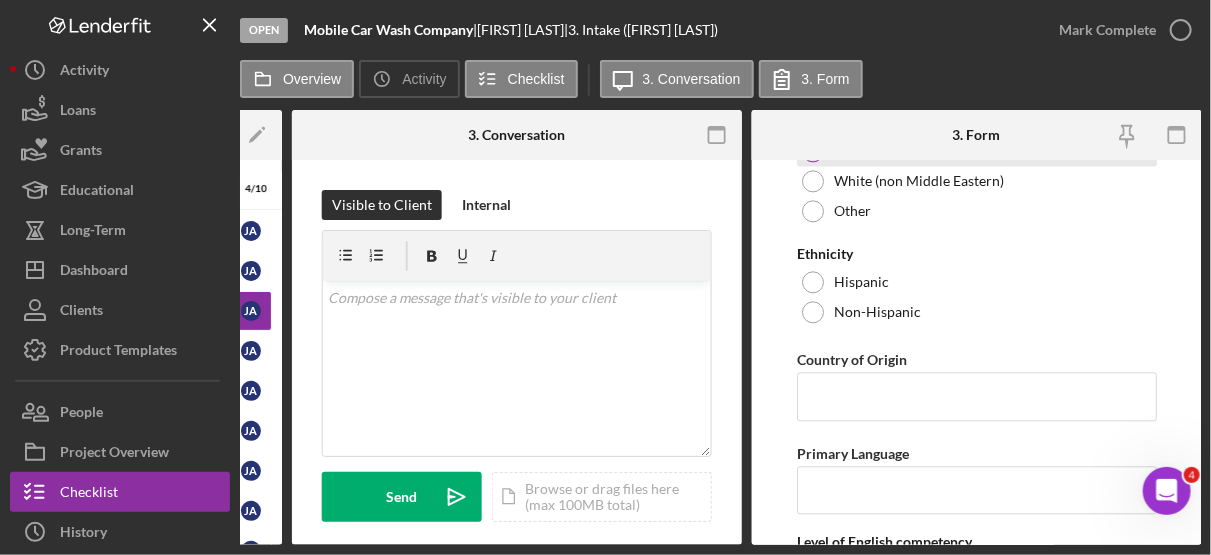 scroll, scrollTop: 1768, scrollLeft: 0, axis: vertical 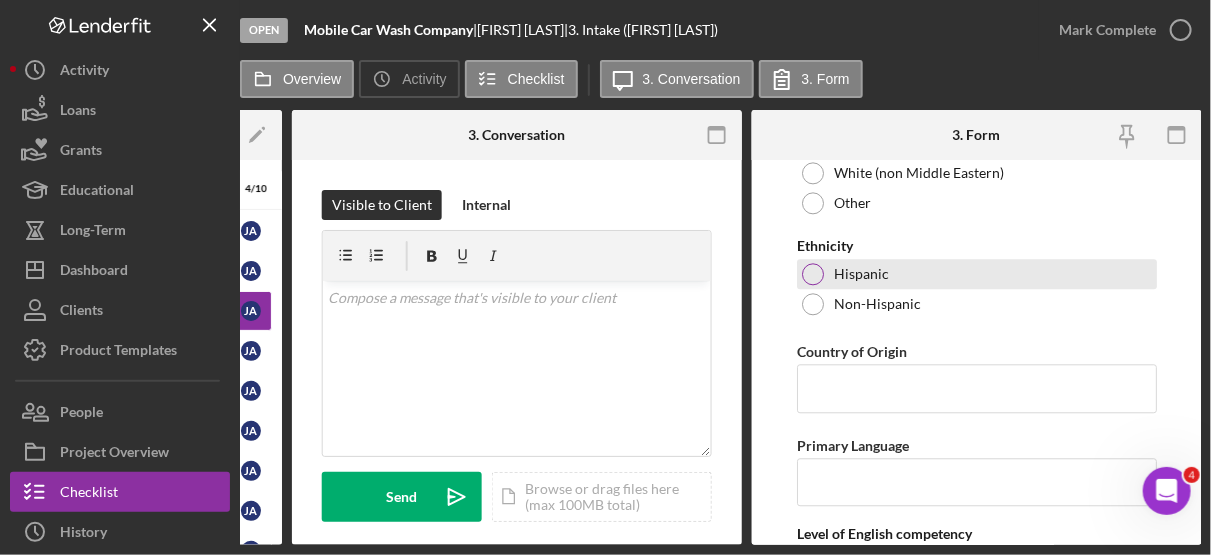 click at bounding box center (813, 274) 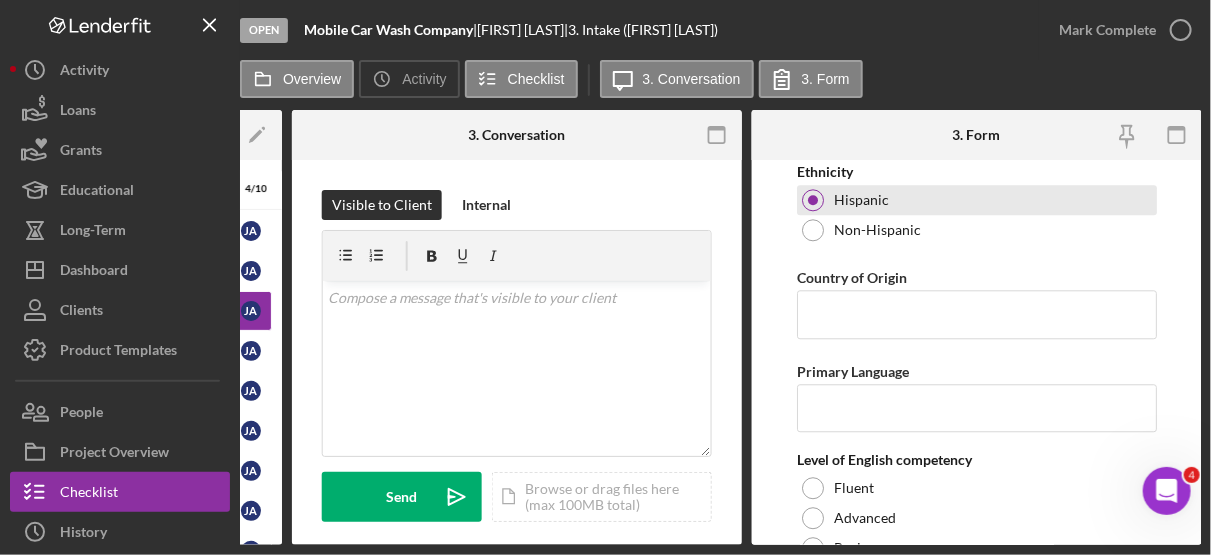 scroll, scrollTop: 1876, scrollLeft: 0, axis: vertical 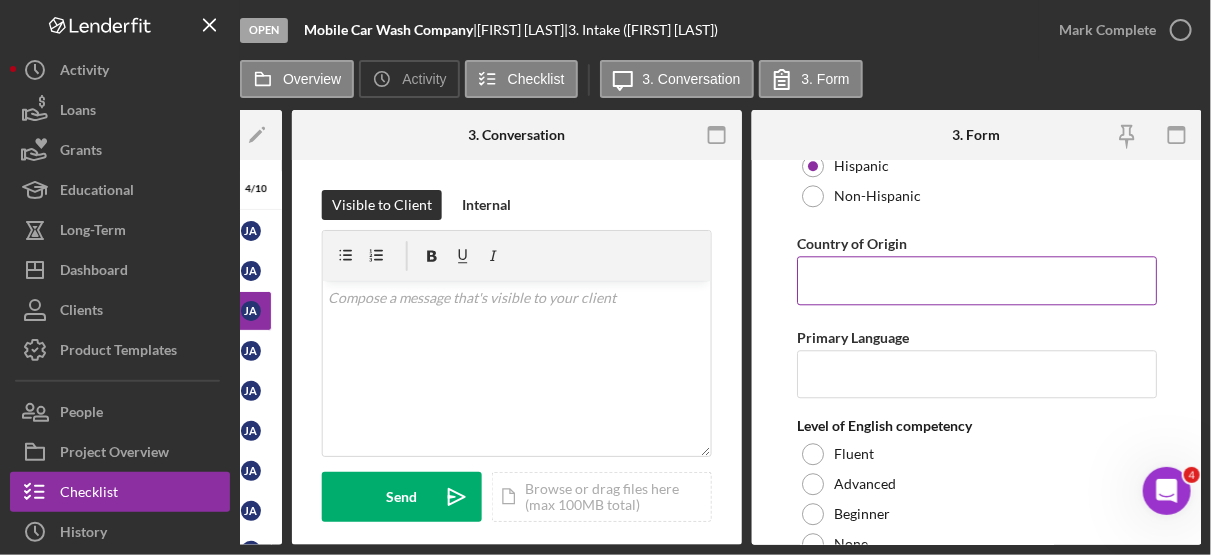 click on "Country of Origin" at bounding box center [977, 280] 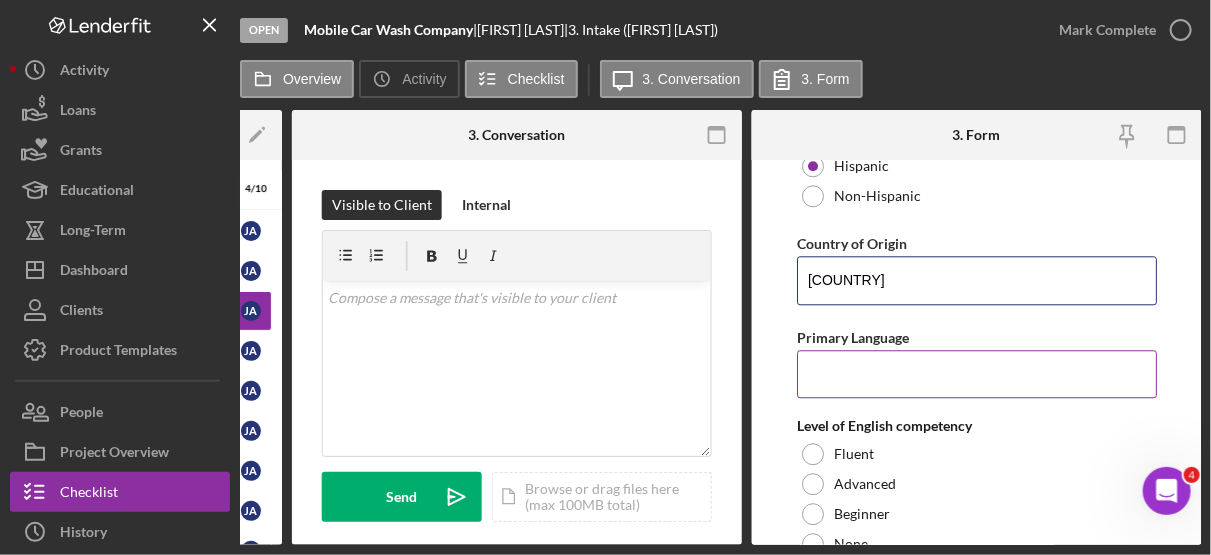 type on "[COUNTRY]" 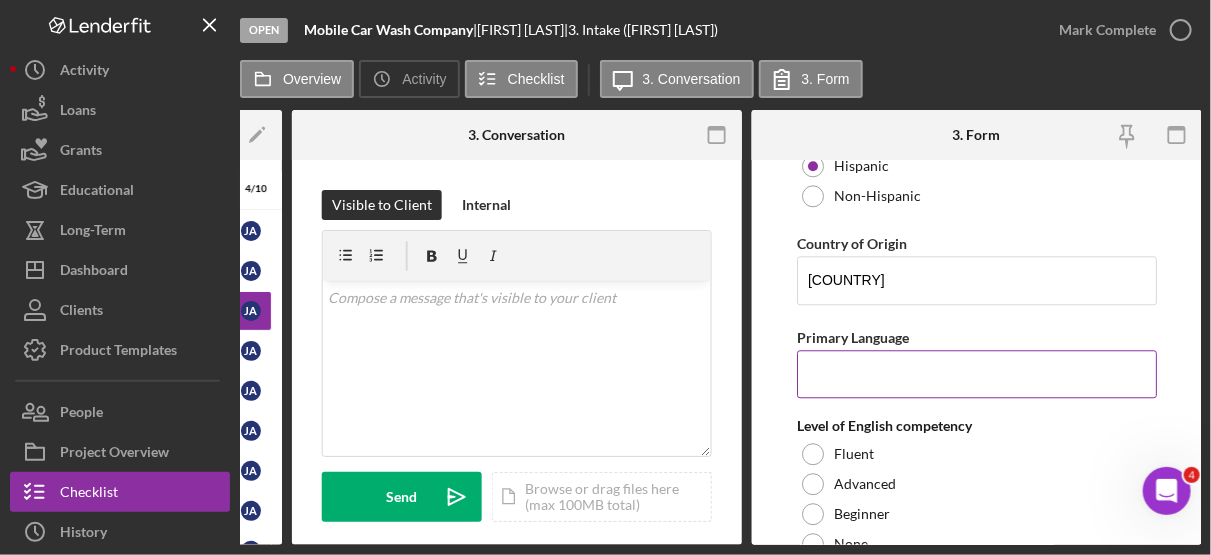 click on "Primary Language" at bounding box center (977, 374) 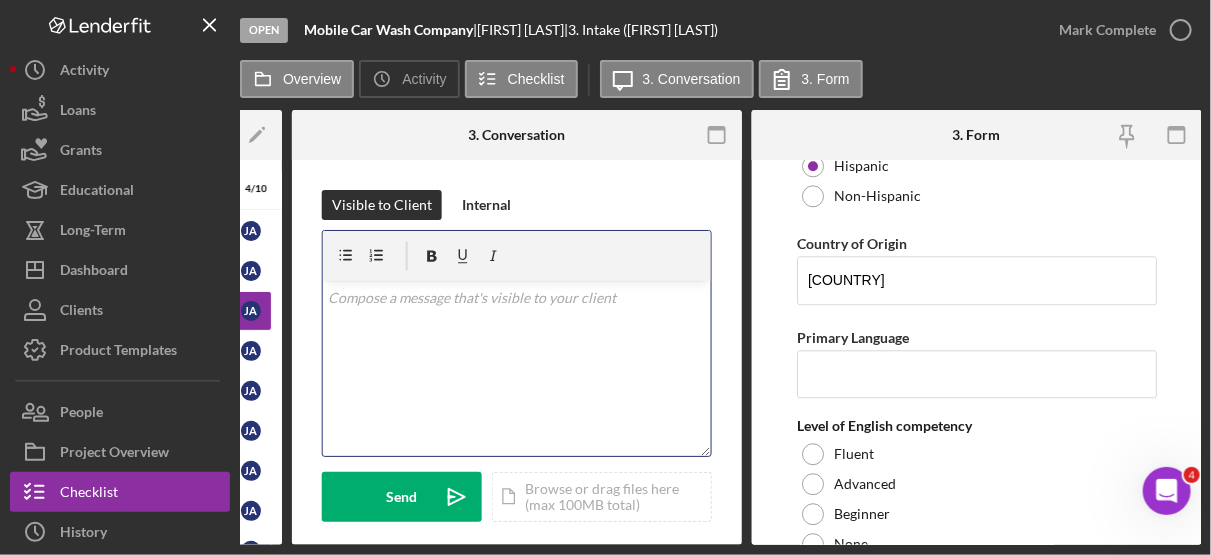 click on "v Color teal Color pink Remove color Add row above Add row below Add column before Add column after Merge cells Split cells Remove column Remove row Remove table" at bounding box center [517, 368] 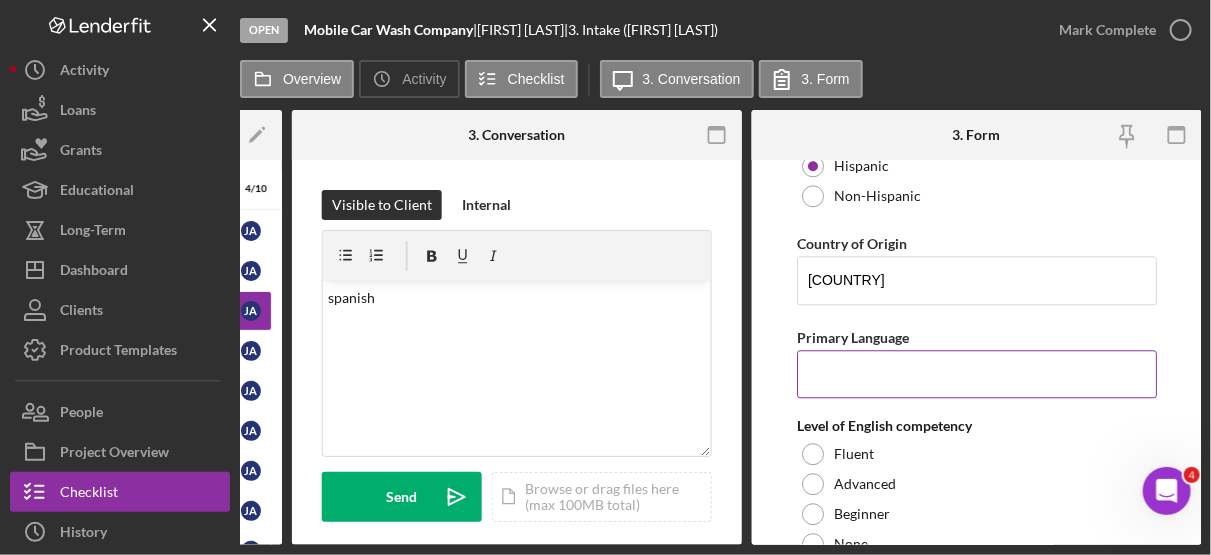 click on "Primary Language" at bounding box center [977, 374] 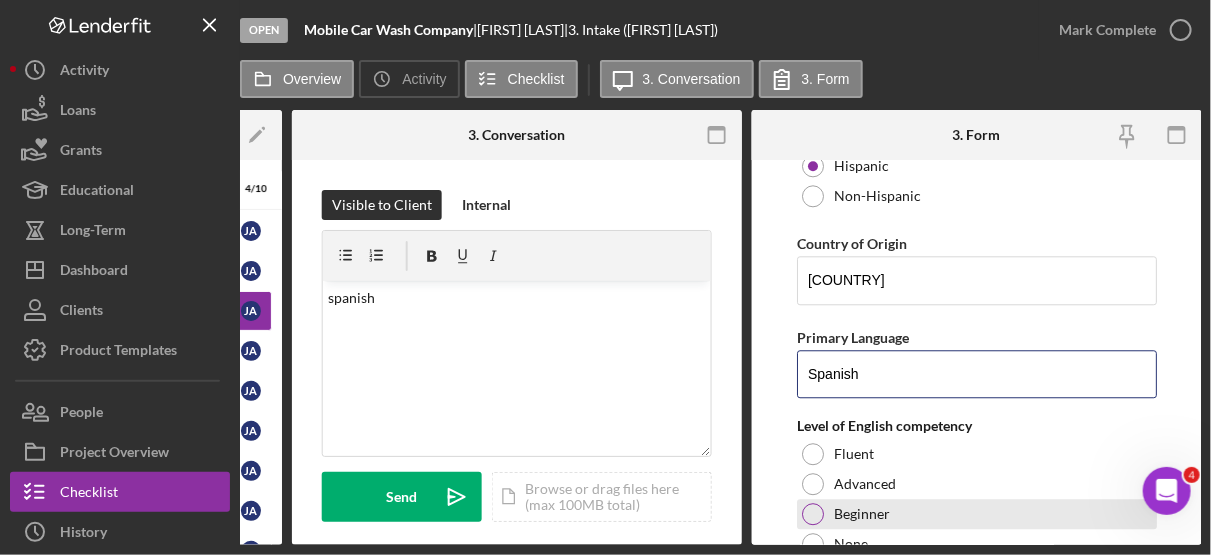 type on "Spanish" 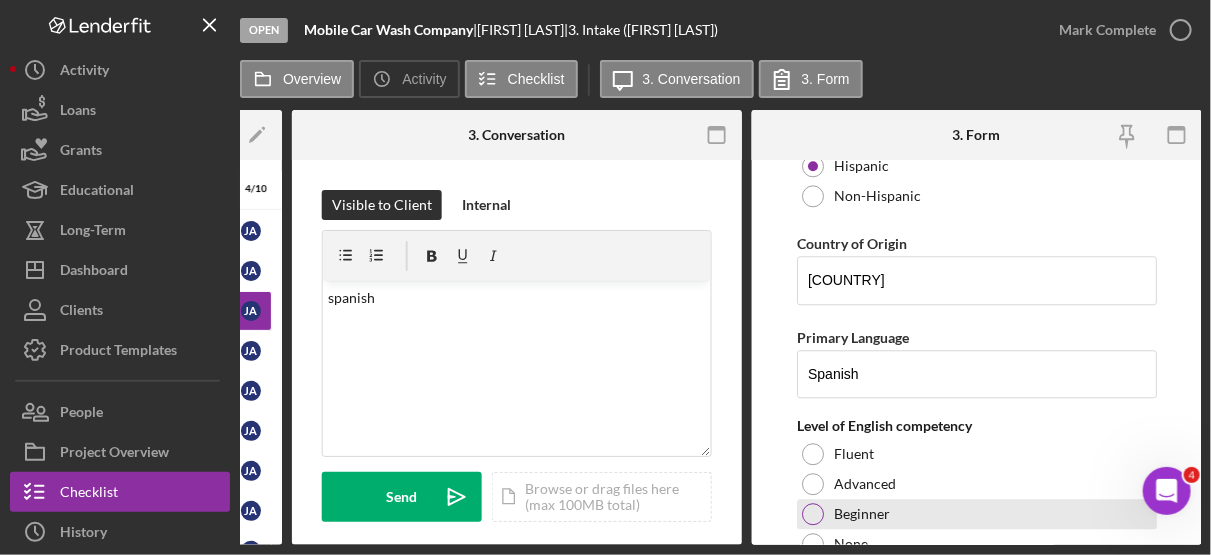 click on "Beginner" at bounding box center (862, 514) 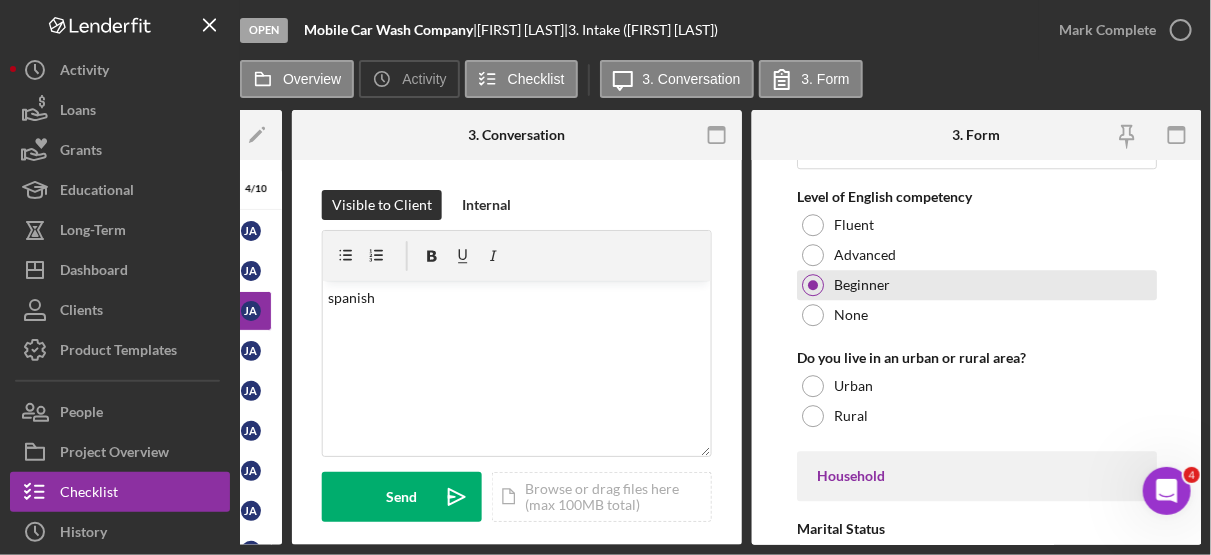scroll, scrollTop: 2106, scrollLeft: 0, axis: vertical 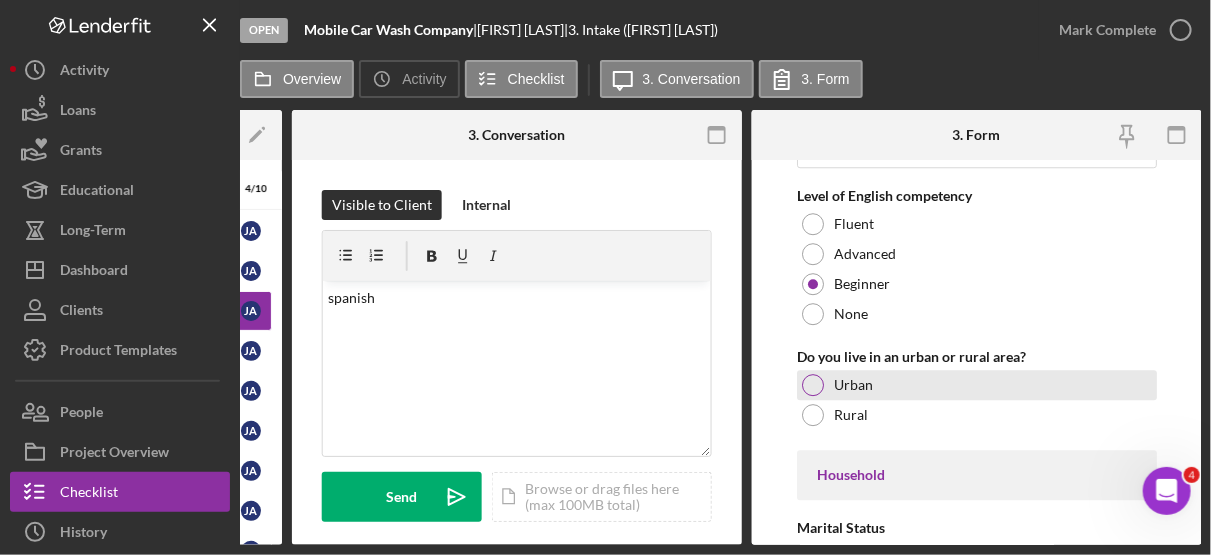 click at bounding box center (813, 385) 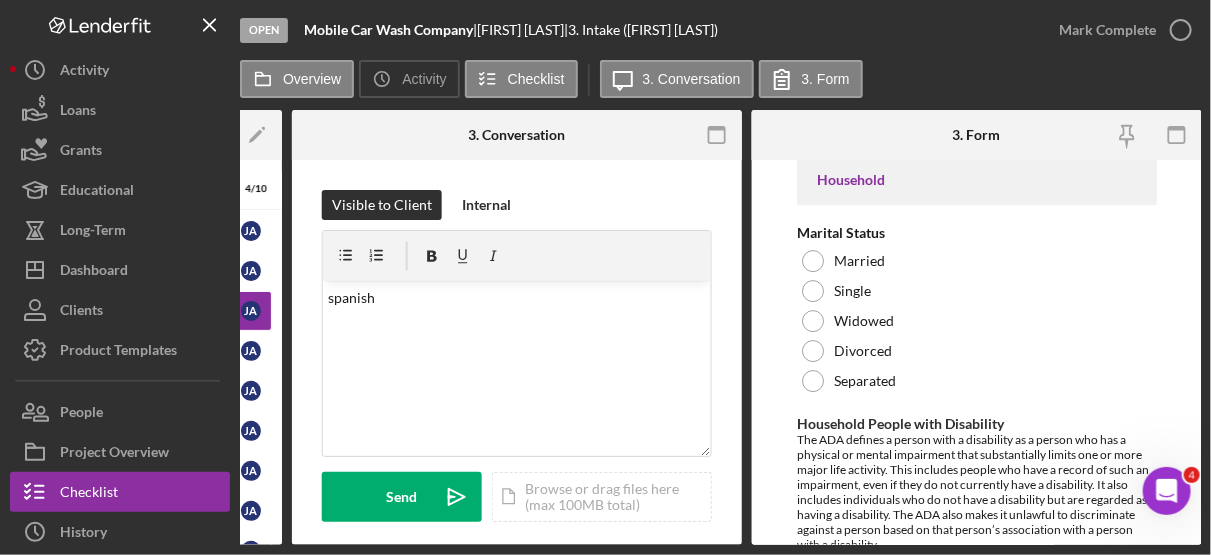 scroll, scrollTop: 2404, scrollLeft: 0, axis: vertical 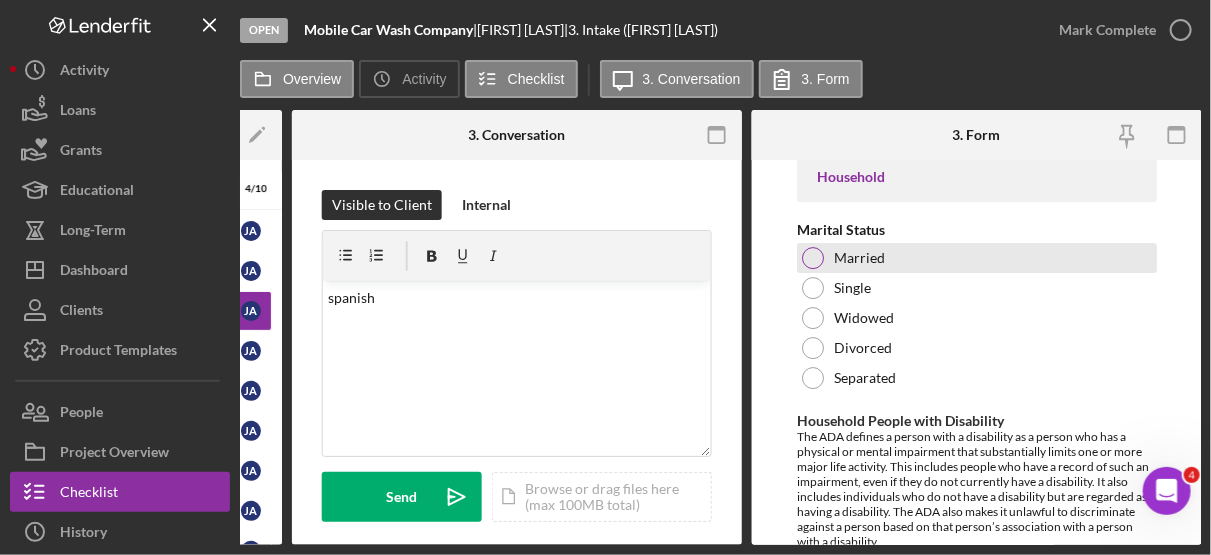 click on "Married" at bounding box center (859, 258) 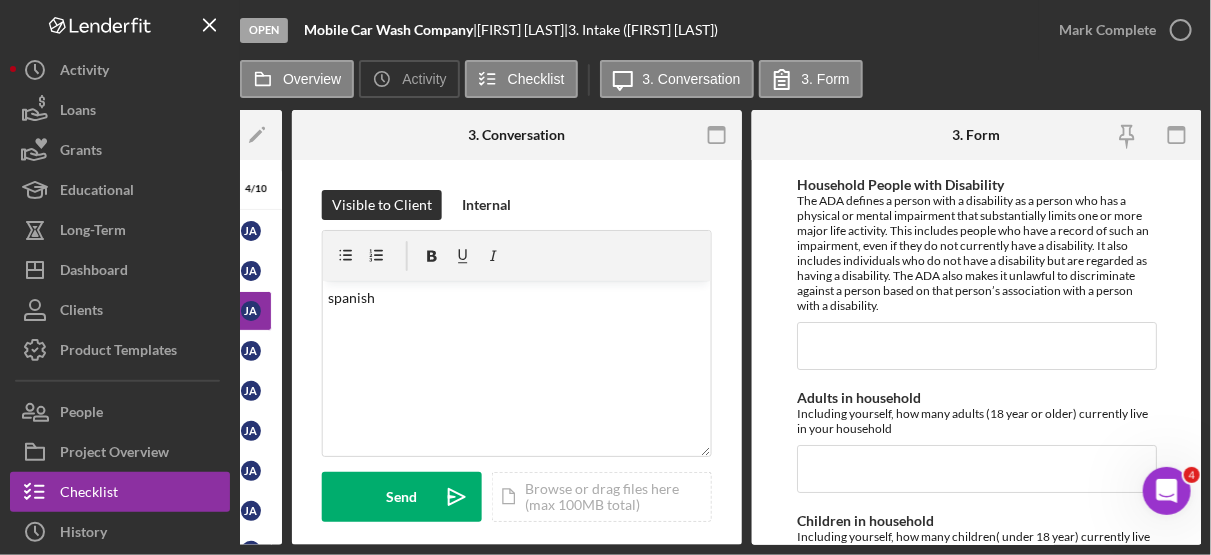 scroll, scrollTop: 2655, scrollLeft: 0, axis: vertical 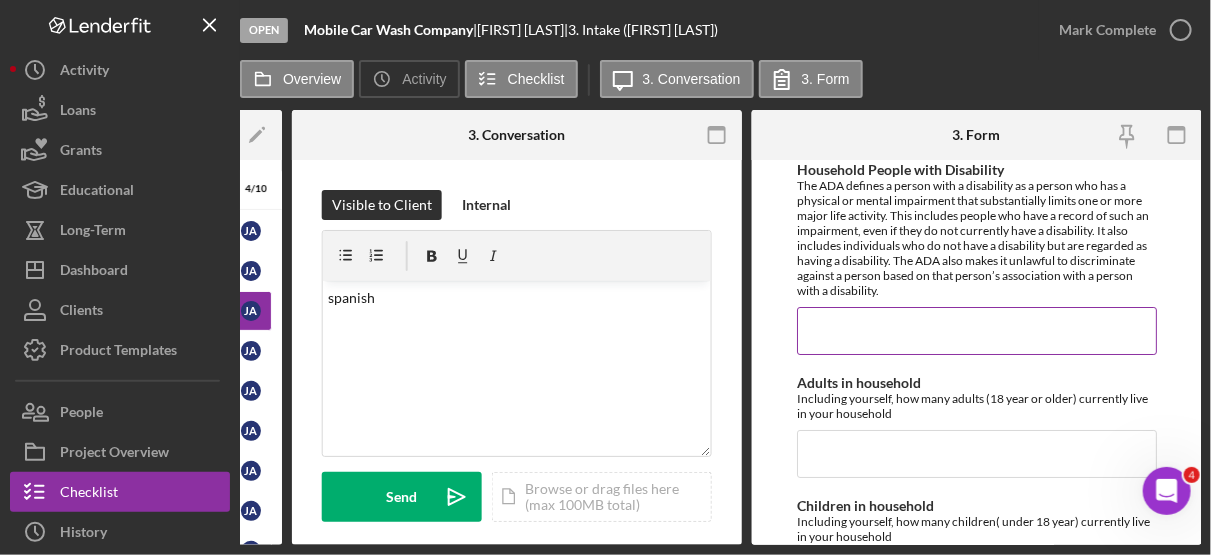 click on "Household People with Disability" at bounding box center (977, 331) 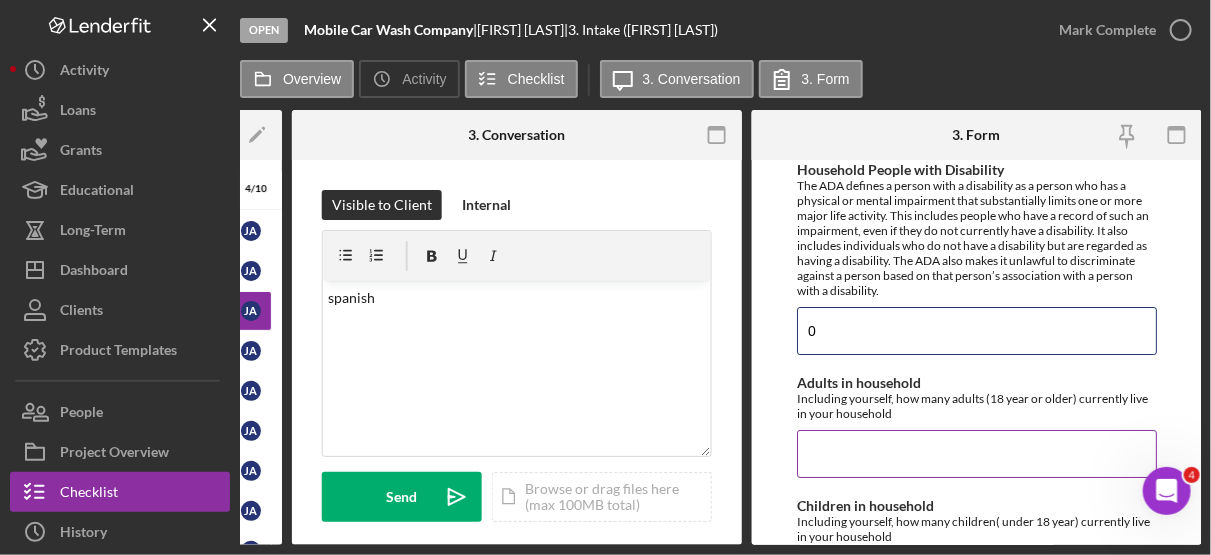 type on "0" 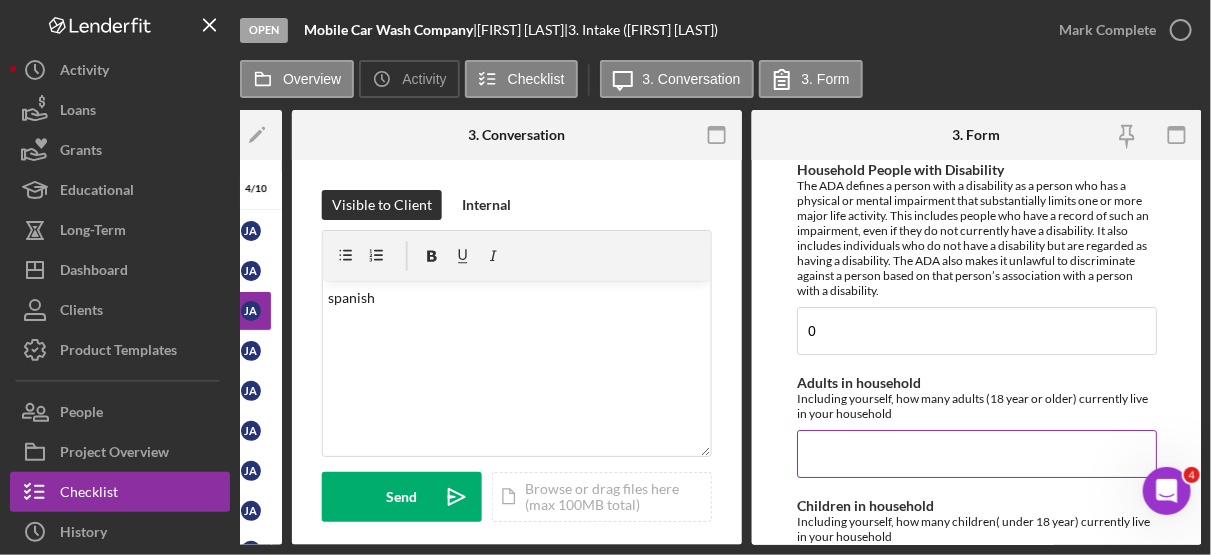 click on "Adults in household" at bounding box center (977, 454) 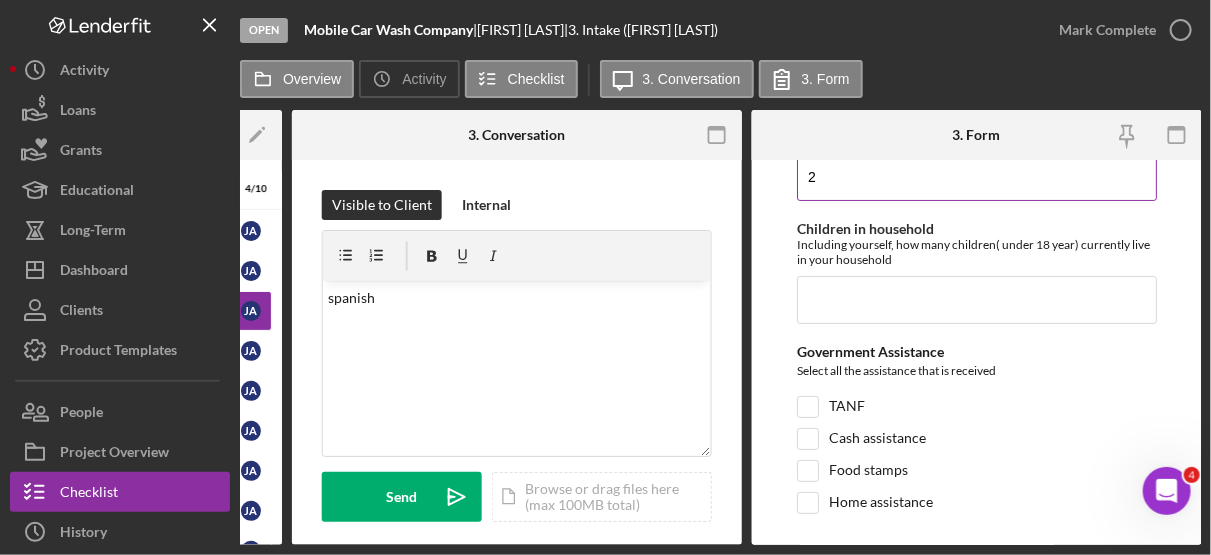 scroll, scrollTop: 2933, scrollLeft: 0, axis: vertical 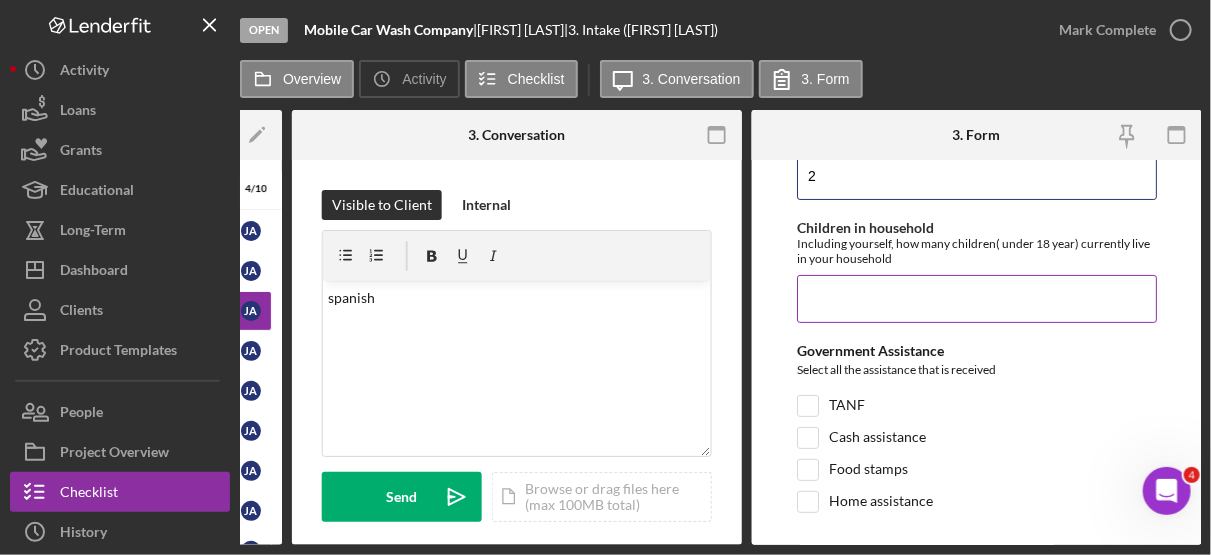 type on "2" 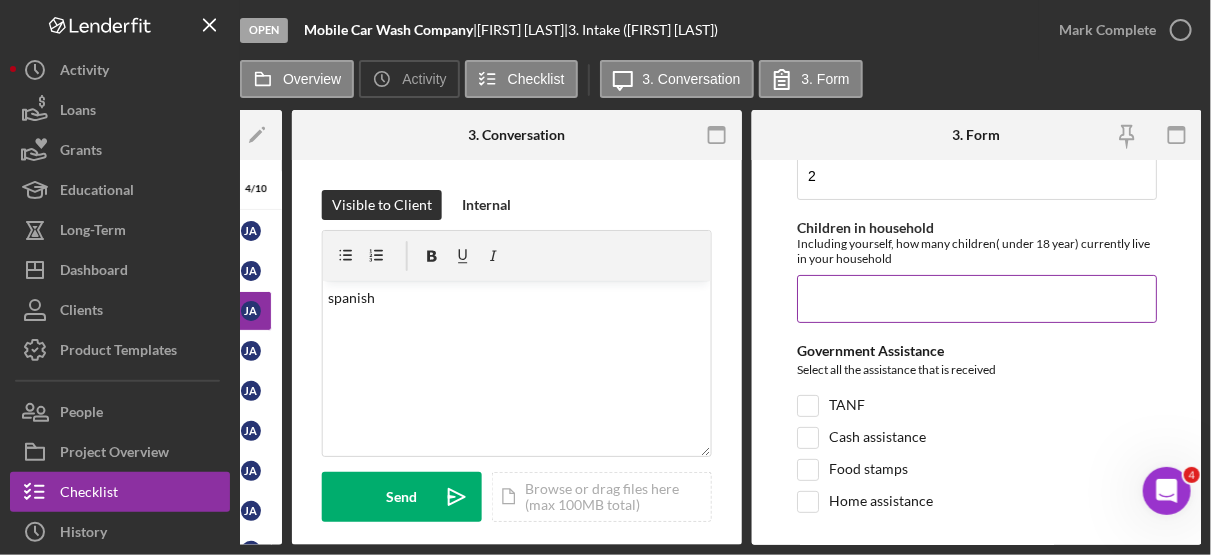 click on "Children in household" at bounding box center [977, 299] 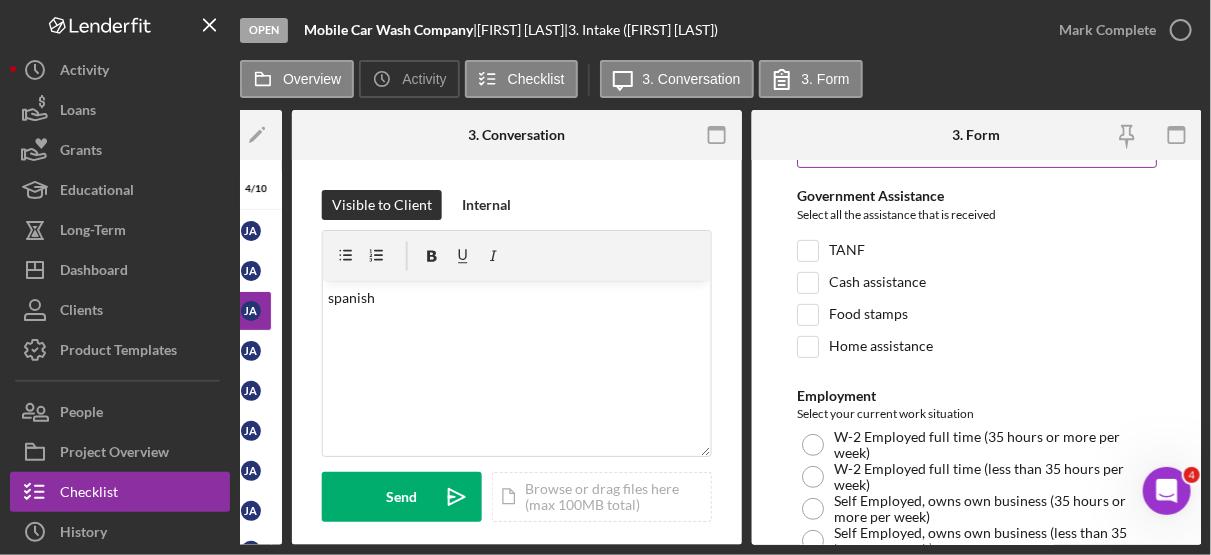 scroll, scrollTop: 3089, scrollLeft: 0, axis: vertical 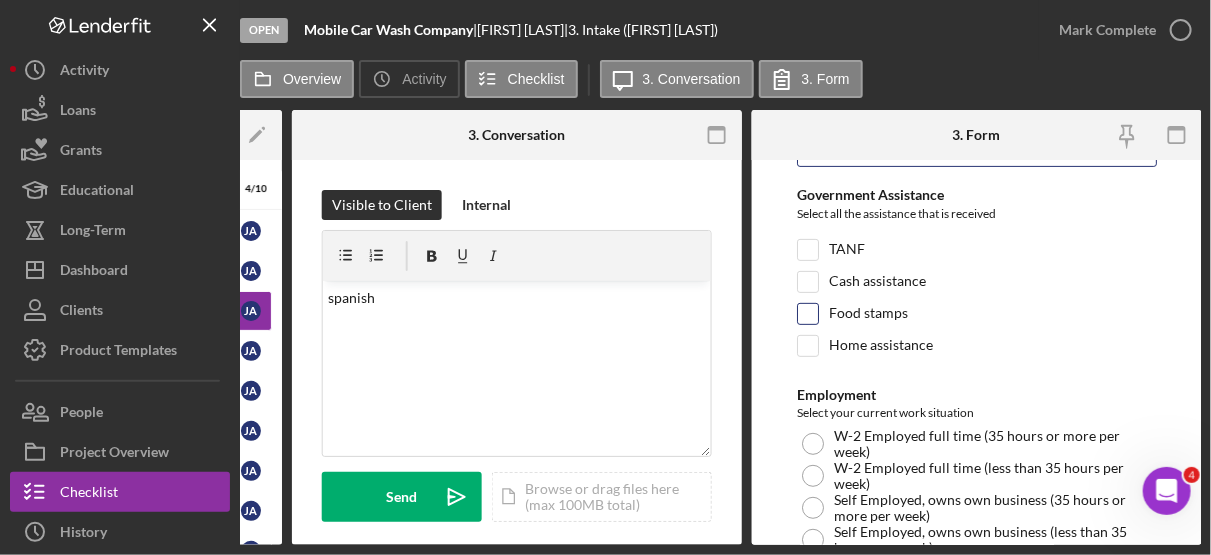 type on "3" 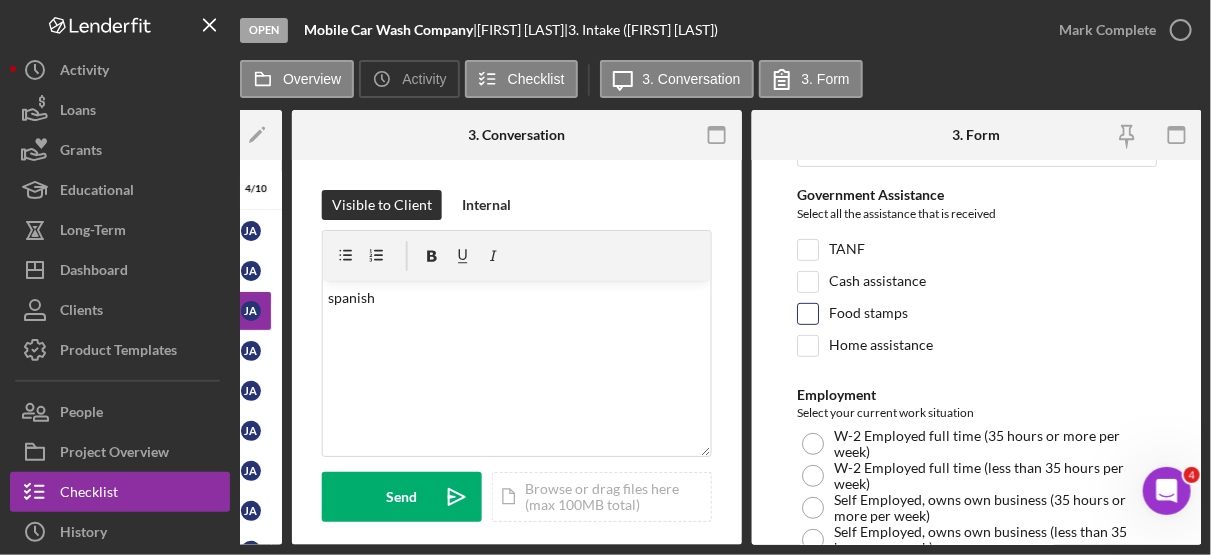 click on "Food stamps" at bounding box center (808, 314) 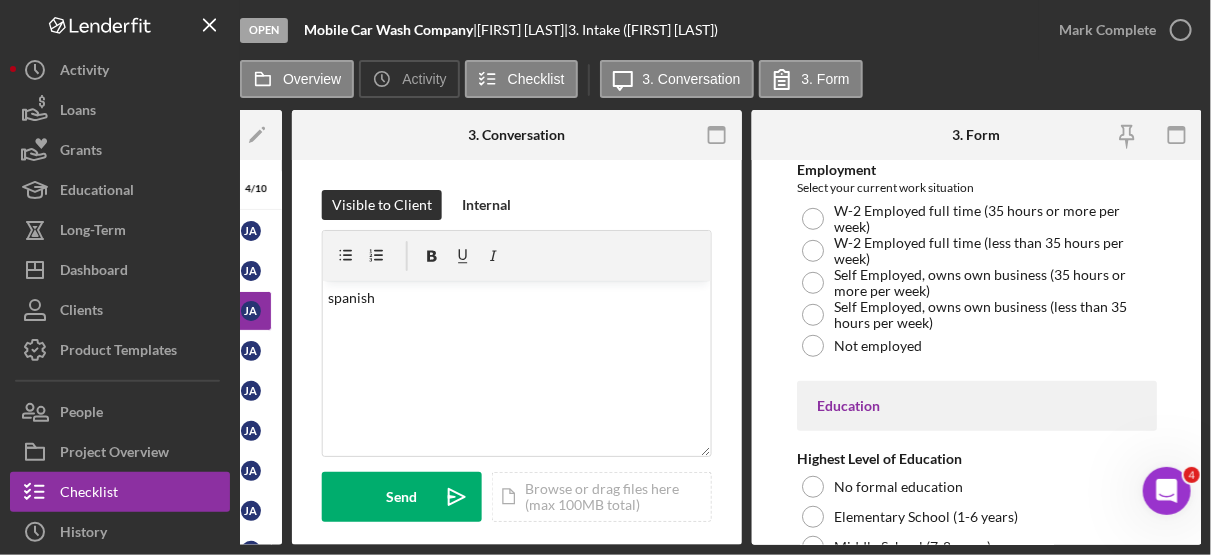 scroll, scrollTop: 3316, scrollLeft: 0, axis: vertical 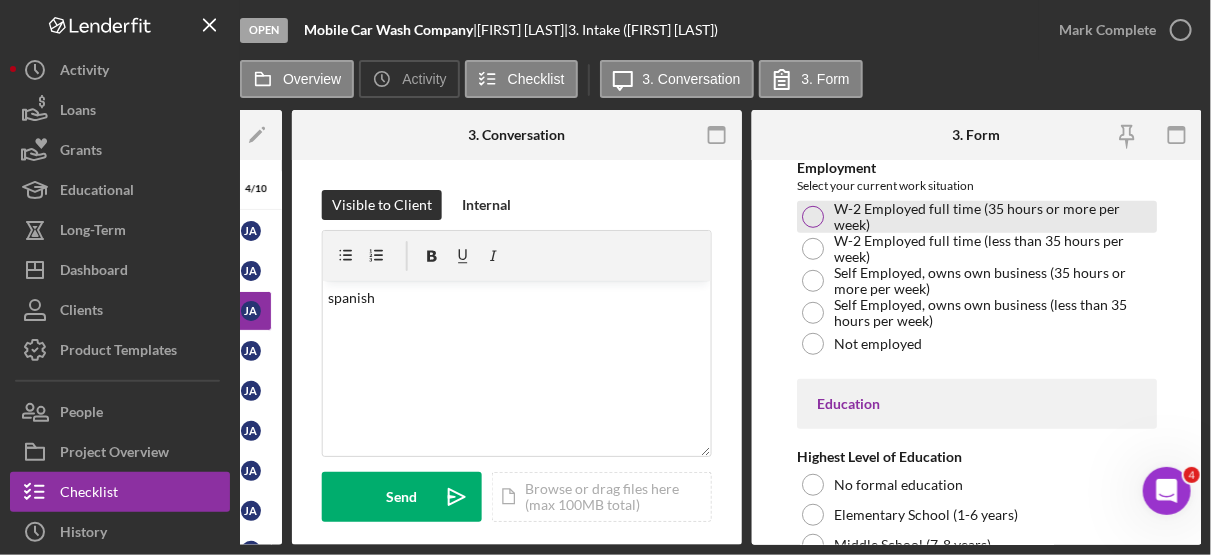 click on "W-2 Employed full time (35 hours or more per week)" at bounding box center (977, 217) 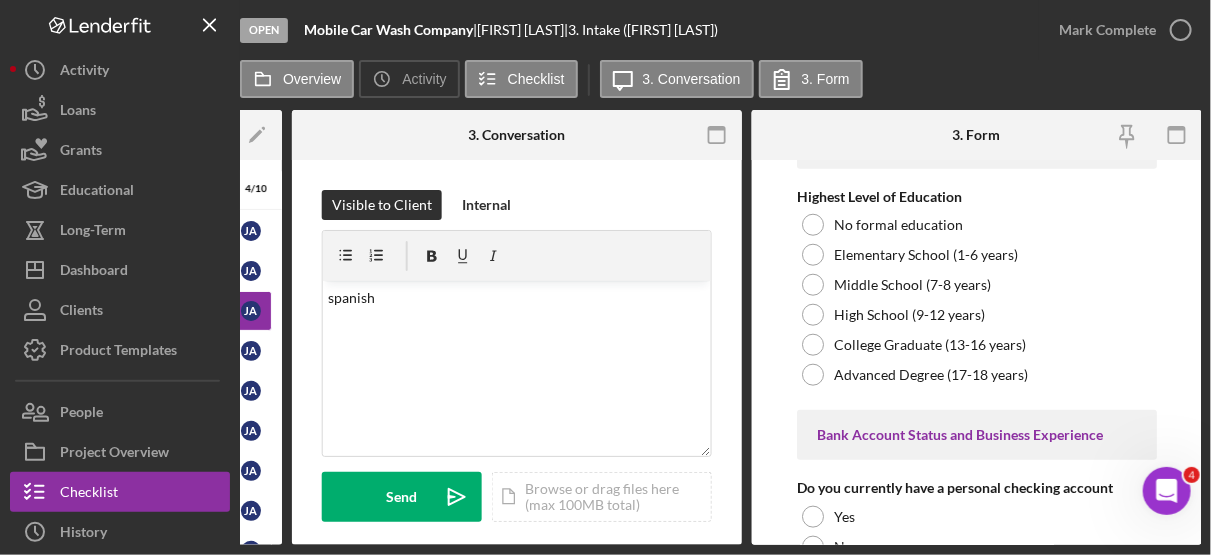 scroll, scrollTop: 3577, scrollLeft: 0, axis: vertical 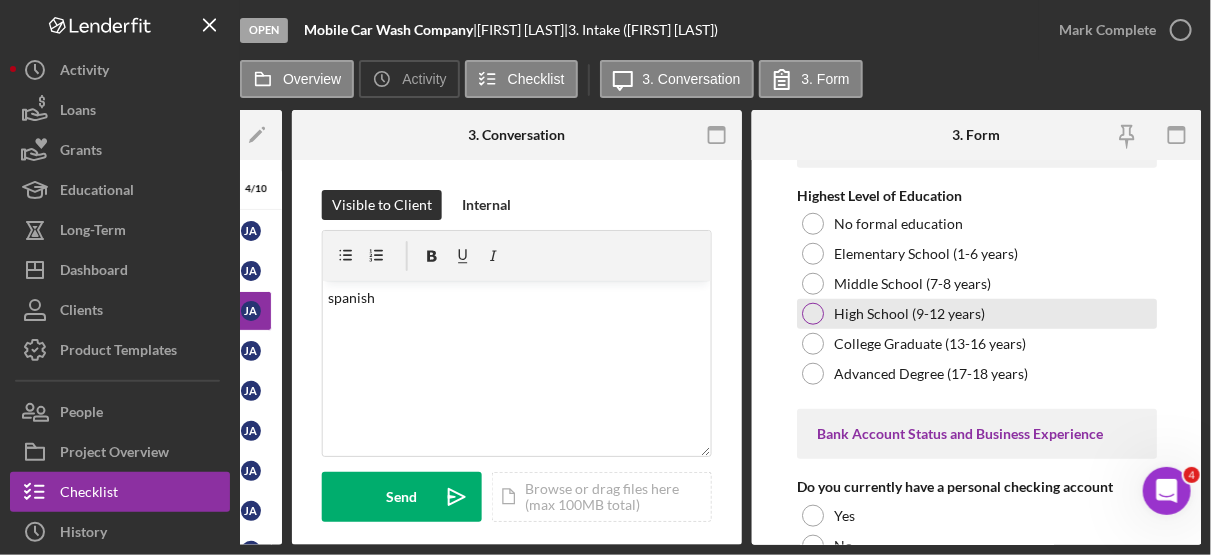 click at bounding box center [813, 314] 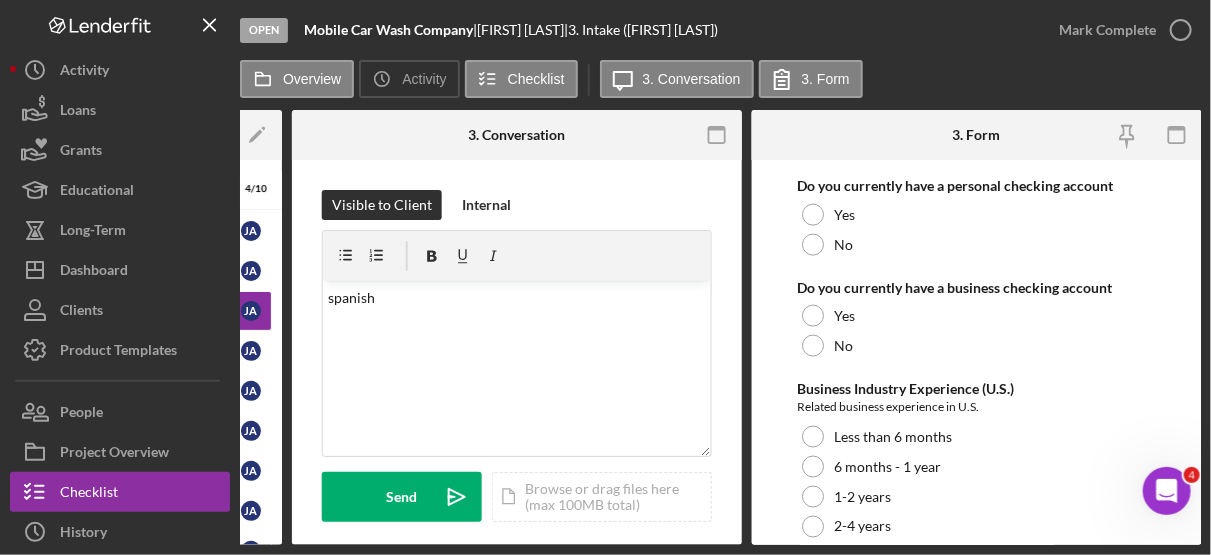 scroll, scrollTop: 3879, scrollLeft: 0, axis: vertical 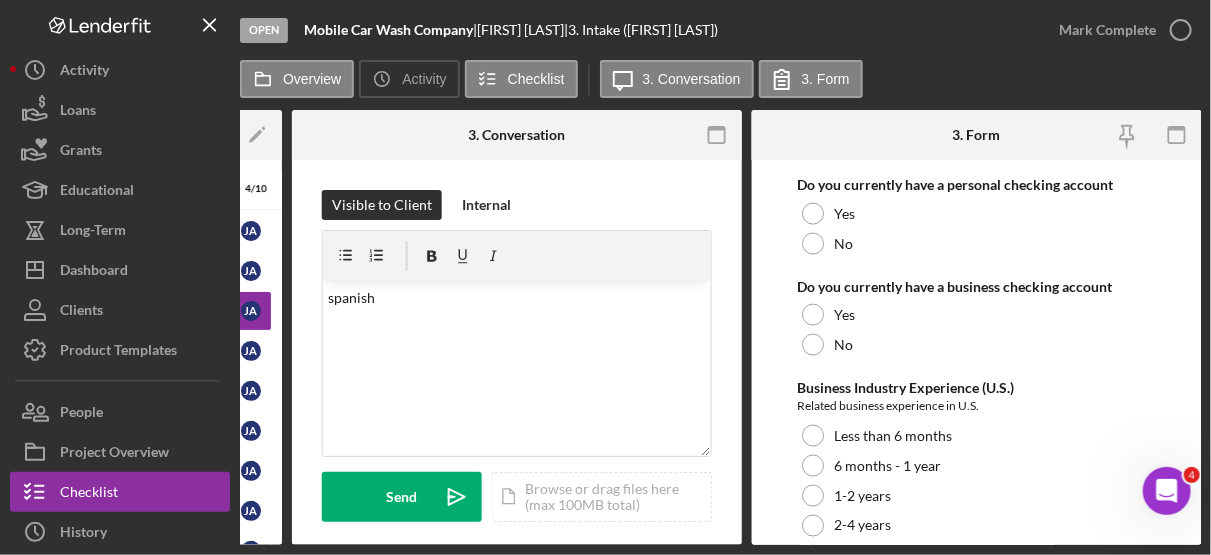 click on "Affiliate Office How did you hear about the program? Other Program Participant Case Manager/ Staff Community Partner Flyer Other Date of Enrollment  Format: MM/DD/YY [DATE] Loan number Number in tracker and client id JFCSFY25 *ORR Status ORR Eligible  Non-ORR Clients Personal Information A-Number If no A number leave blank [NUMBER] Date of Entry in the U.S. Format: MM/DD/YY (For asylees, date of asylum granted) [DATE] Age at Enrollment  [AGE] *Status Refugee Asylee SIV Cuban/Haitian Entrant      Afghan Parolee        Other Immigrant/ New American US Citizen Ukrainian Parolee  Demographics Gender Female Male Transgender Female Transgender Male Non-binary Prefer not to answer Race *If a refugee, asylee, or if you entered via a humanitarian visa select Other African or African American Asian American Indian / Alaska Native Native Hawaiian / Other Pacific Islander Mixed race White (non Middle Eastern) Other Ethnicity  Hispanic  Non-Hispanic Country of Origin [COUNTRY] Primary Language Spanish Fluent None" at bounding box center [977, 352] 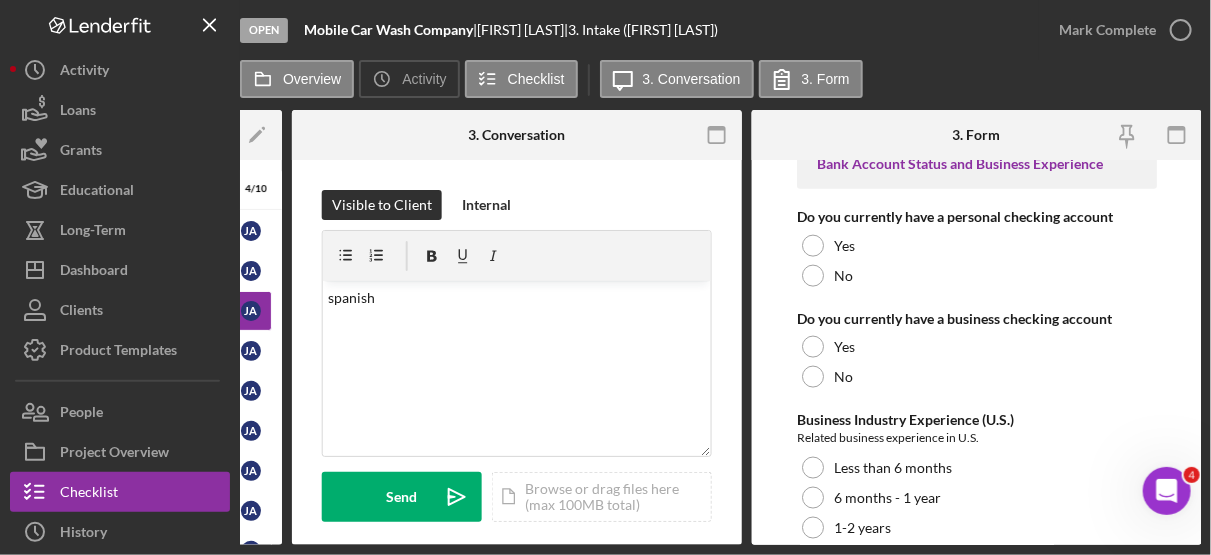 scroll, scrollTop: 3848, scrollLeft: 0, axis: vertical 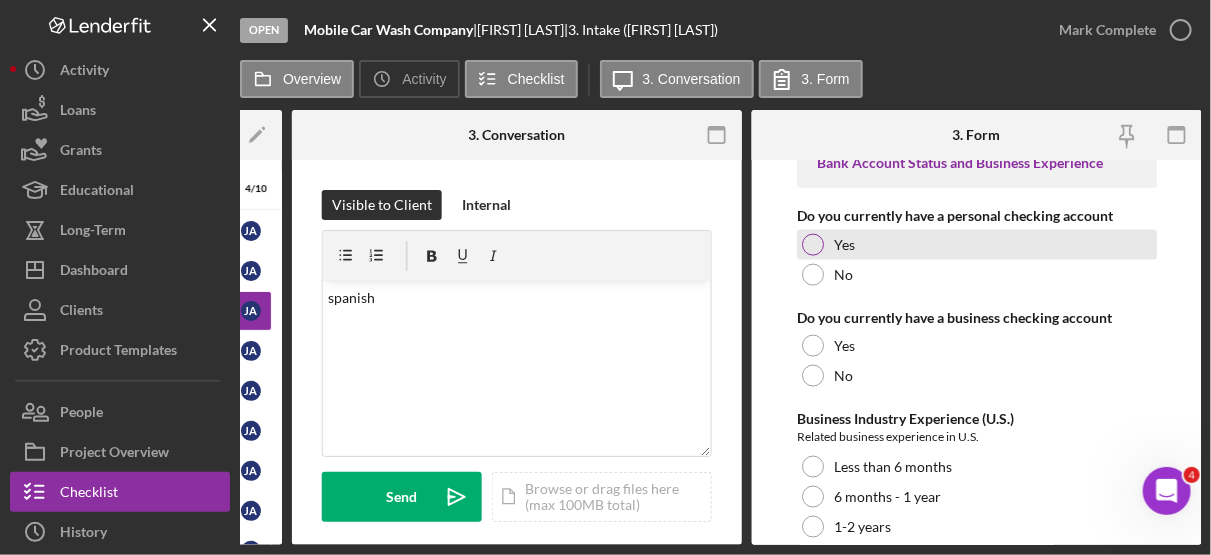 click at bounding box center [813, 245] 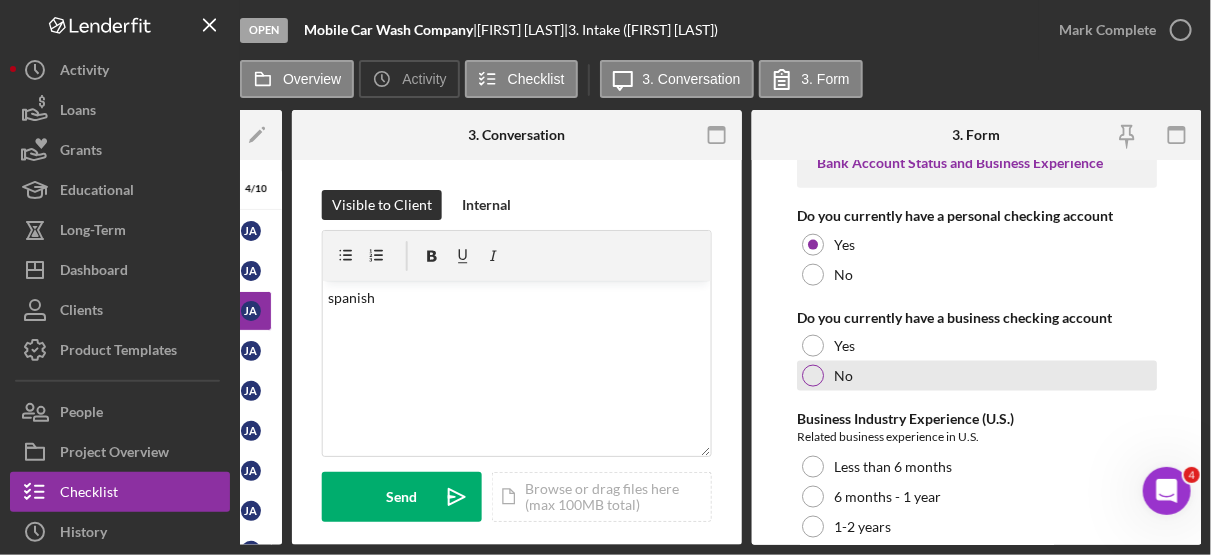 click at bounding box center [813, 376] 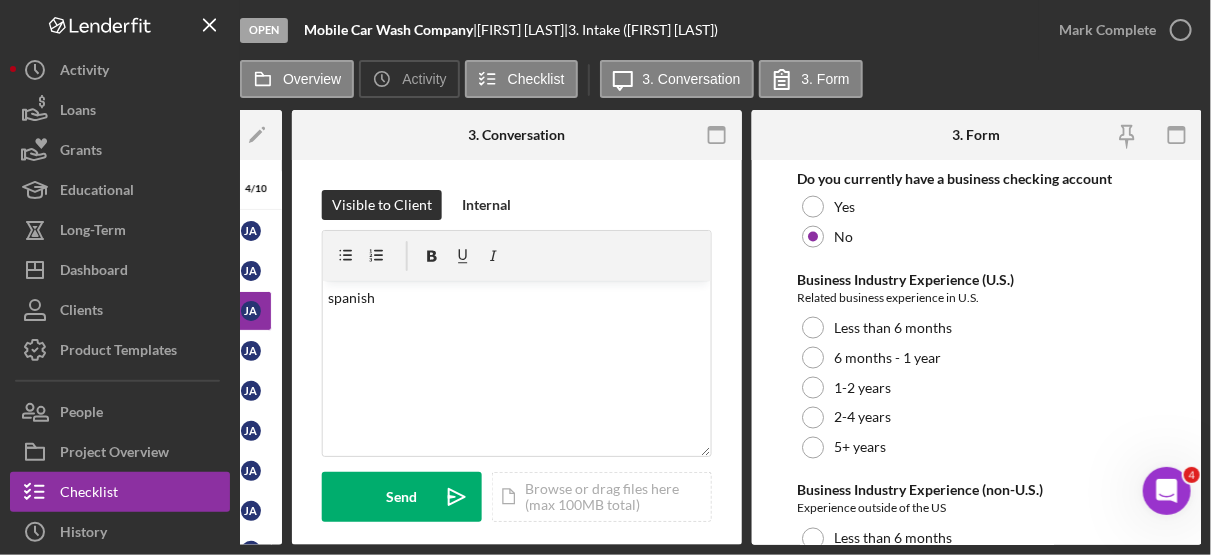 scroll, scrollTop: 3988, scrollLeft: 0, axis: vertical 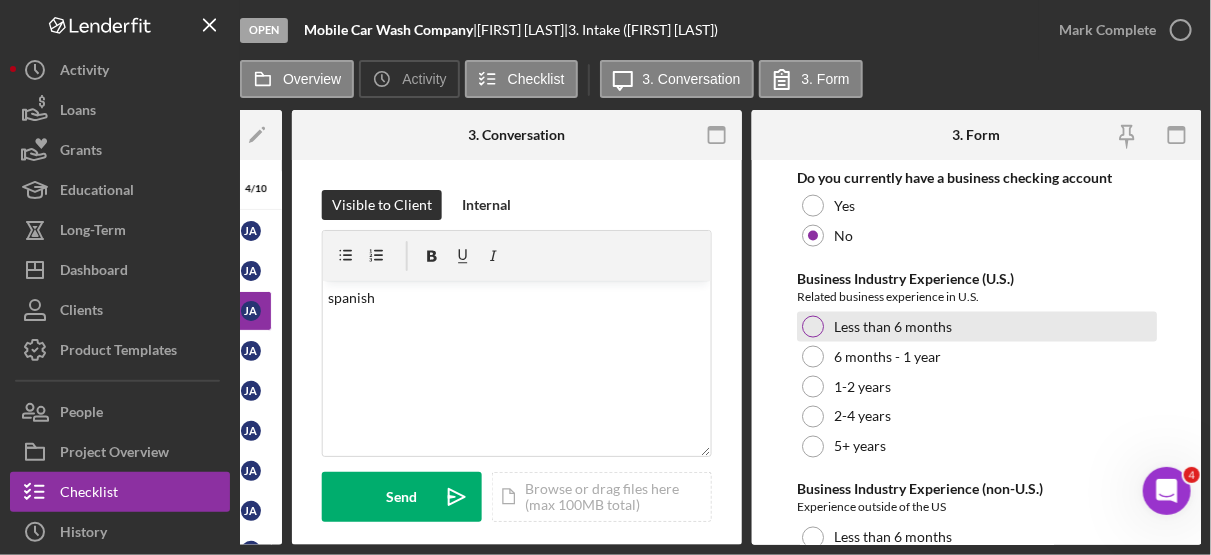 click at bounding box center [813, 327] 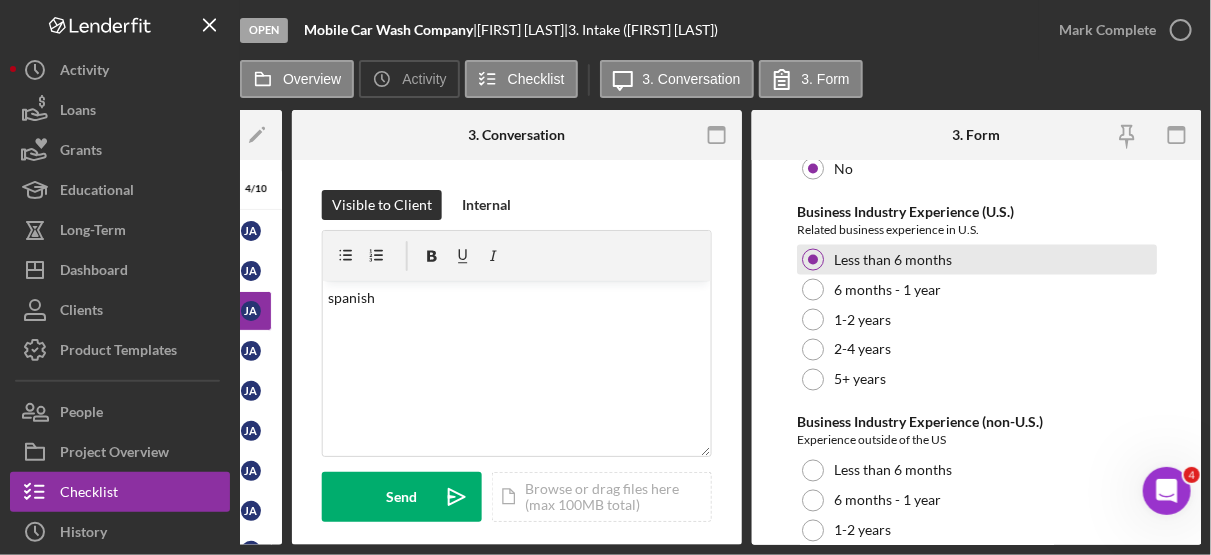 scroll, scrollTop: 4178, scrollLeft: 0, axis: vertical 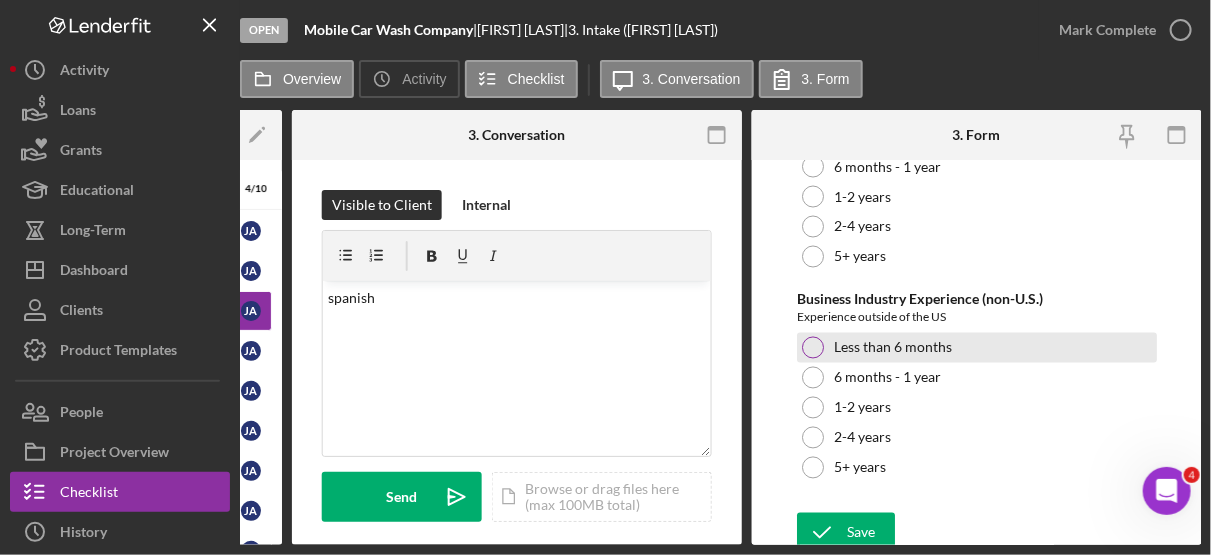 click on "Less than 6 months" at bounding box center (977, 348) 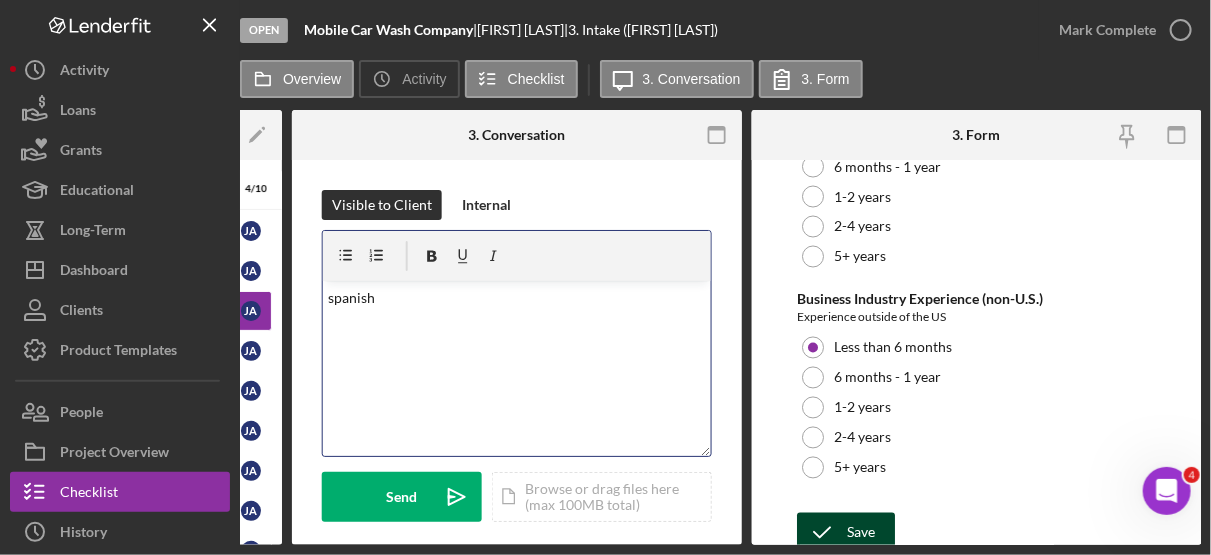 click on "Save" at bounding box center [861, 533] 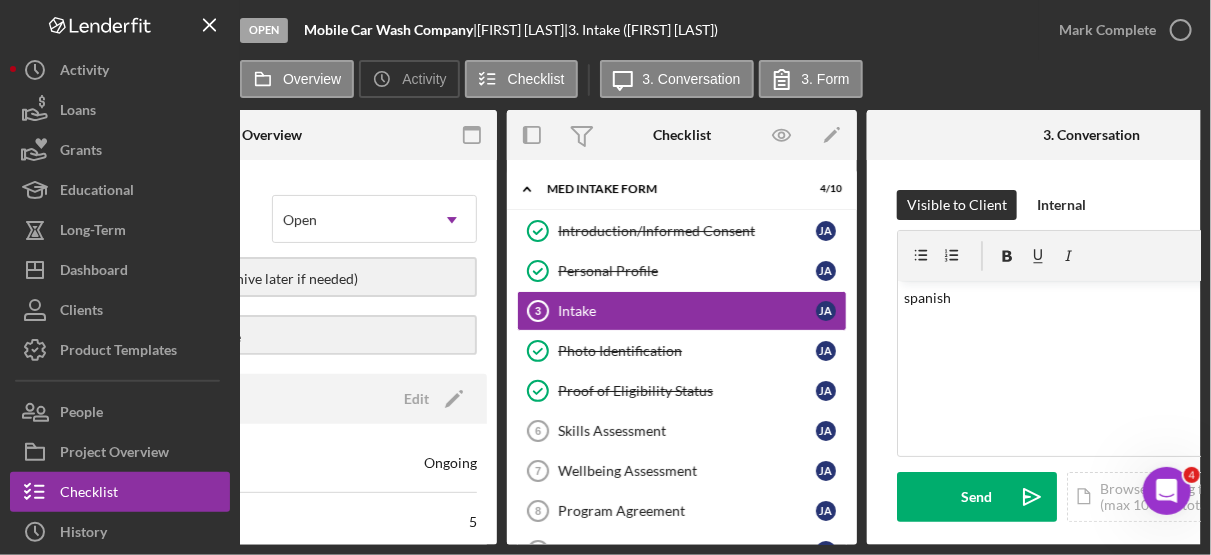 scroll, scrollTop: 0, scrollLeft: 274, axis: horizontal 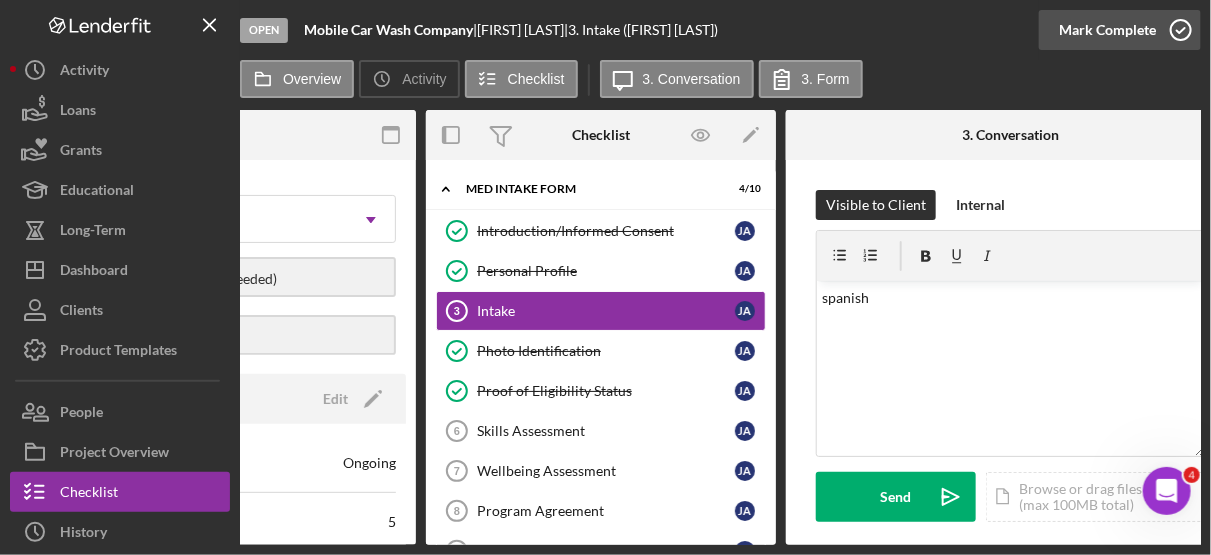 click 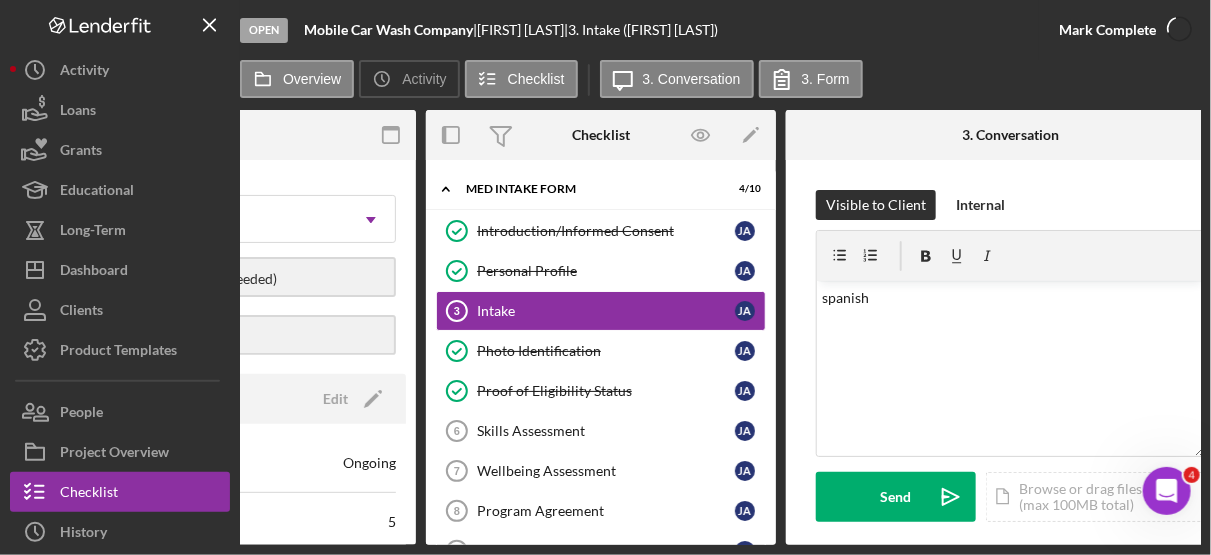 scroll, scrollTop: 4258, scrollLeft: 0, axis: vertical 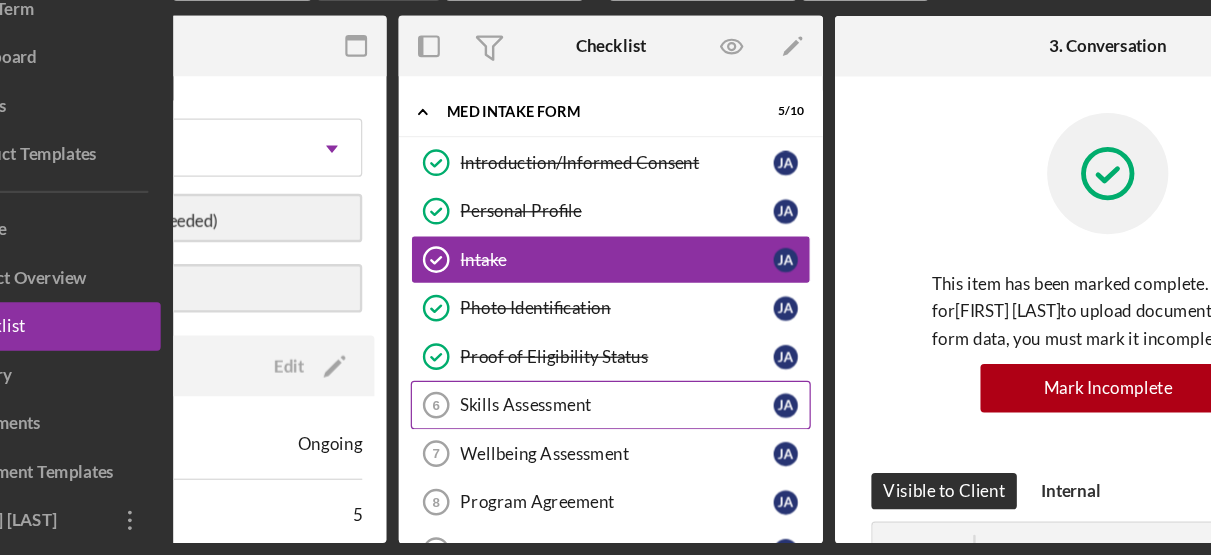 click on "Skills Assessment" at bounding box center [606, 431] 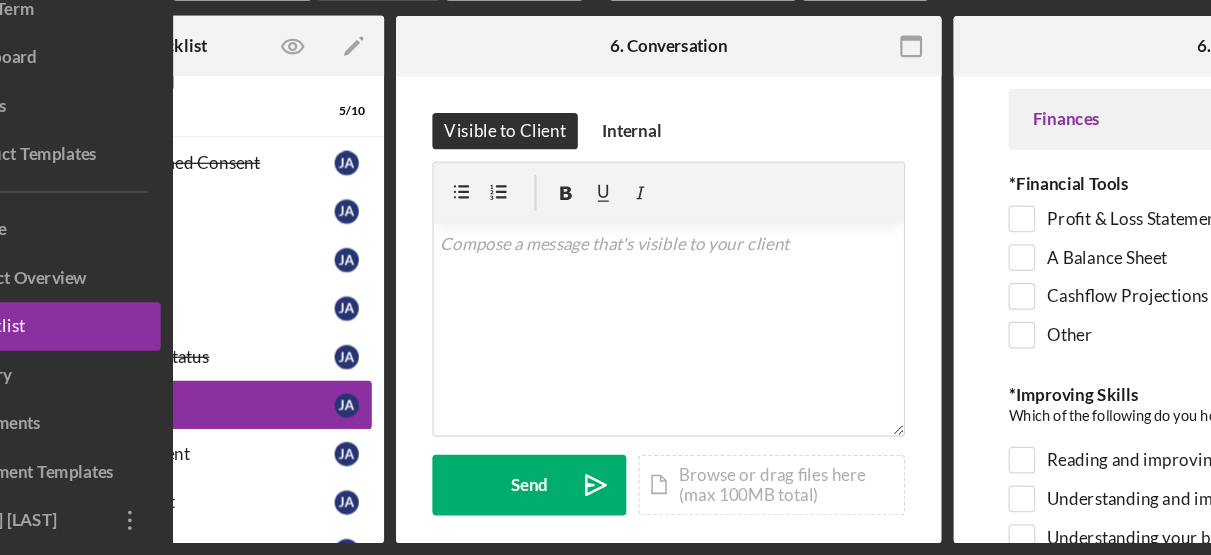 scroll, scrollTop: 0, scrollLeft: 768, axis: horizontal 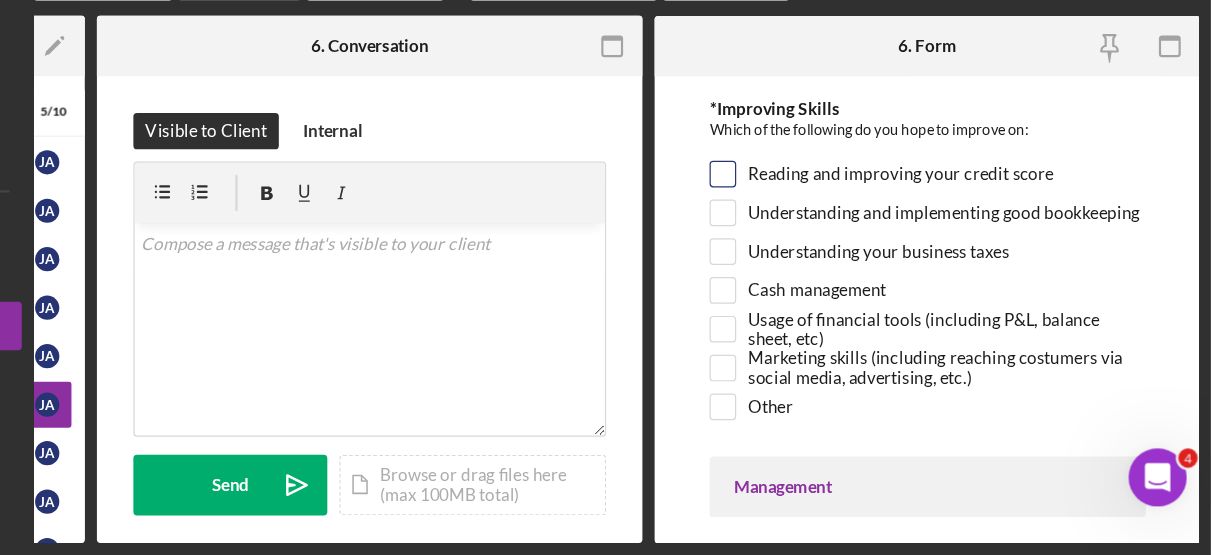 click on "Reading and improving your credit score" at bounding box center [808, 240] 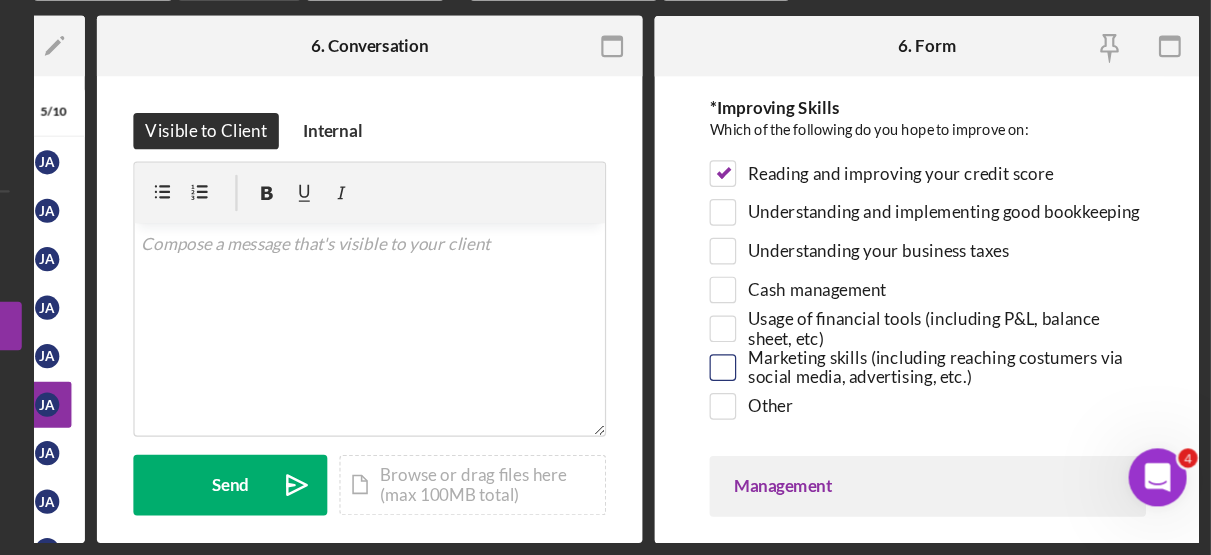 click on "Marketing skills (including reaching costumers via social media, advertising, etc.)" at bounding box center (808, 400) 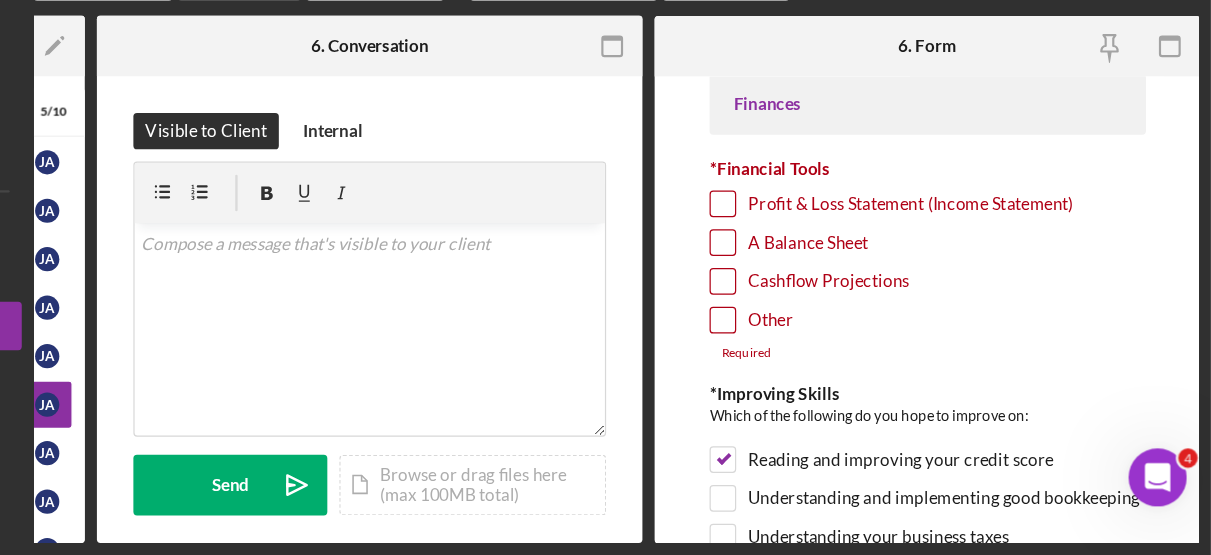 scroll, scrollTop: 0, scrollLeft: 0, axis: both 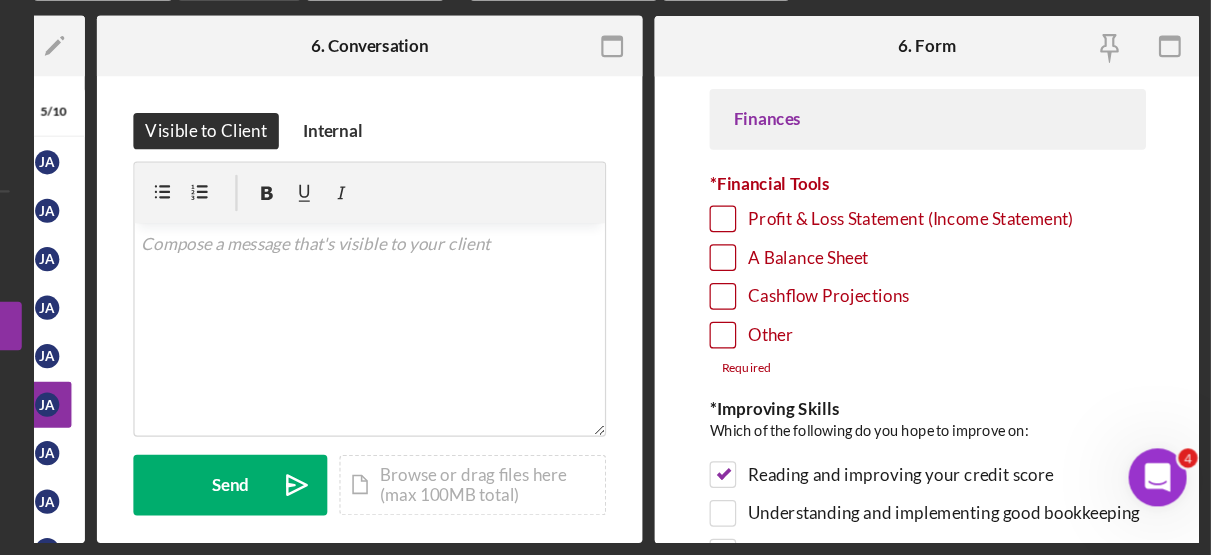 click on "Other" at bounding box center (808, 373) 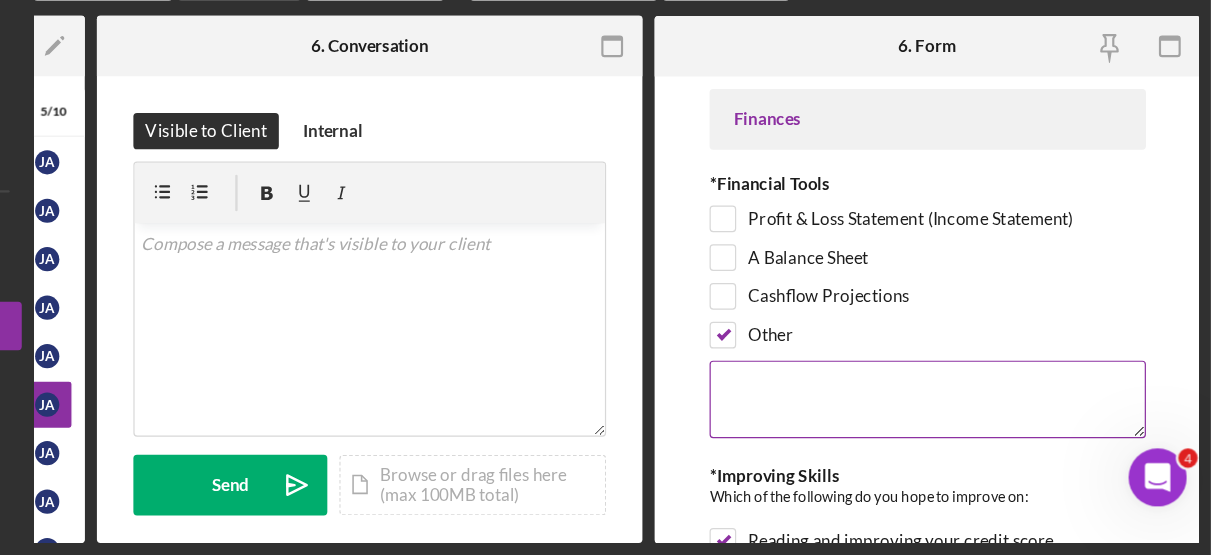 click at bounding box center (977, 426) 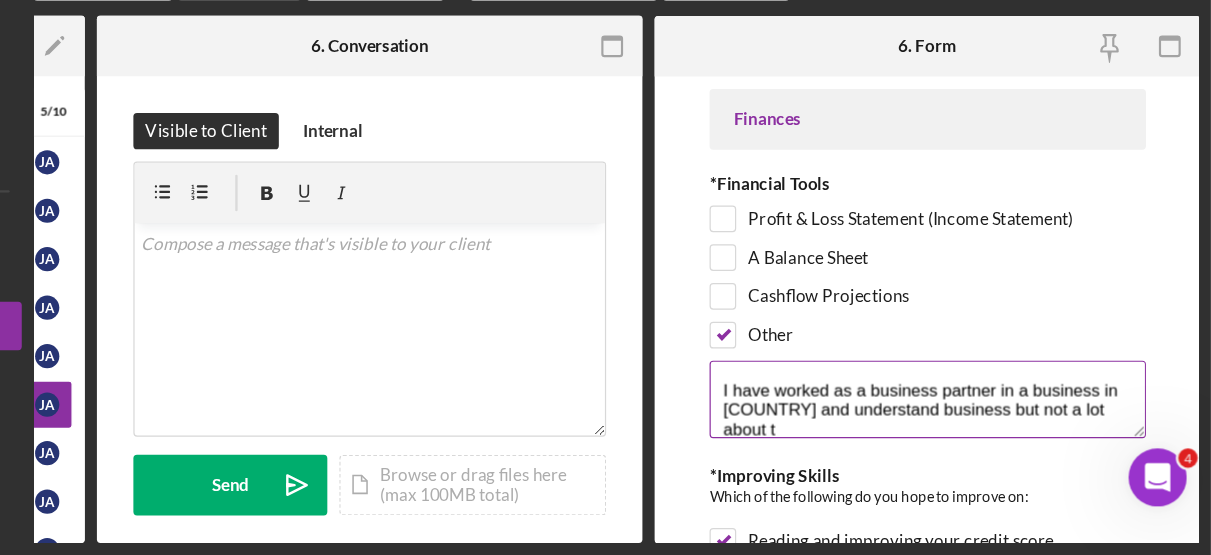 scroll, scrollTop: 1, scrollLeft: 0, axis: vertical 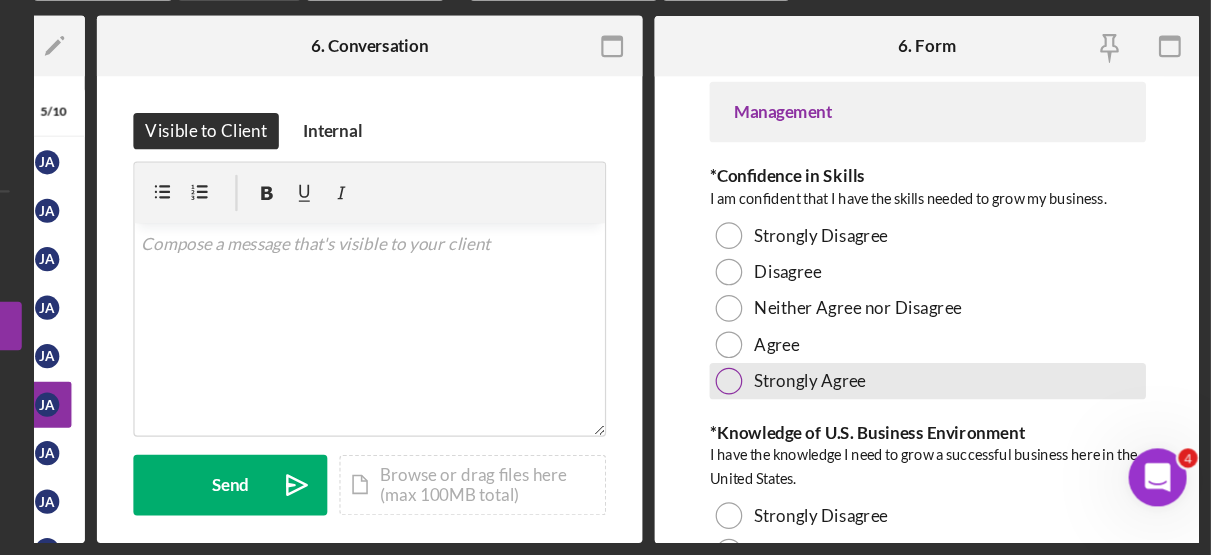 type on "I have worked as a business partner in a business in [COUNTRY] and understand business but not a lot about tracking finances." 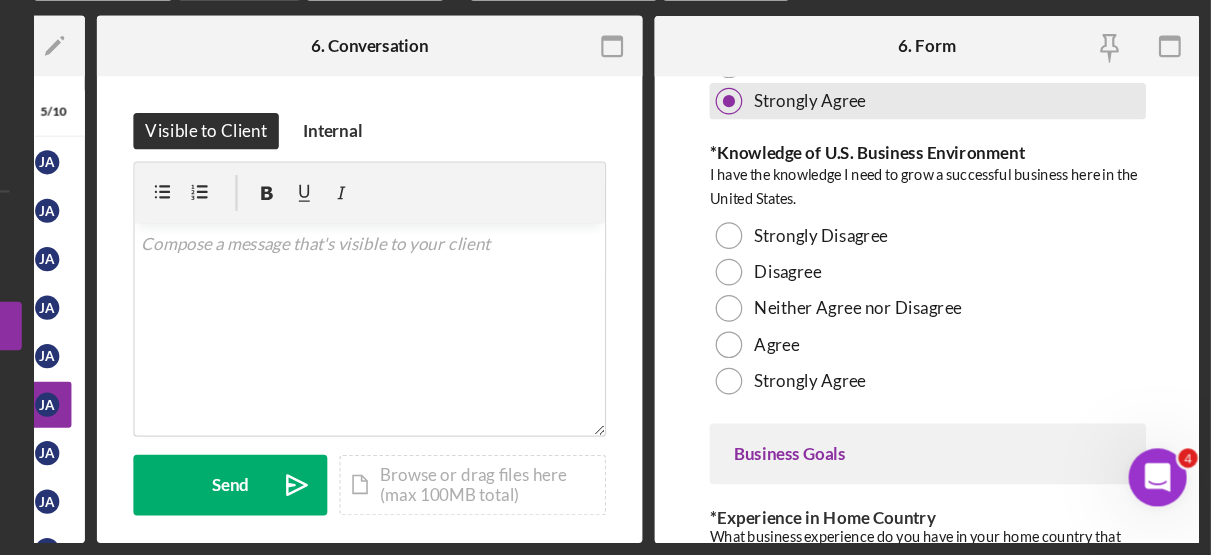scroll, scrollTop: 844, scrollLeft: 0, axis: vertical 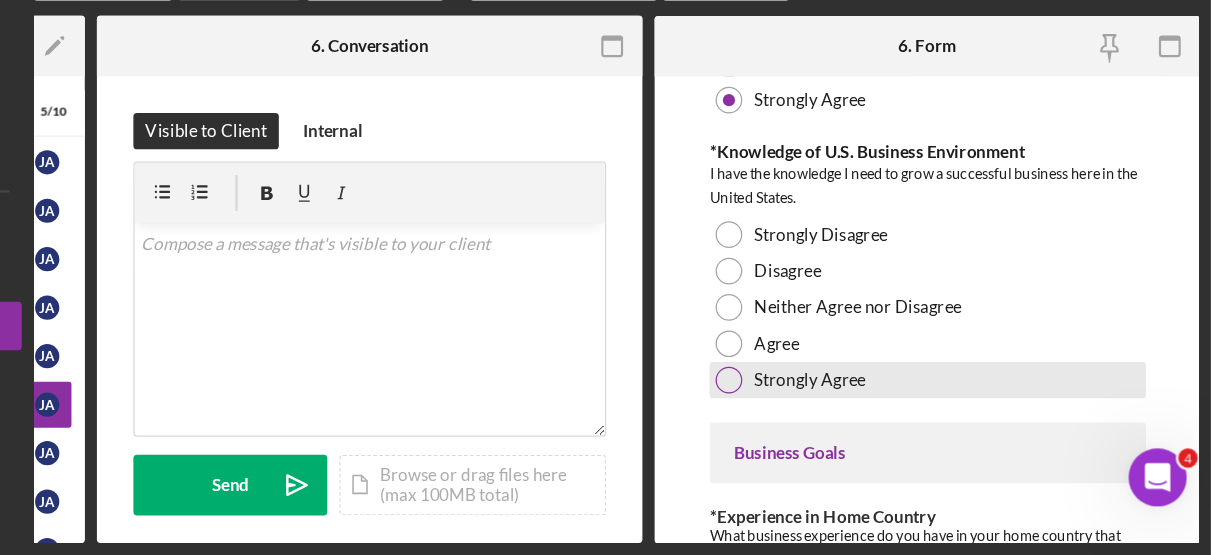 click at bounding box center (813, 410) 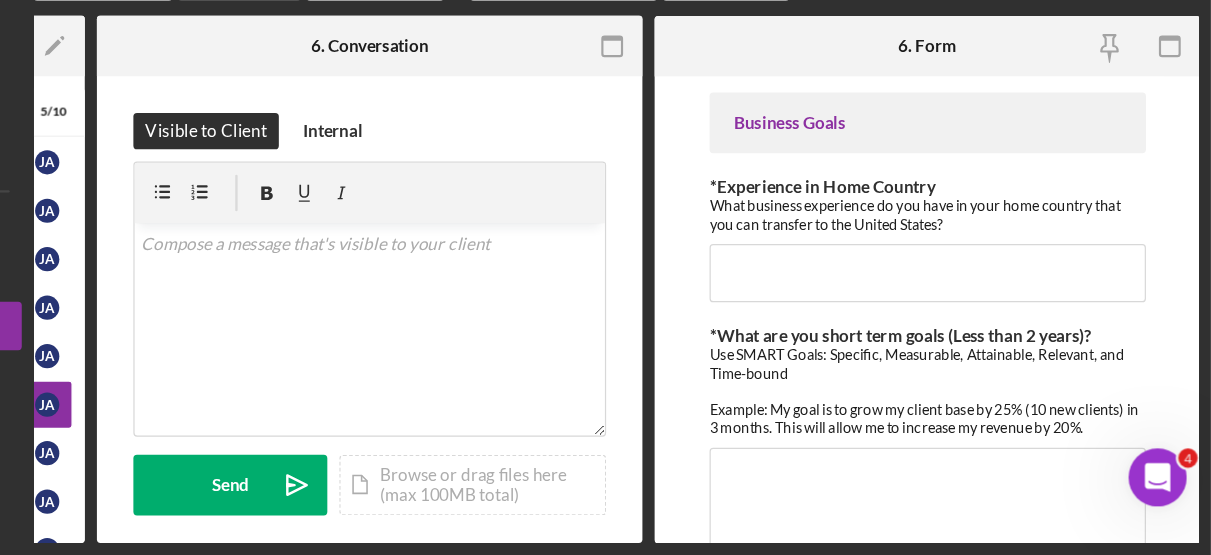scroll, scrollTop: 1130, scrollLeft: 0, axis: vertical 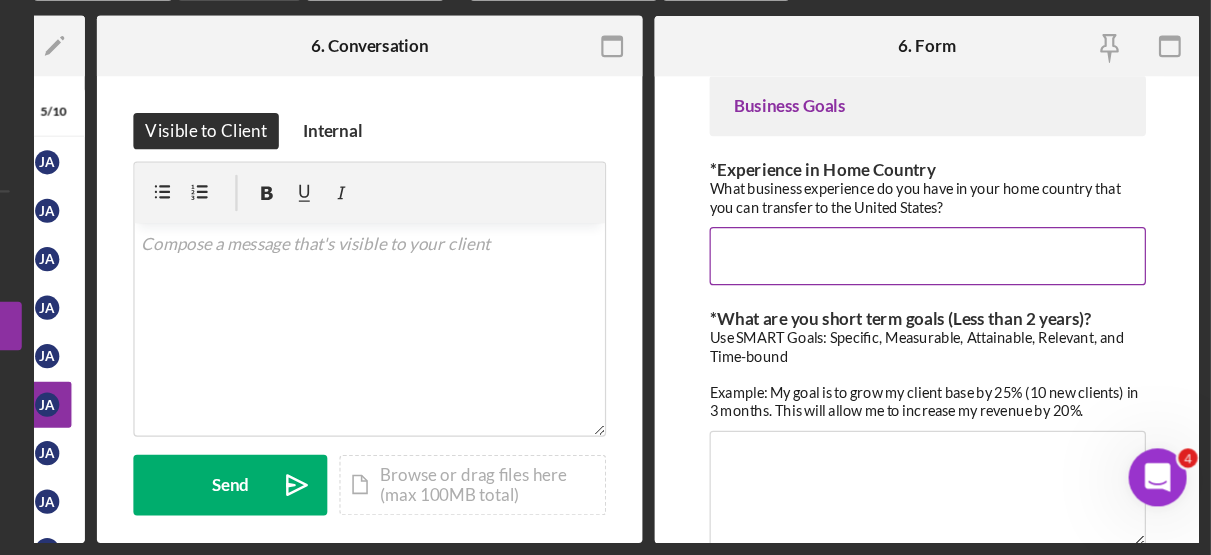 click on "*Experience in Home Country" at bounding box center (977, 308) 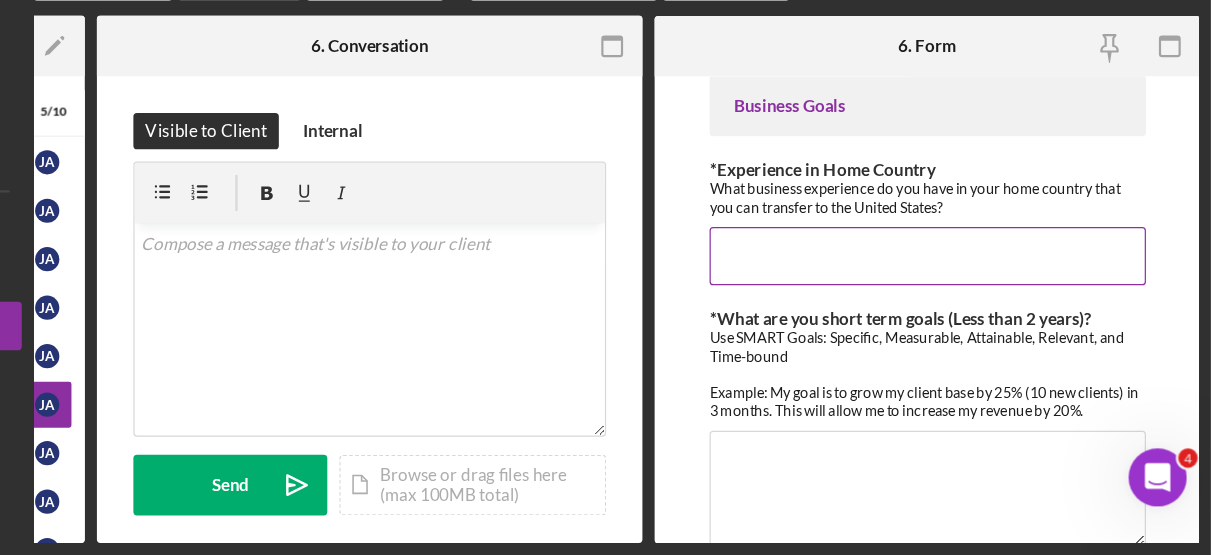 click on "*Experience in Home Country" at bounding box center [977, 308] 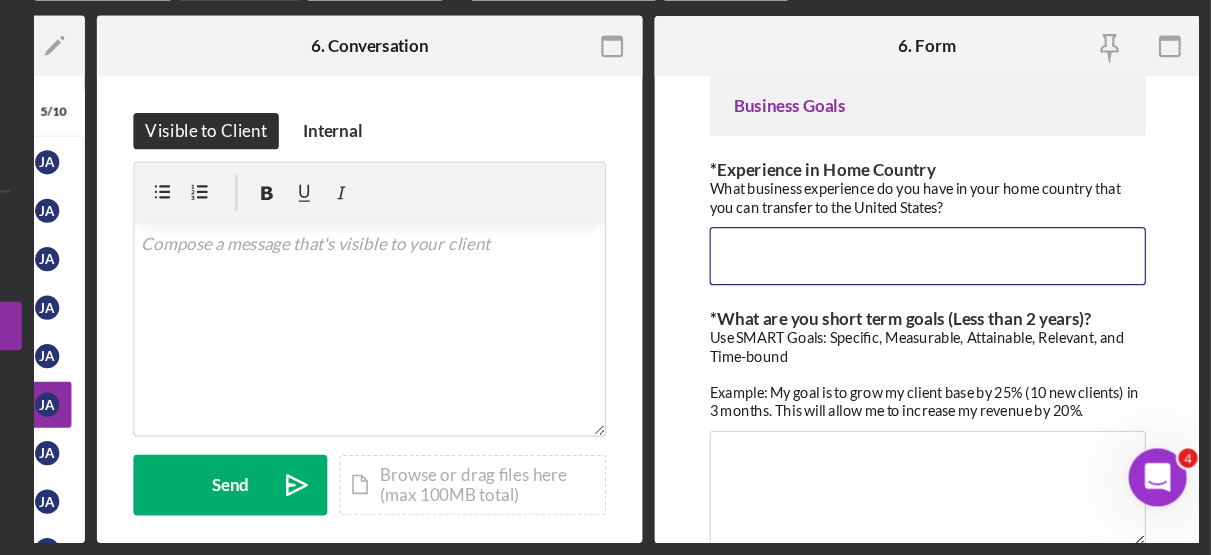 drag, startPoint x: 826, startPoint y: 290, endPoint x: 821, endPoint y: 174, distance: 116.10771 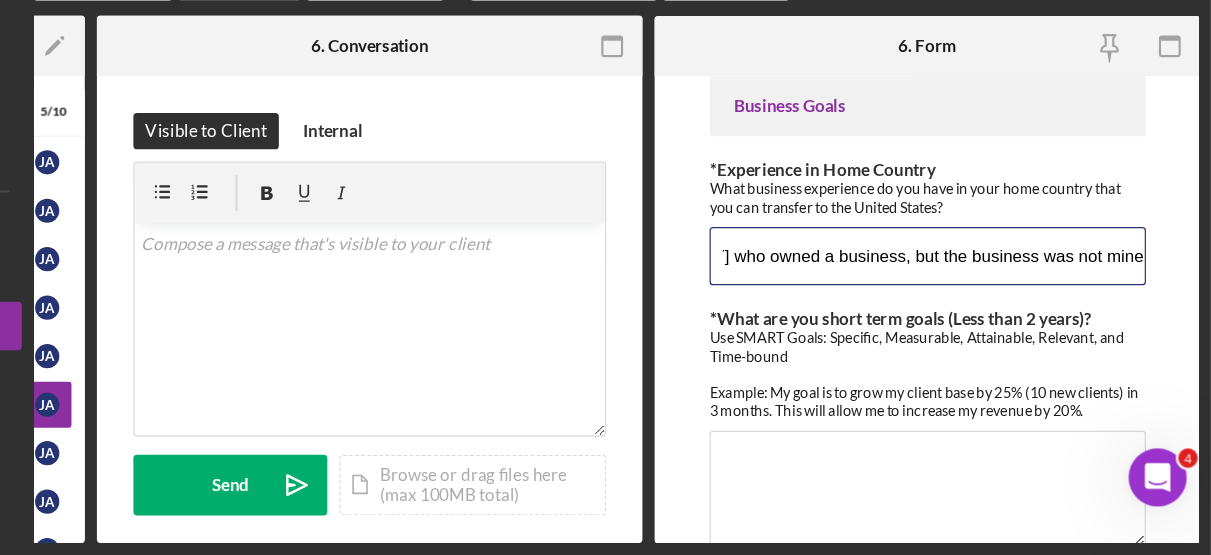 scroll, scrollTop: 0, scrollLeft: 269, axis: horizontal 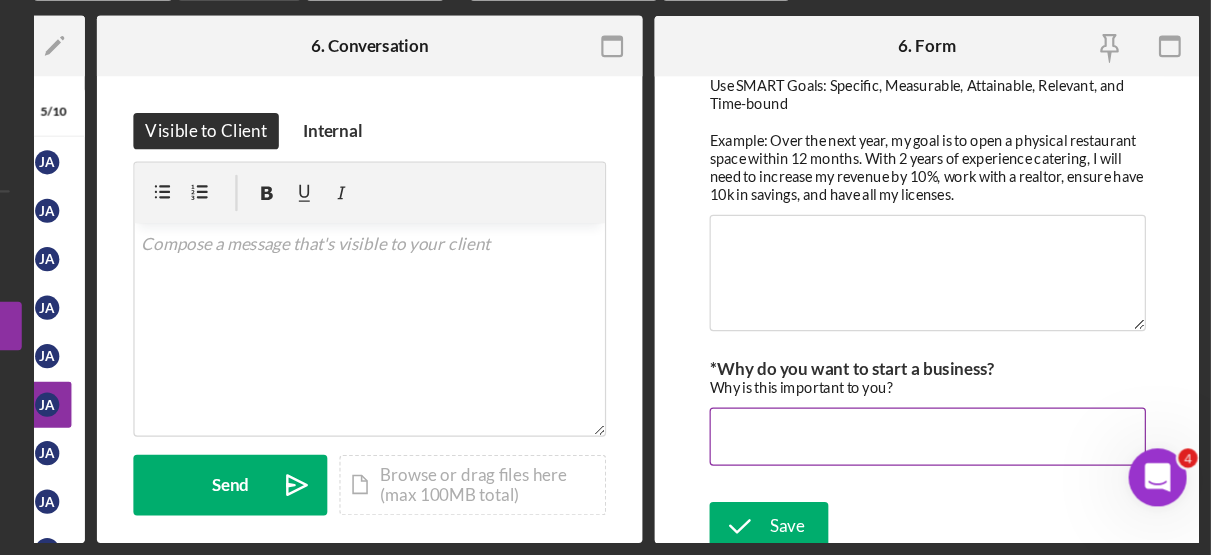 type on "I worked with a partner back in [COUNTRY] who owned a business, but the business was not mine." 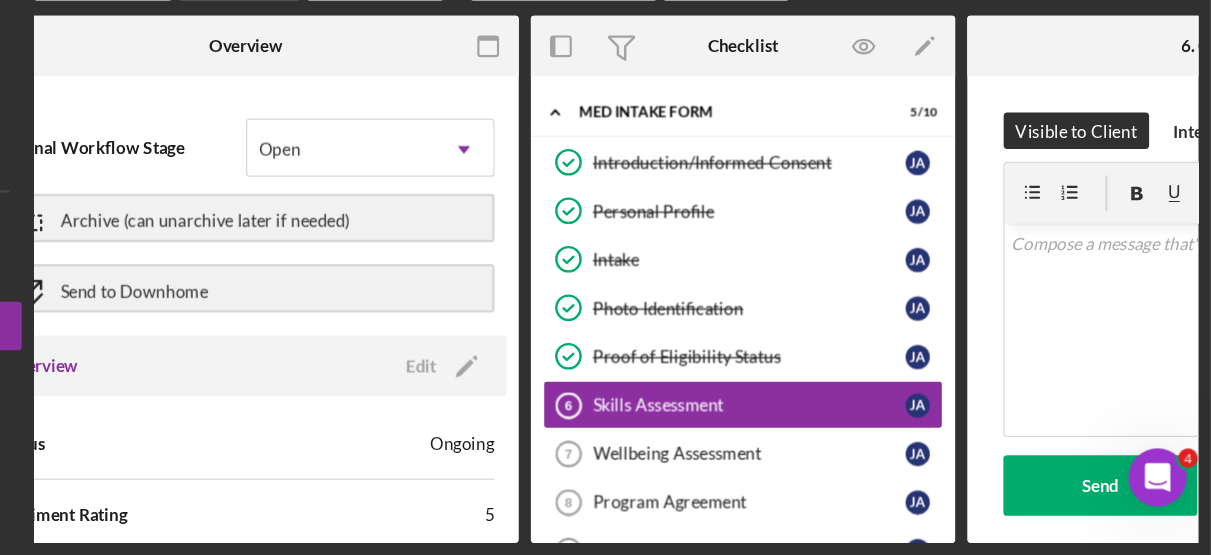scroll, scrollTop: 0, scrollLeft: 0, axis: both 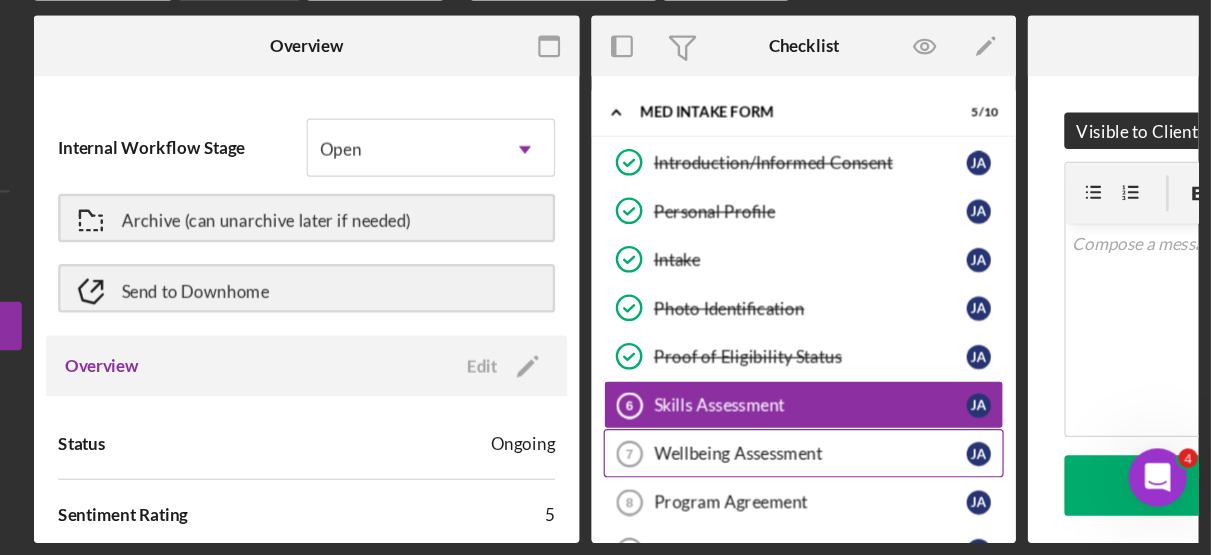 type on "I would like to purchase an automobile." 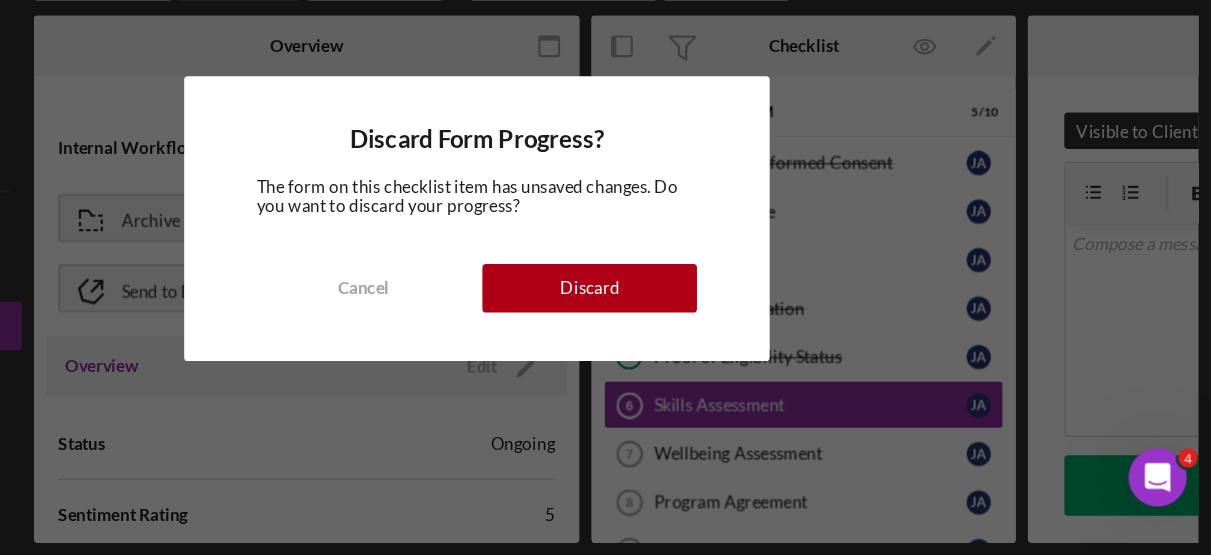 click on "Discard Form Progress? The form on this checklist item has unsaved changes. Do you want to discard your progress? Cancel Discard" at bounding box center [605, 277] 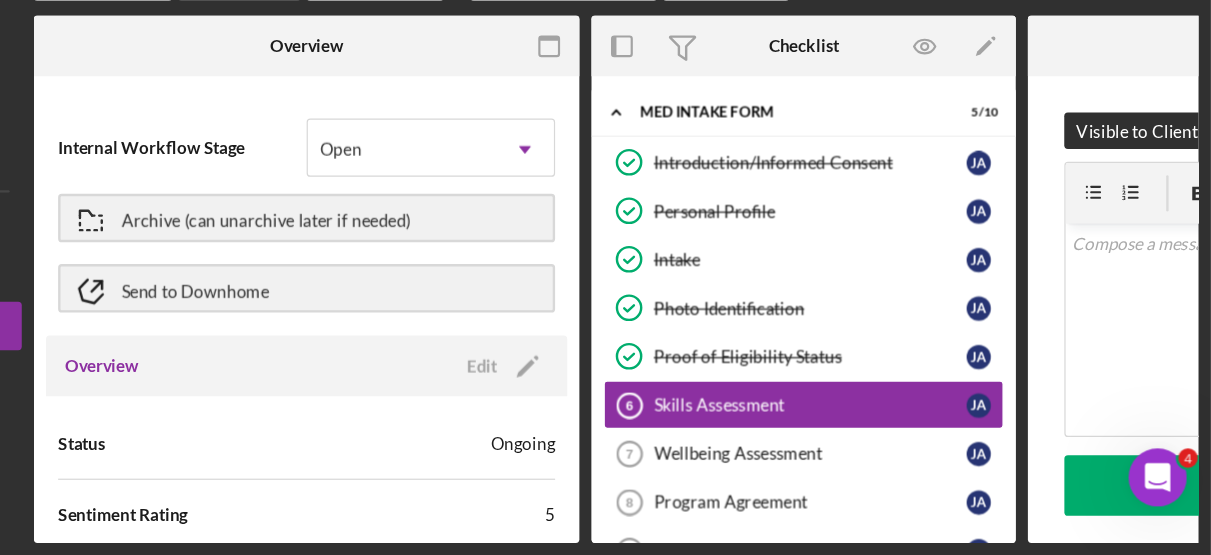 click on "Program Agreement" at bounding box center (880, 511) 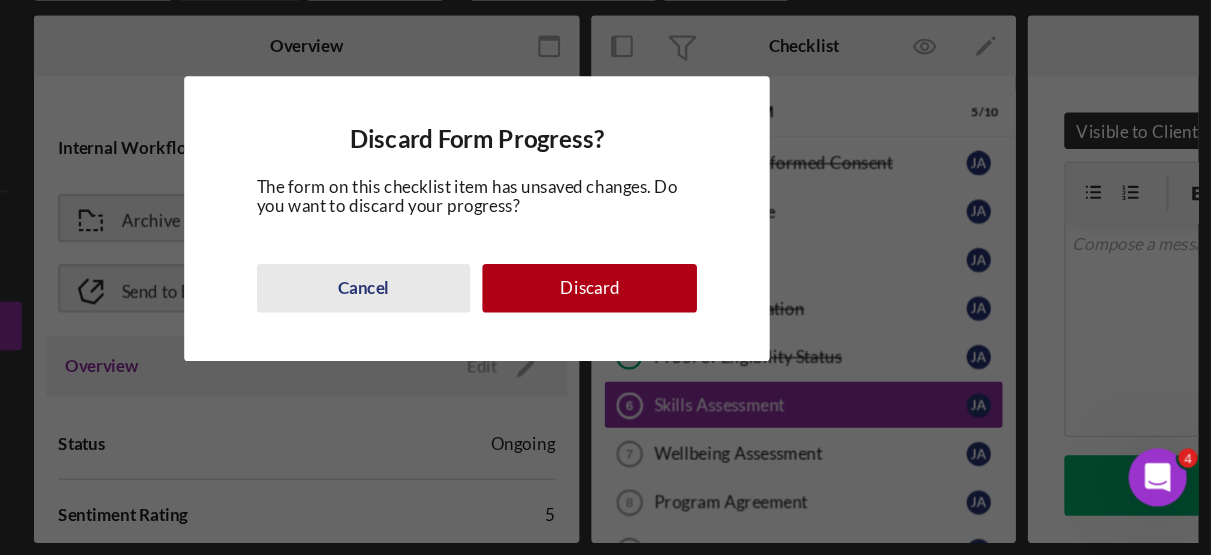 click on "Cancel" at bounding box center (512, 335) 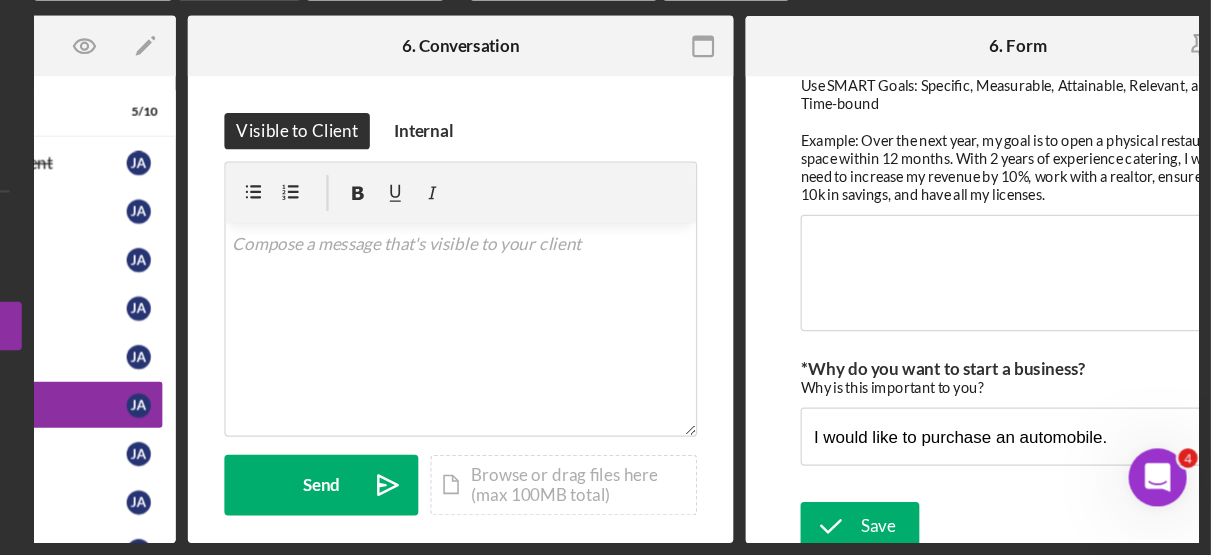 scroll, scrollTop: 0, scrollLeft: 768, axis: horizontal 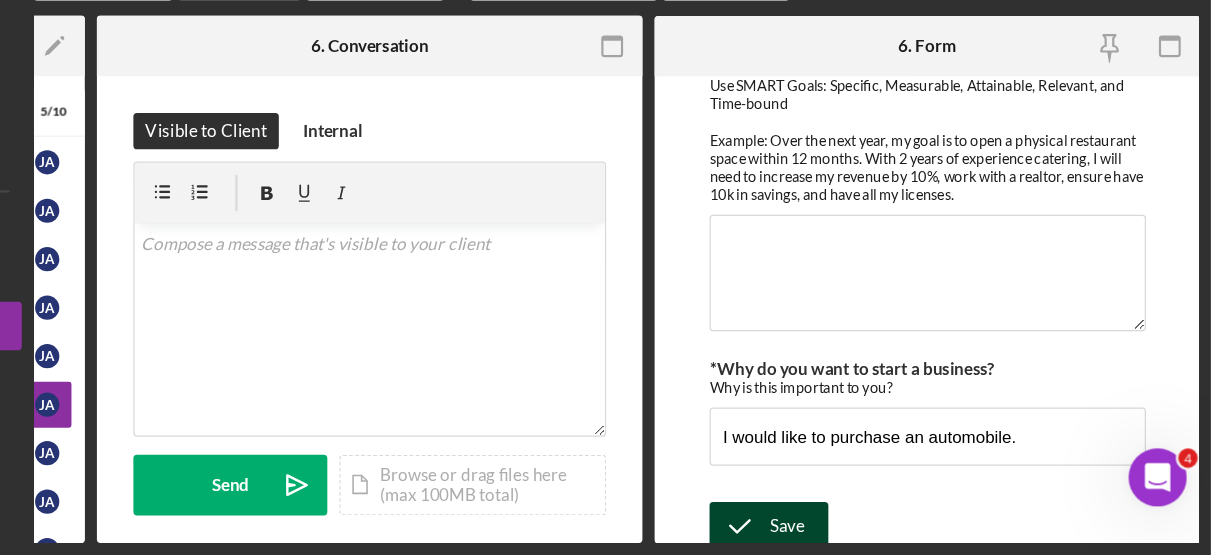 click on "Save" at bounding box center (861, 531) 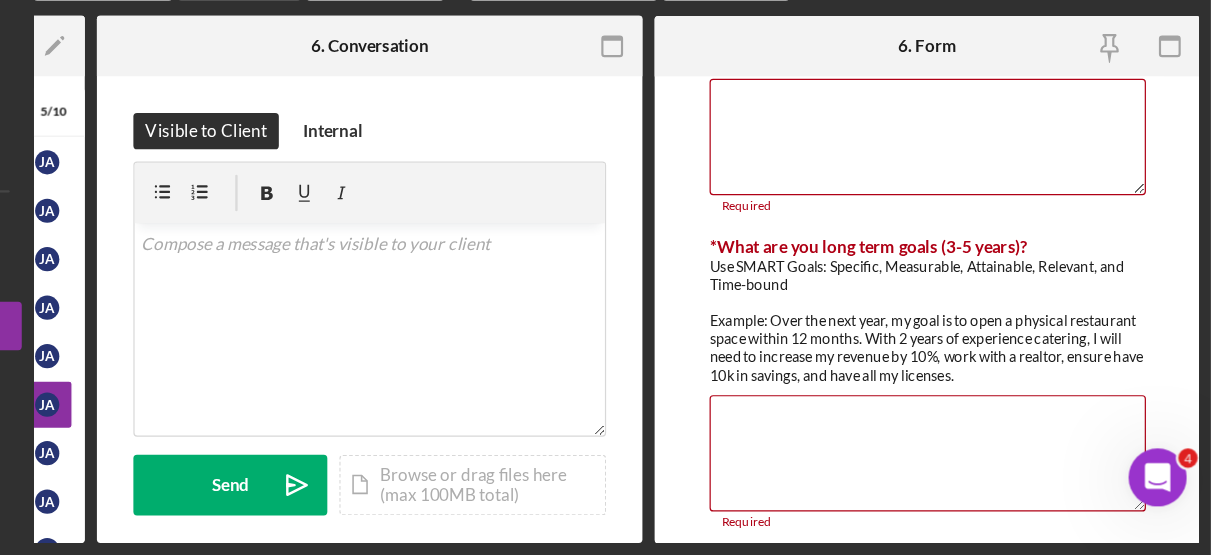scroll, scrollTop: 1311, scrollLeft: 0, axis: vertical 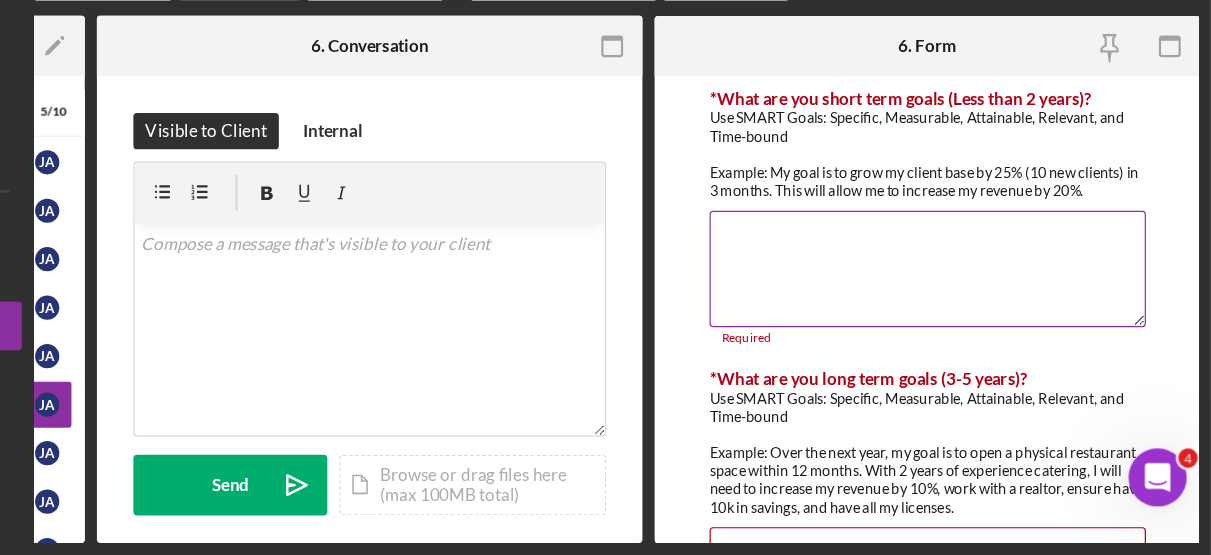 click on "*What are you short term goals (Less than 2 years)?" at bounding box center [977, 319] 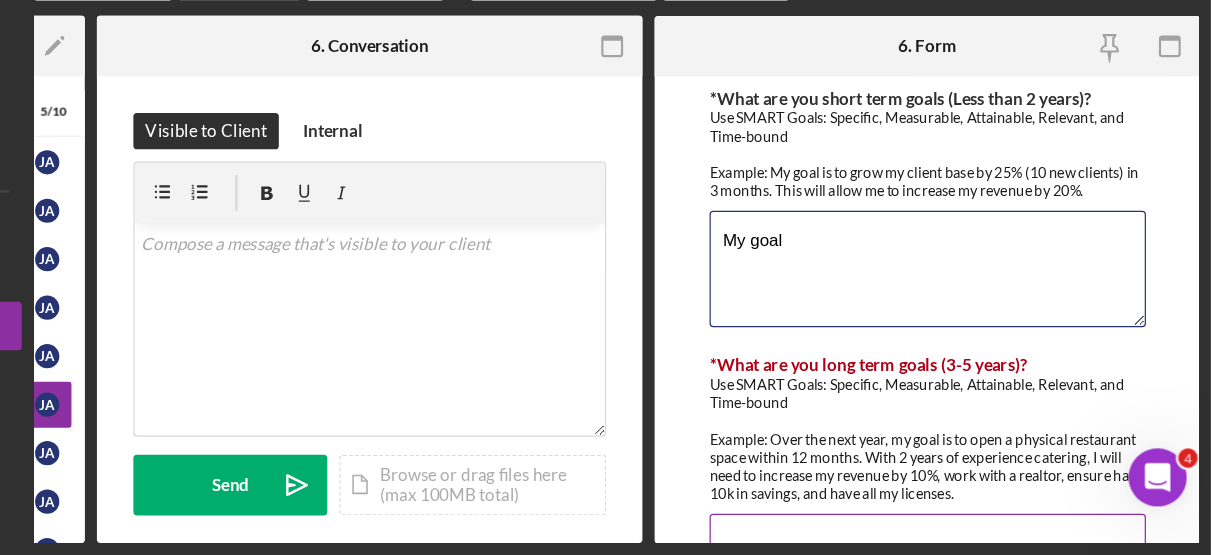 type on "My goal" 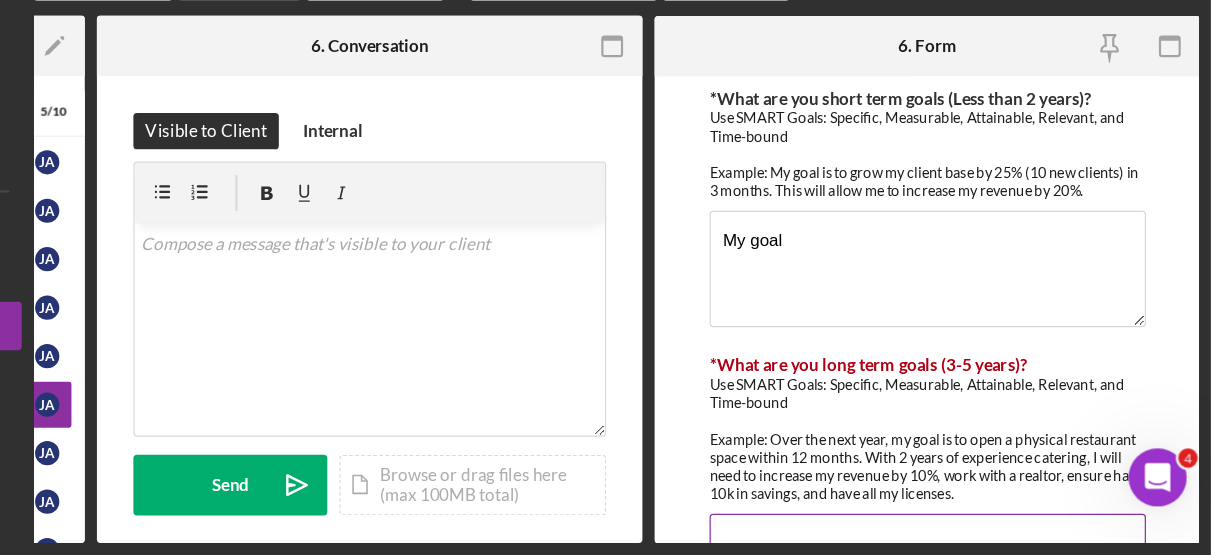click on "*What are you long term goals (3-5 years)?" at bounding box center [977, 569] 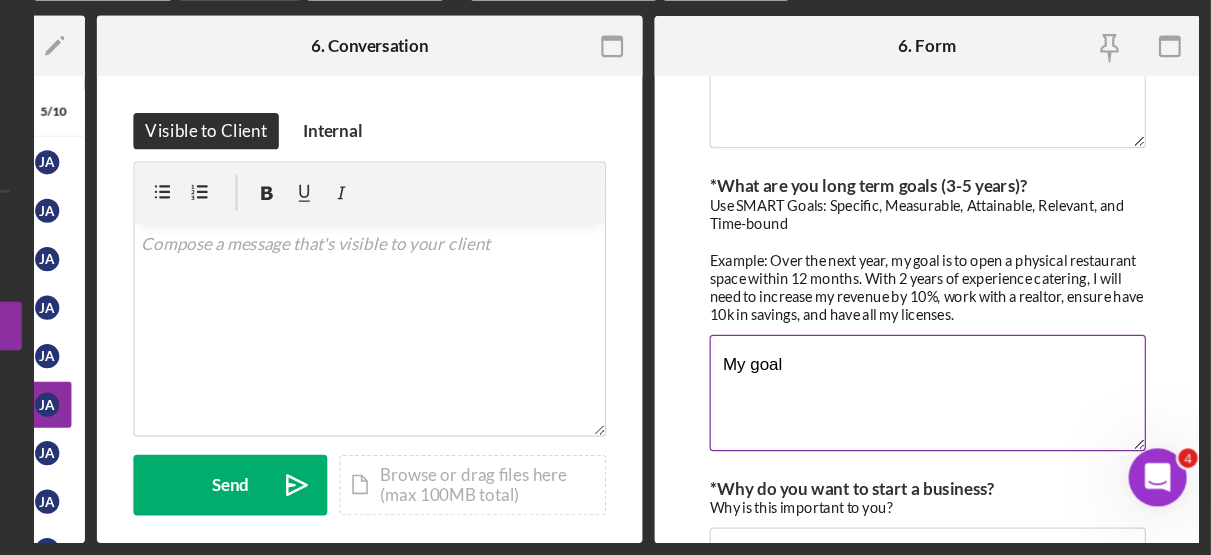 scroll, scrollTop: 1558, scrollLeft: 0, axis: vertical 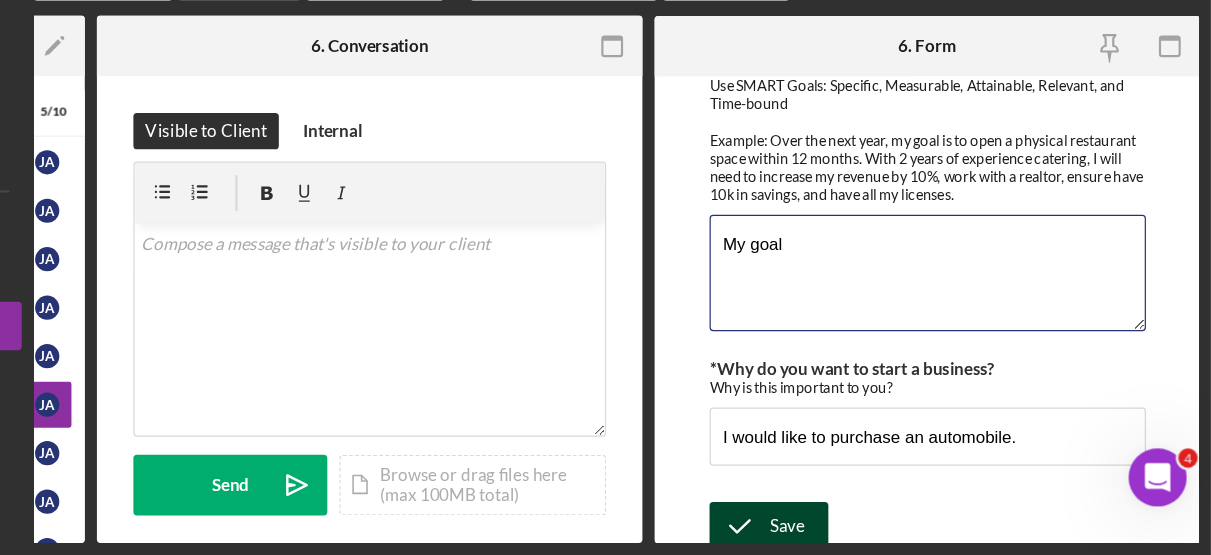 type on "My goal" 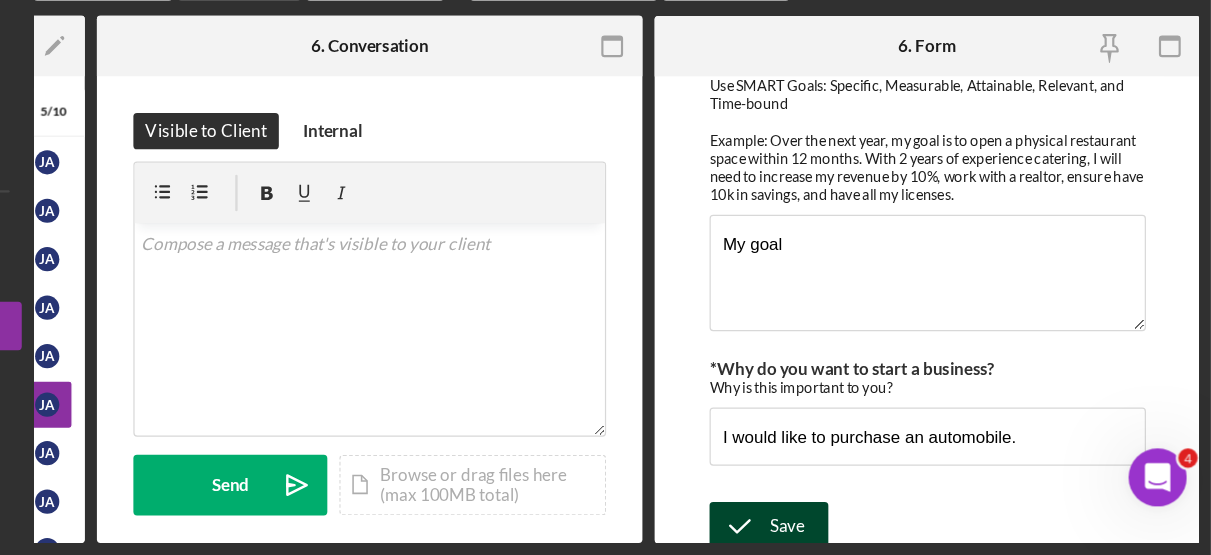 click on "Save" at bounding box center (861, 531) 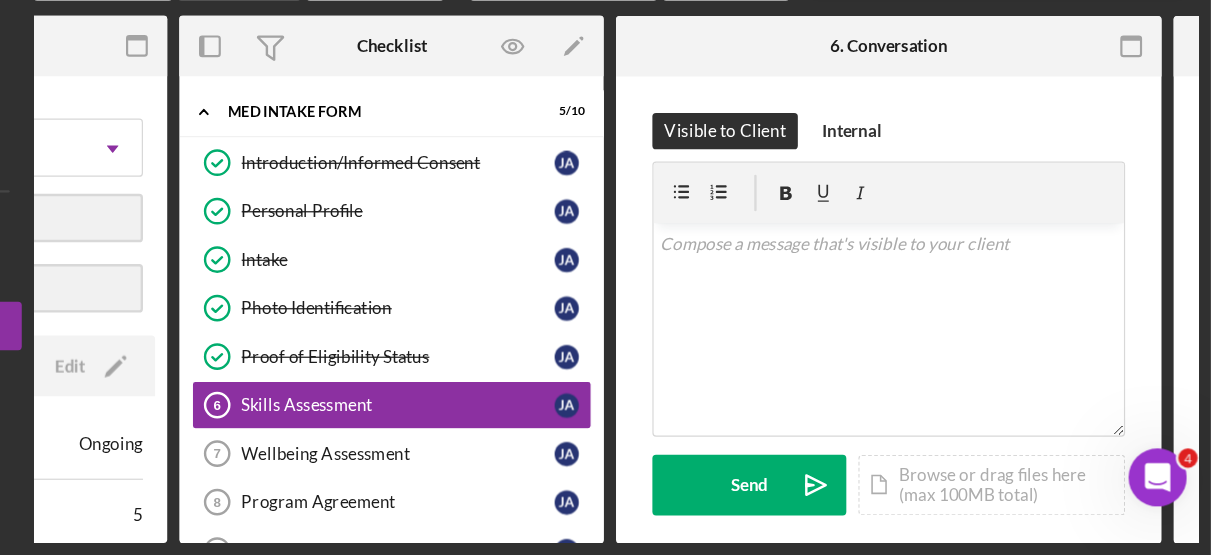 scroll, scrollTop: 0, scrollLeft: 0, axis: both 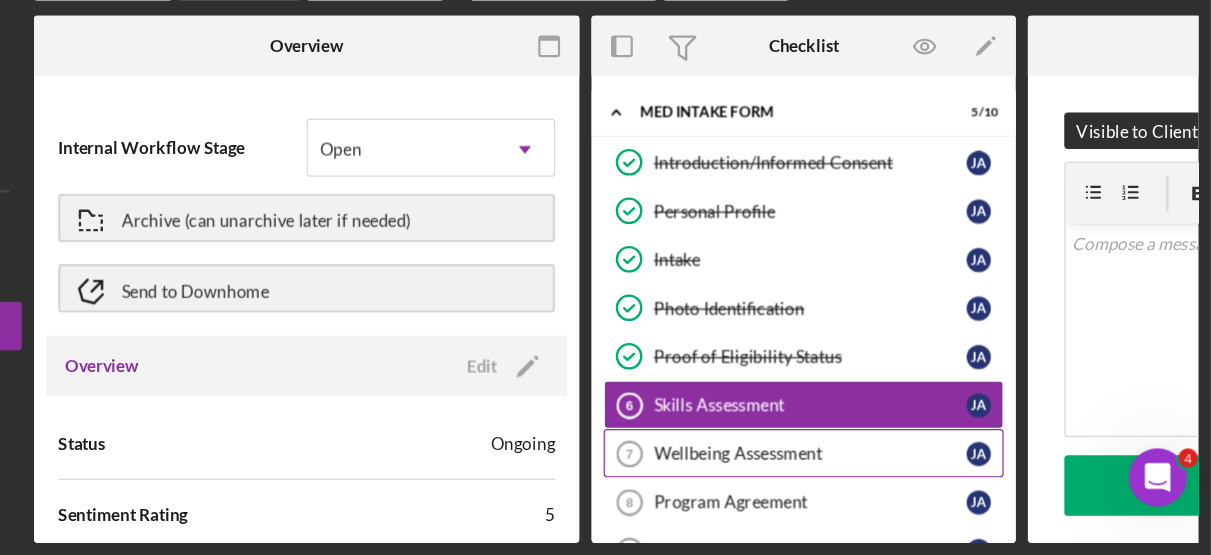 click on "Wellbeing Assessment" at bounding box center [880, 471] 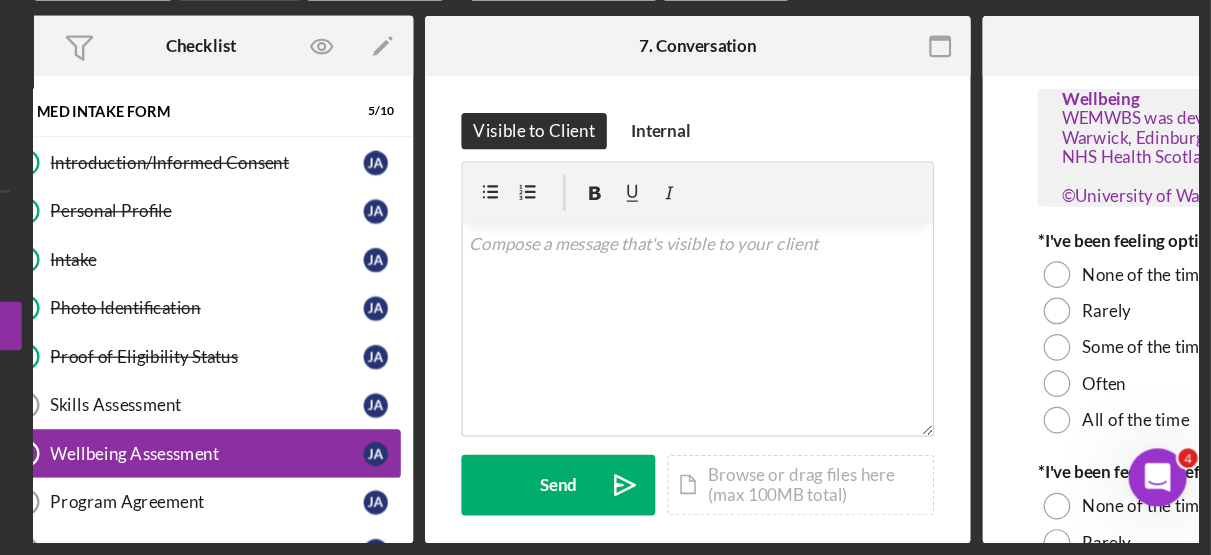 scroll, scrollTop: 0, scrollLeft: 768, axis: horizontal 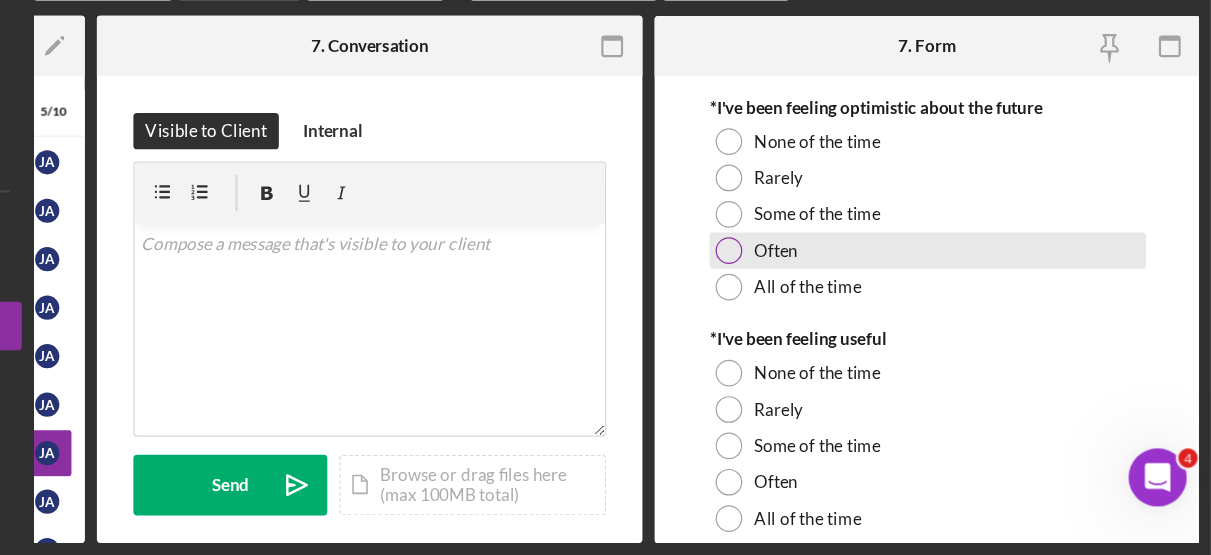 click on "Often" at bounding box center (852, 304) 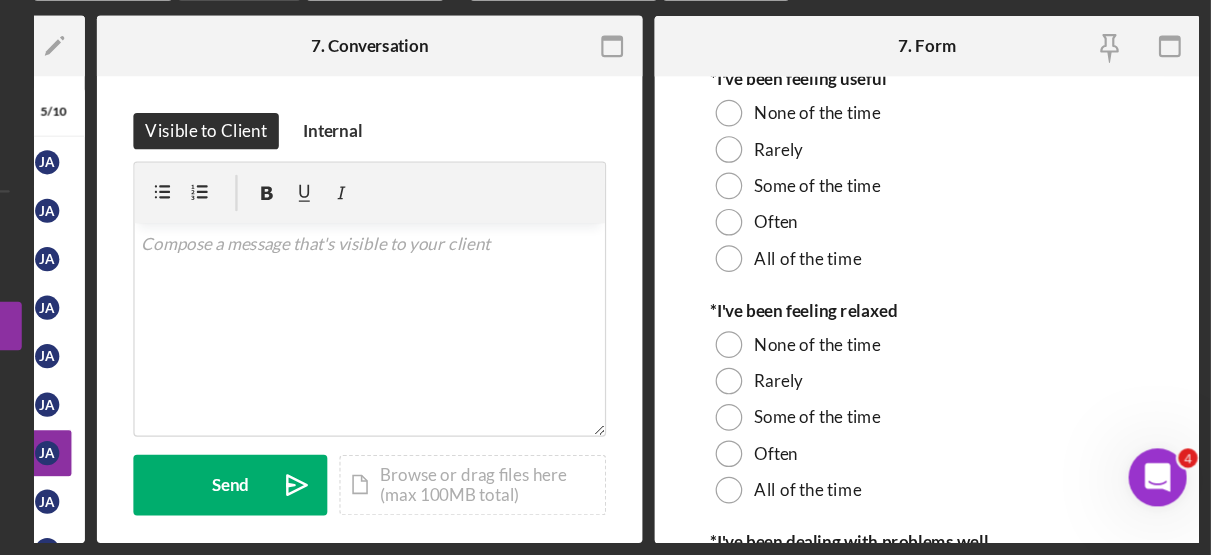 scroll, scrollTop: 328, scrollLeft: 0, axis: vertical 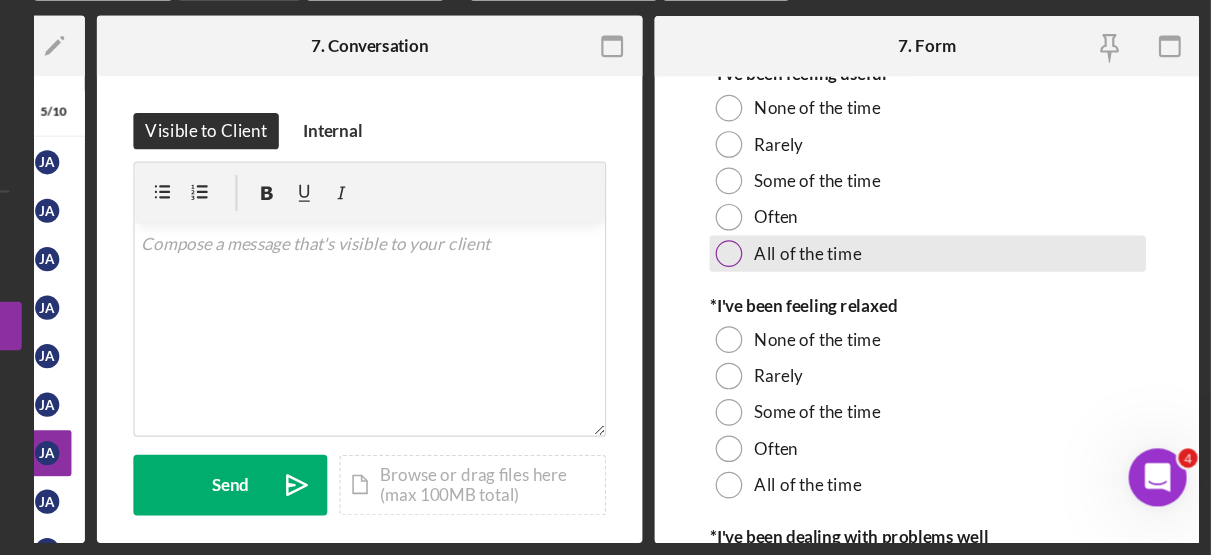 click at bounding box center (813, 306) 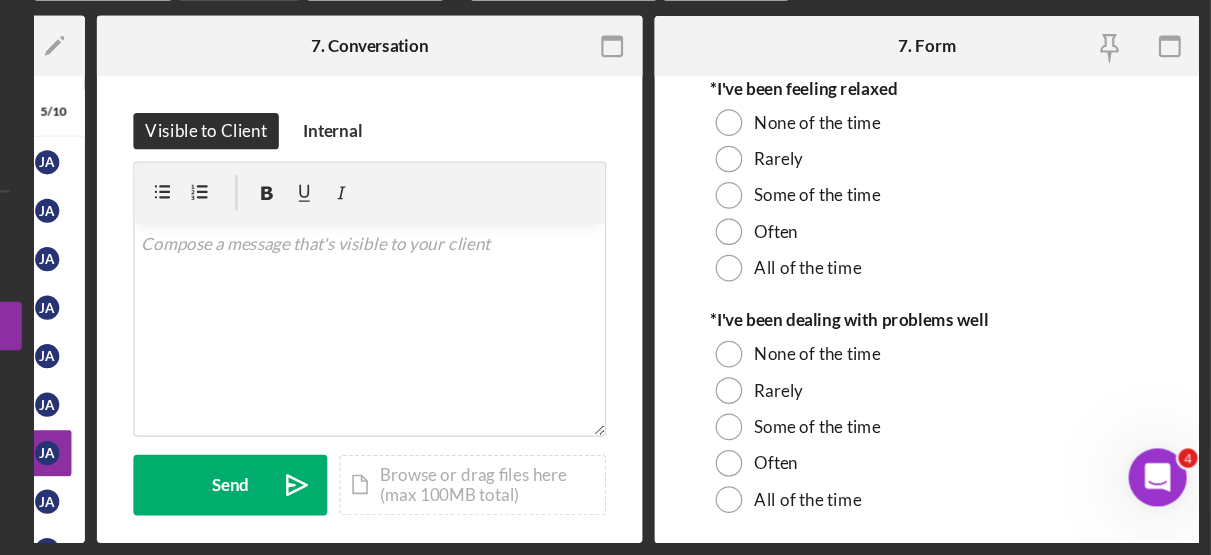 scroll, scrollTop: 507, scrollLeft: 0, axis: vertical 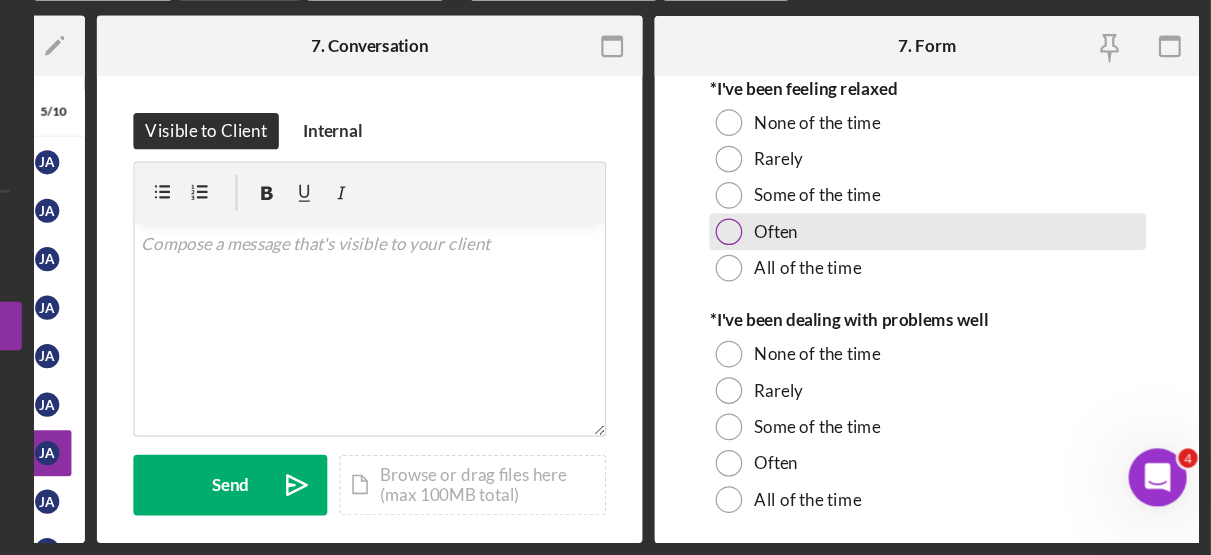 click on "Often" at bounding box center [977, 288] 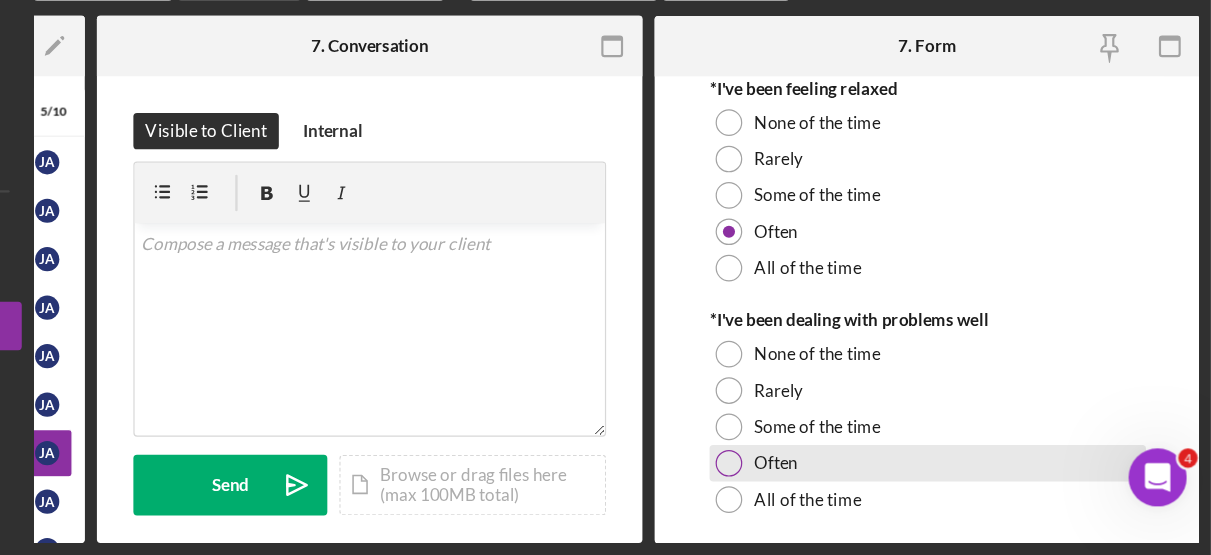 click on "Often" at bounding box center (852, 479) 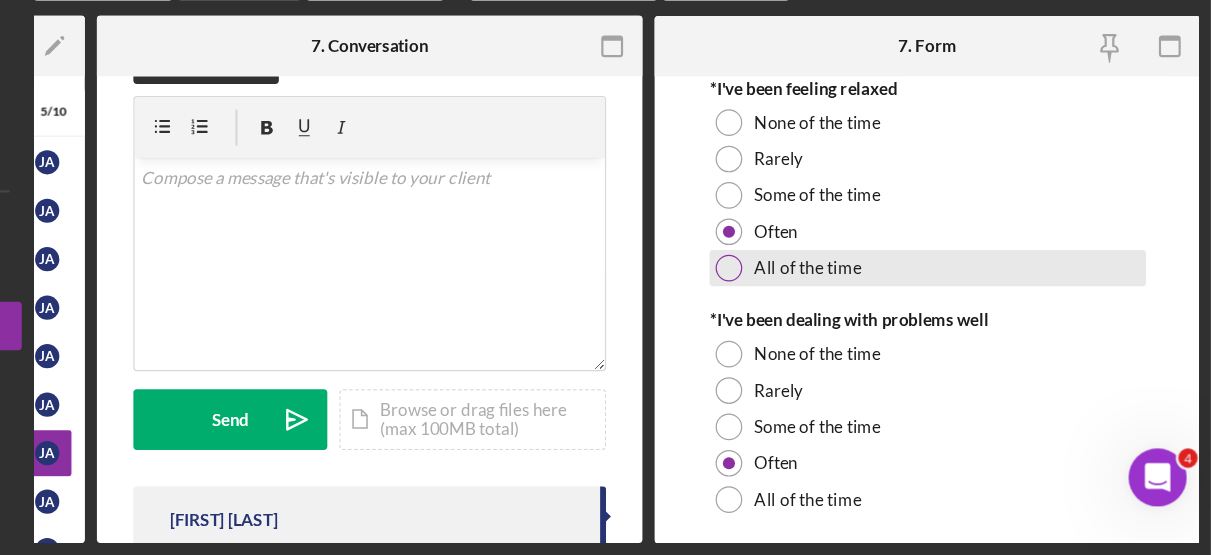 scroll, scrollTop: 71, scrollLeft: 0, axis: vertical 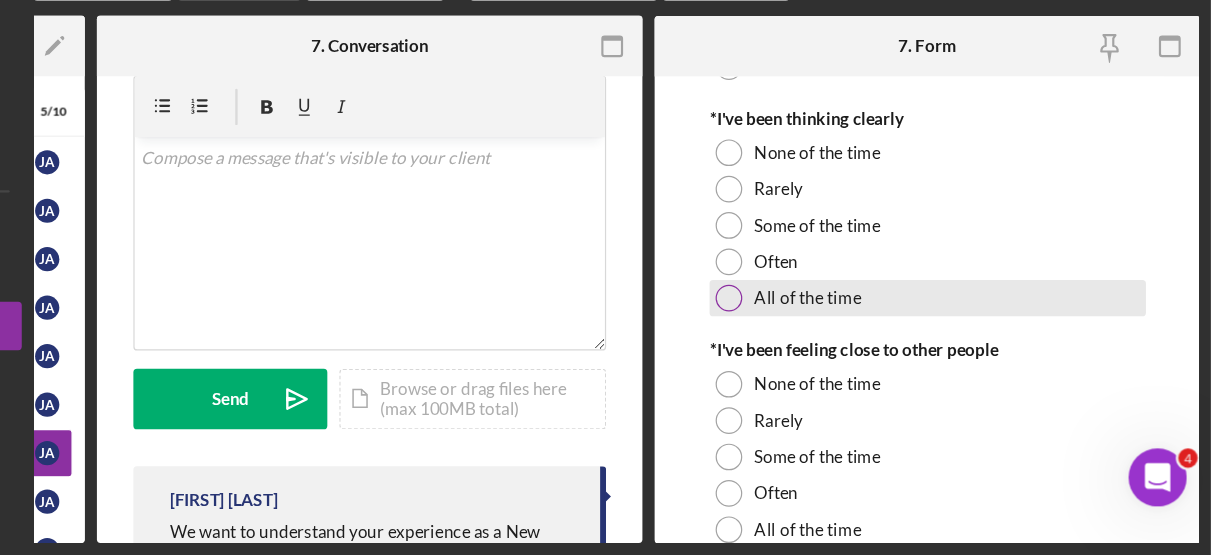 click at bounding box center [813, 343] 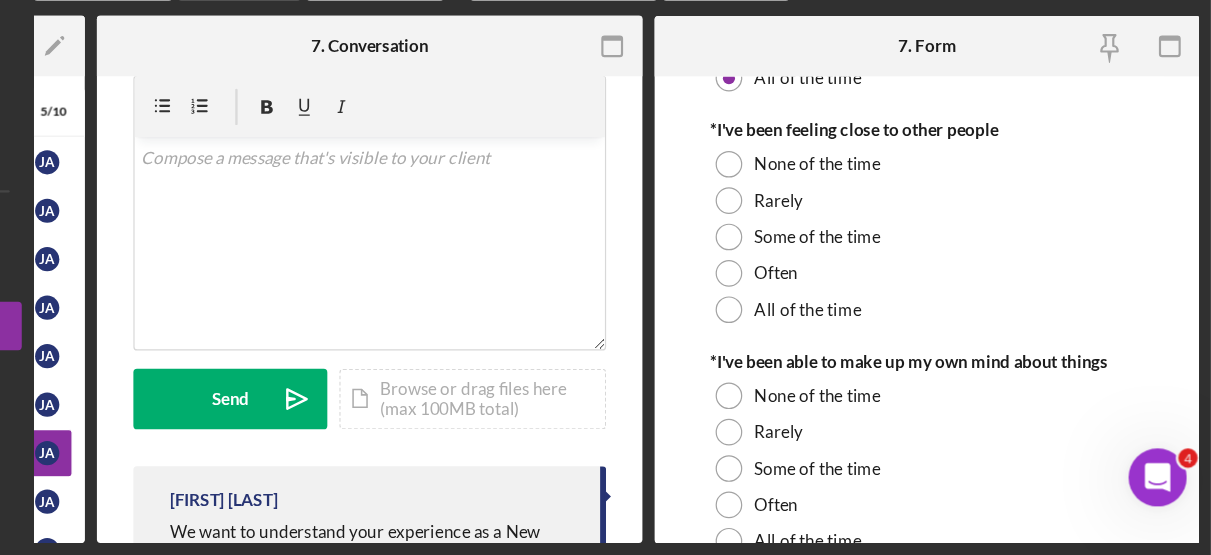 scroll, scrollTop: 1045, scrollLeft: 0, axis: vertical 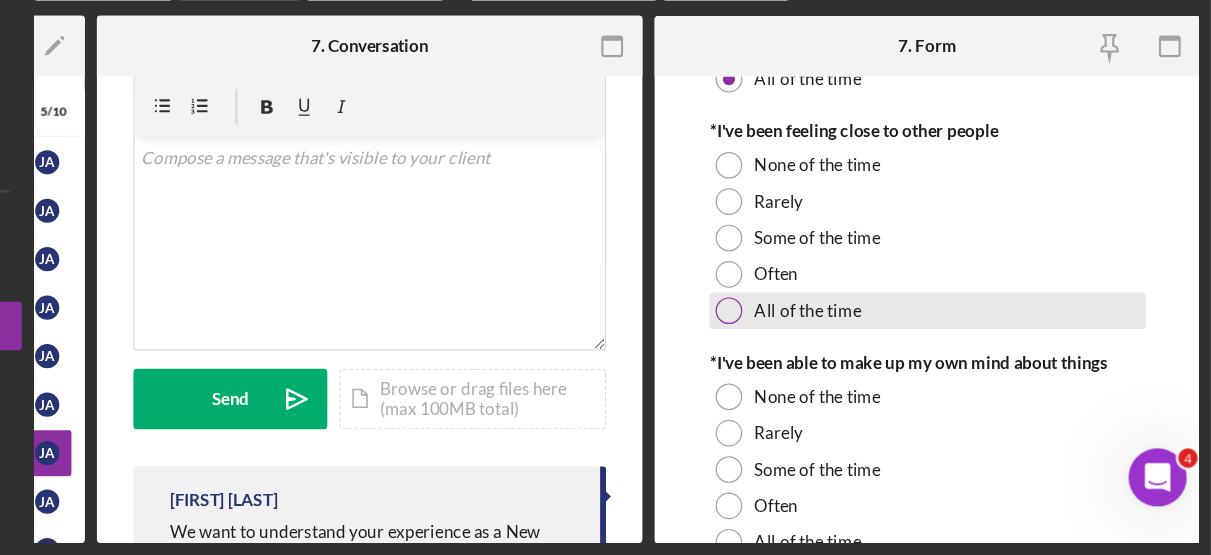 click at bounding box center [813, 353] 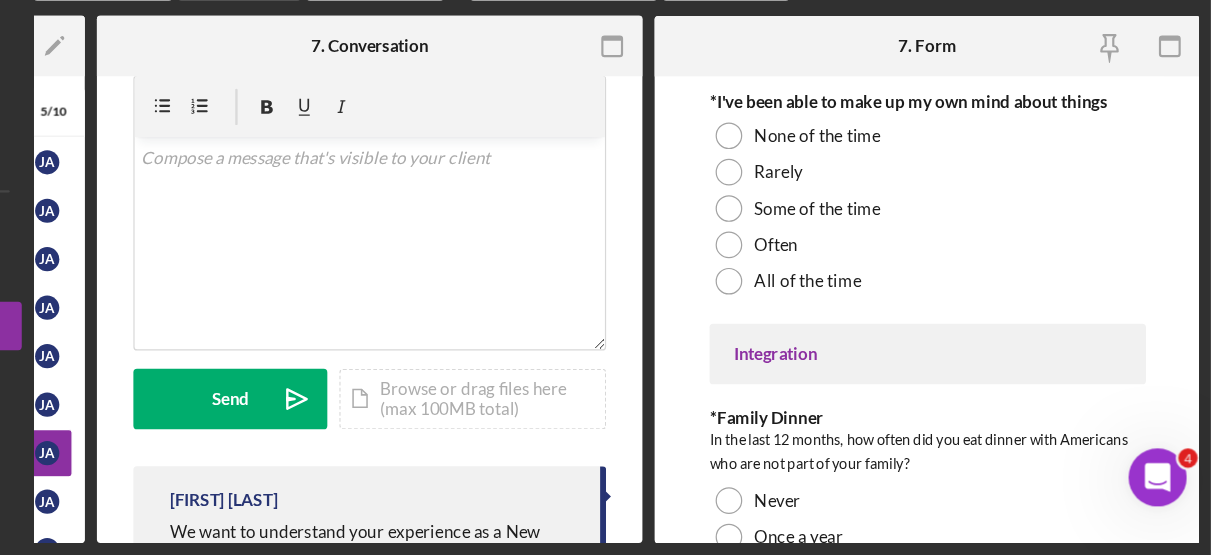 scroll, scrollTop: 1266, scrollLeft: 0, axis: vertical 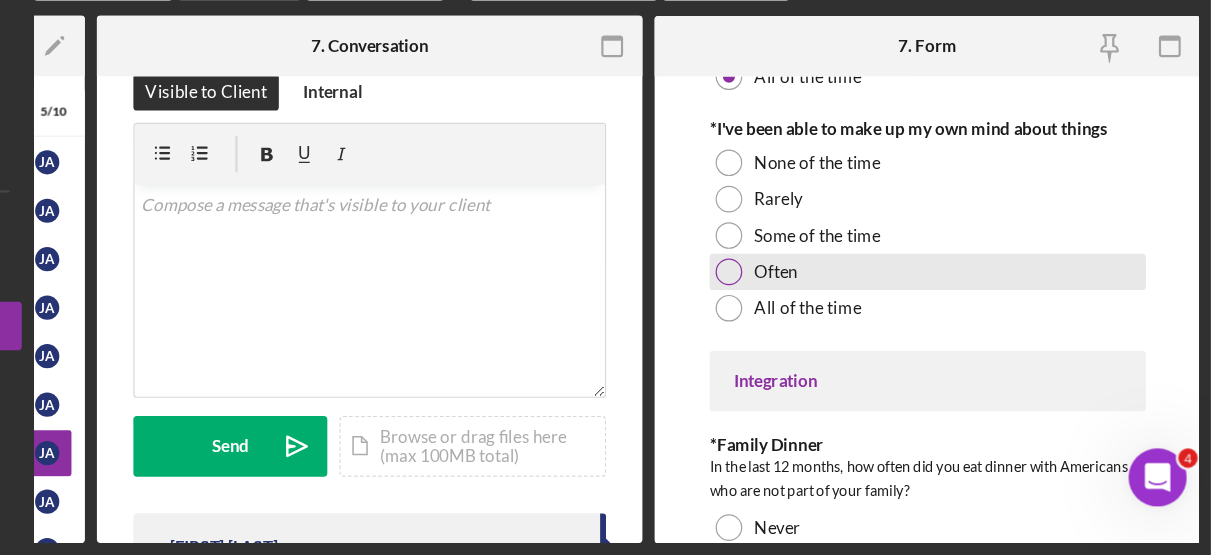 click on "Often" at bounding box center (977, 321) 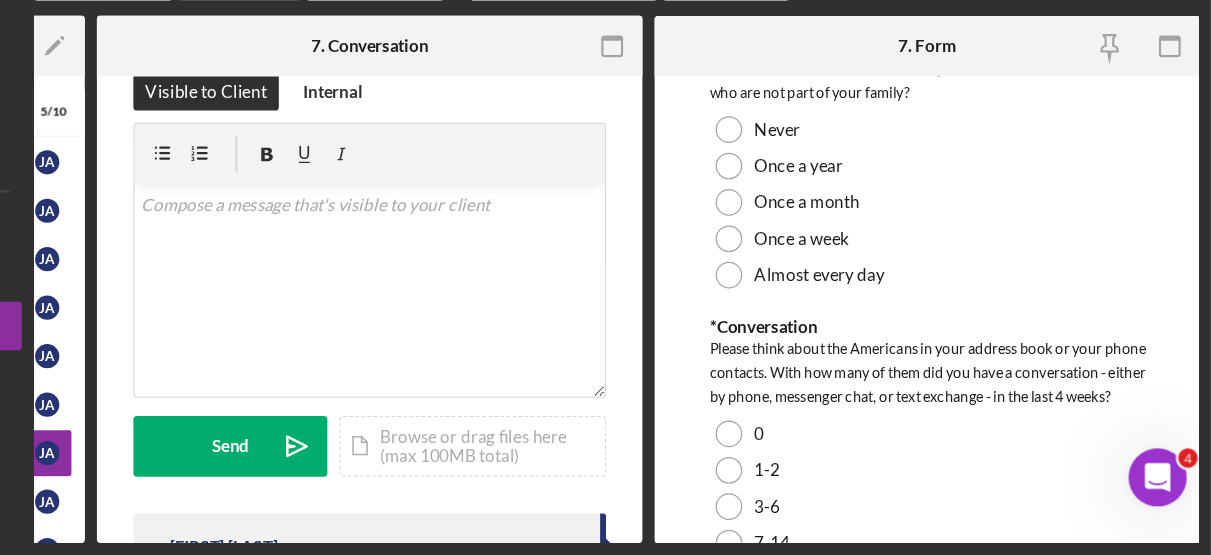 scroll, scrollTop: 1563, scrollLeft: 0, axis: vertical 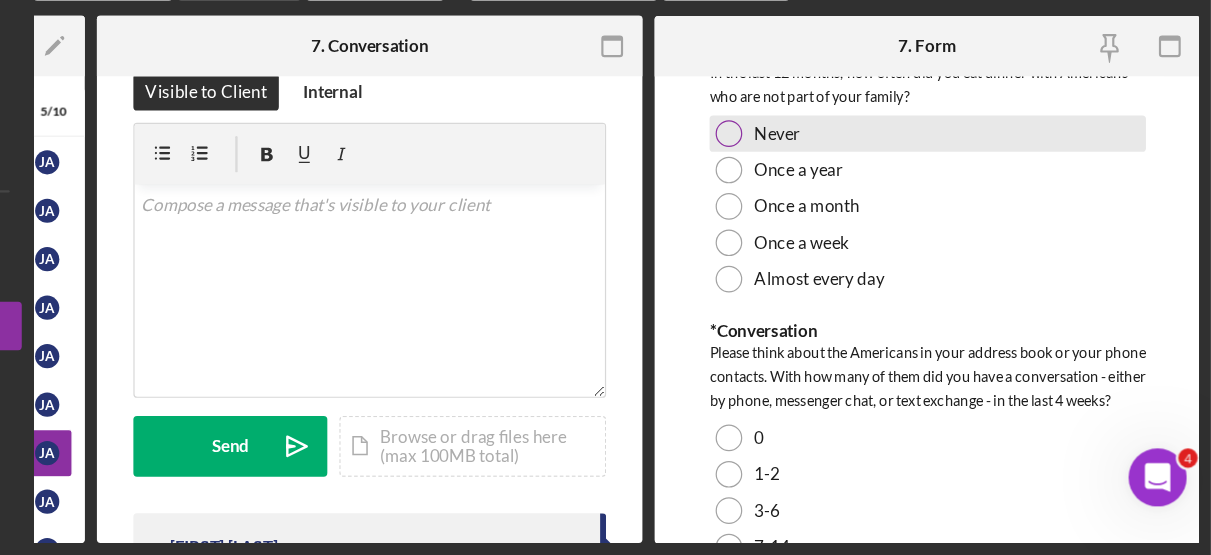click at bounding box center [813, 207] 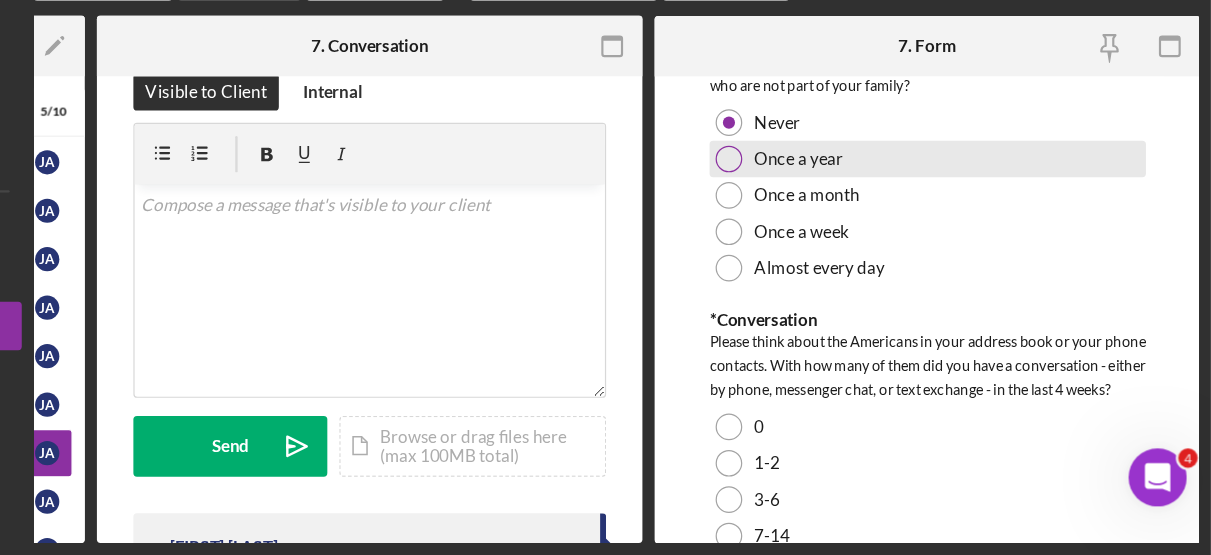 scroll, scrollTop: 1572, scrollLeft: 0, axis: vertical 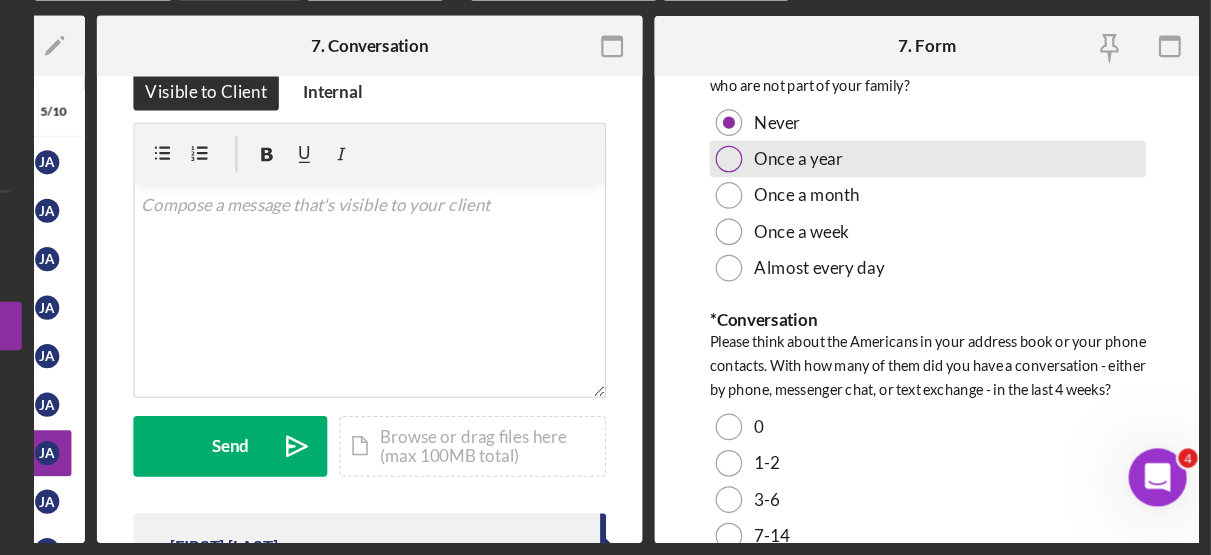 click at bounding box center (813, 228) 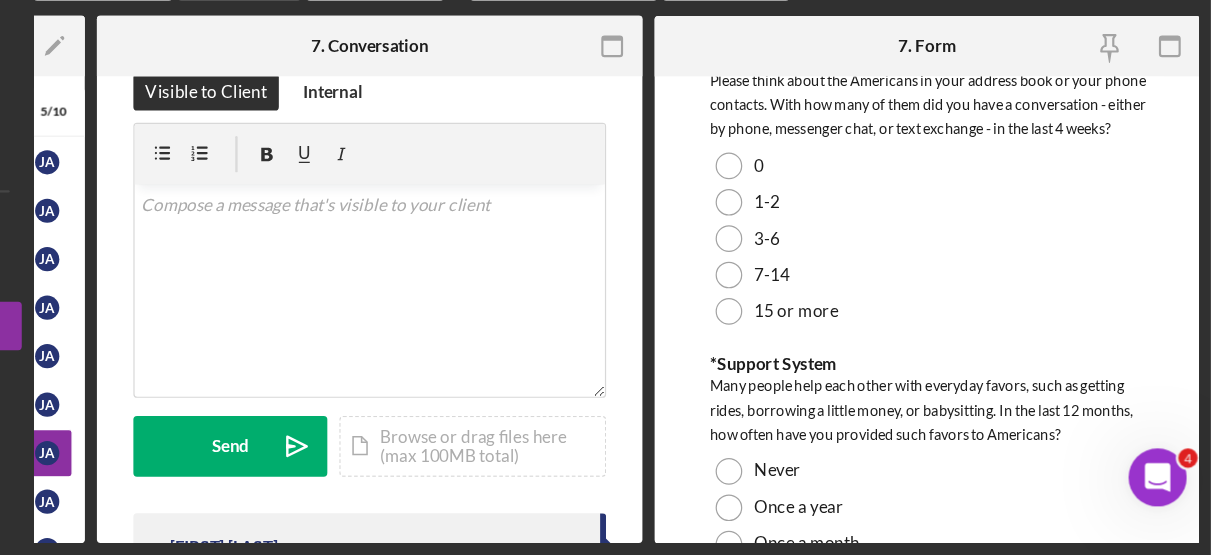 scroll, scrollTop: 1778, scrollLeft: 0, axis: vertical 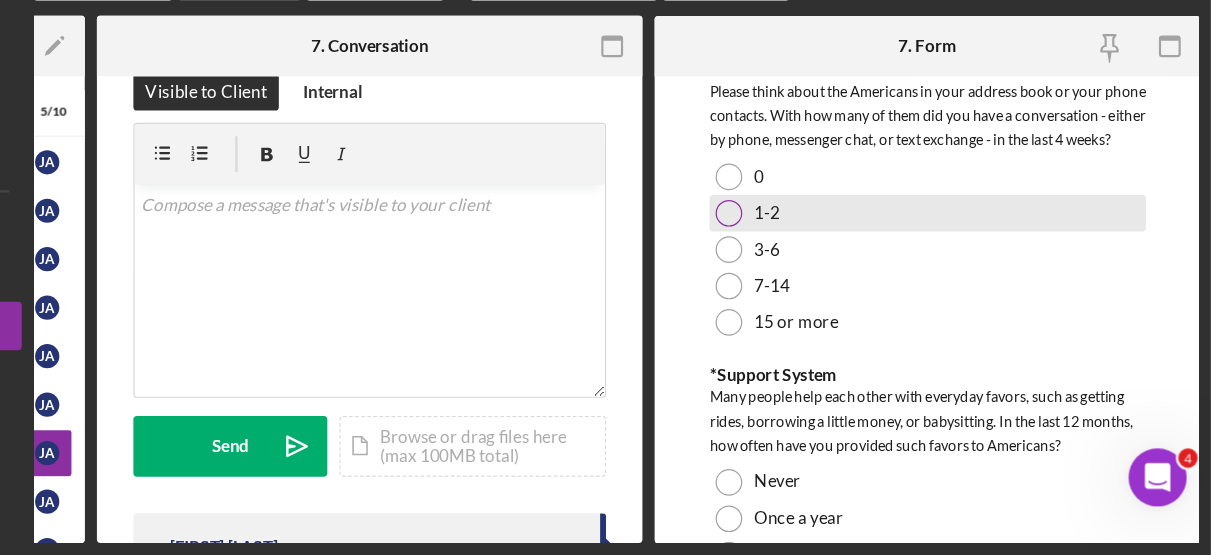 click at bounding box center [813, 273] 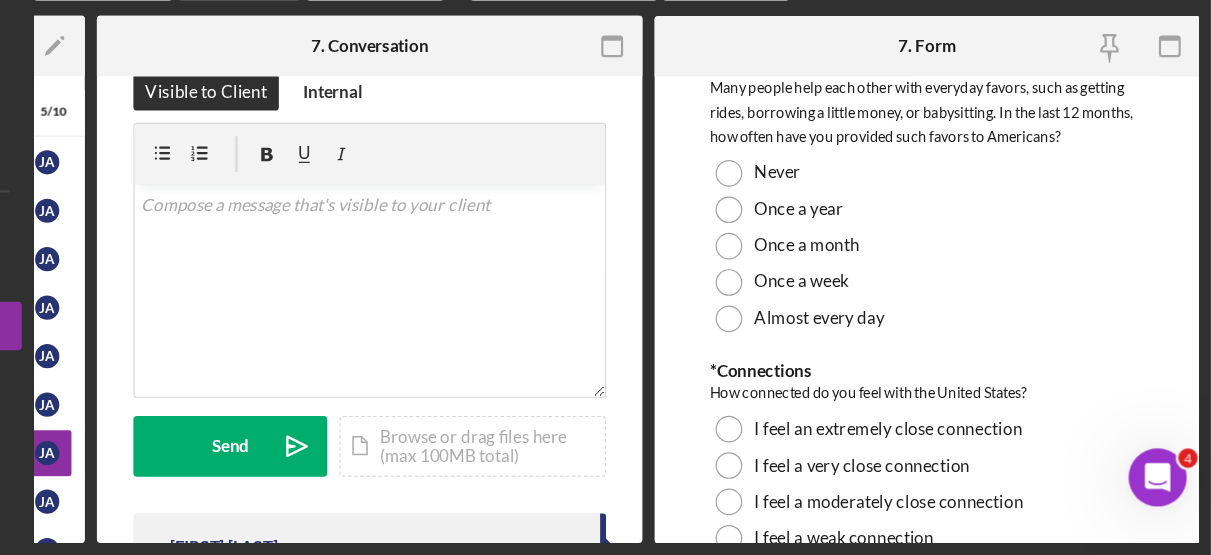 scroll, scrollTop: 2049, scrollLeft: 0, axis: vertical 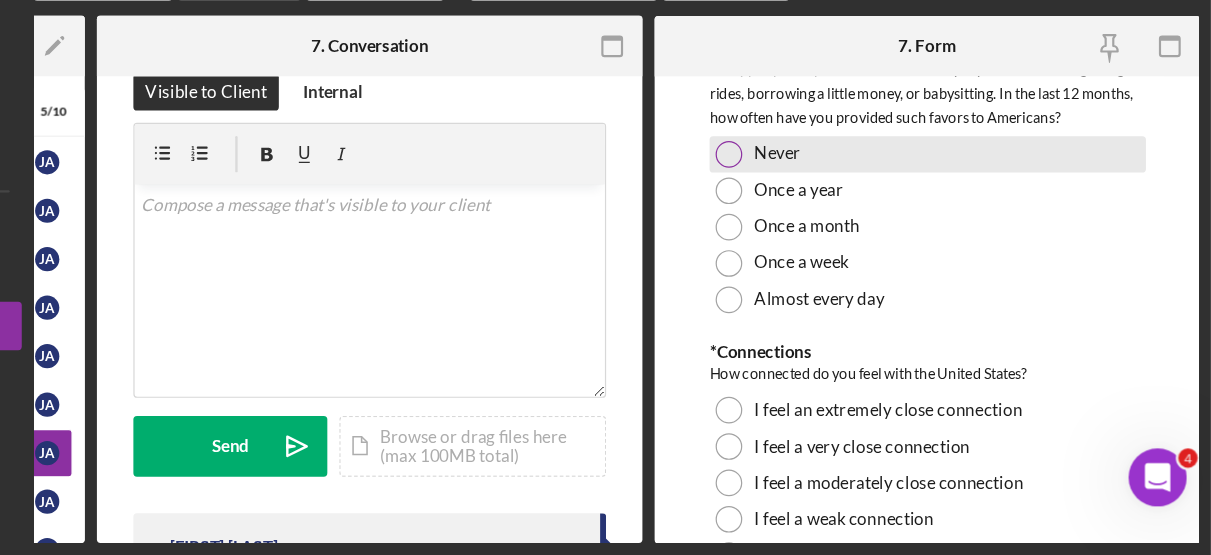 click at bounding box center (813, 224) 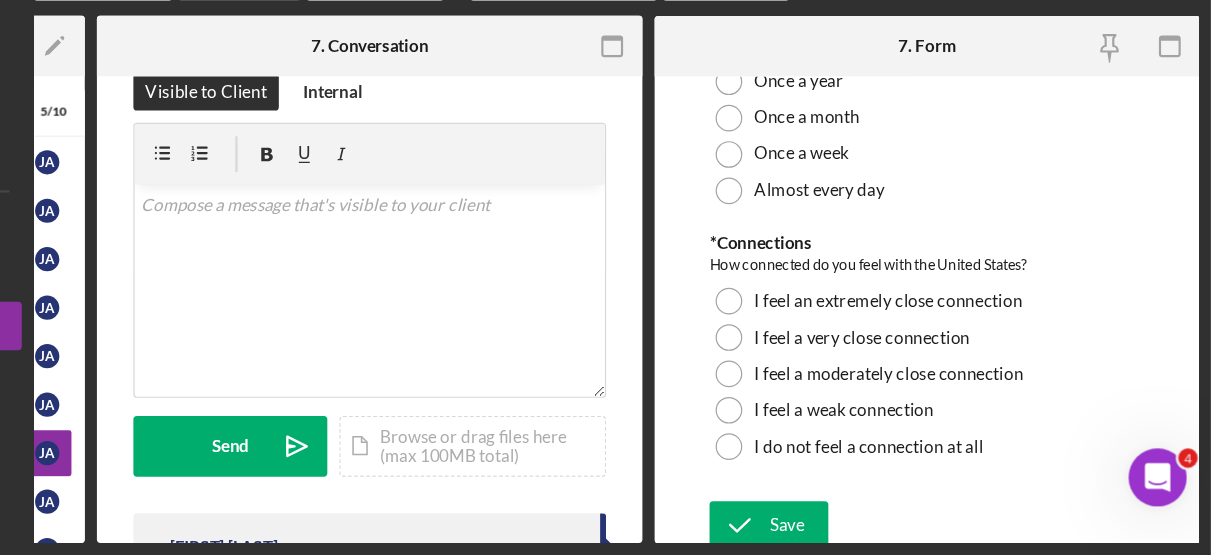 scroll, scrollTop: 2186, scrollLeft: 0, axis: vertical 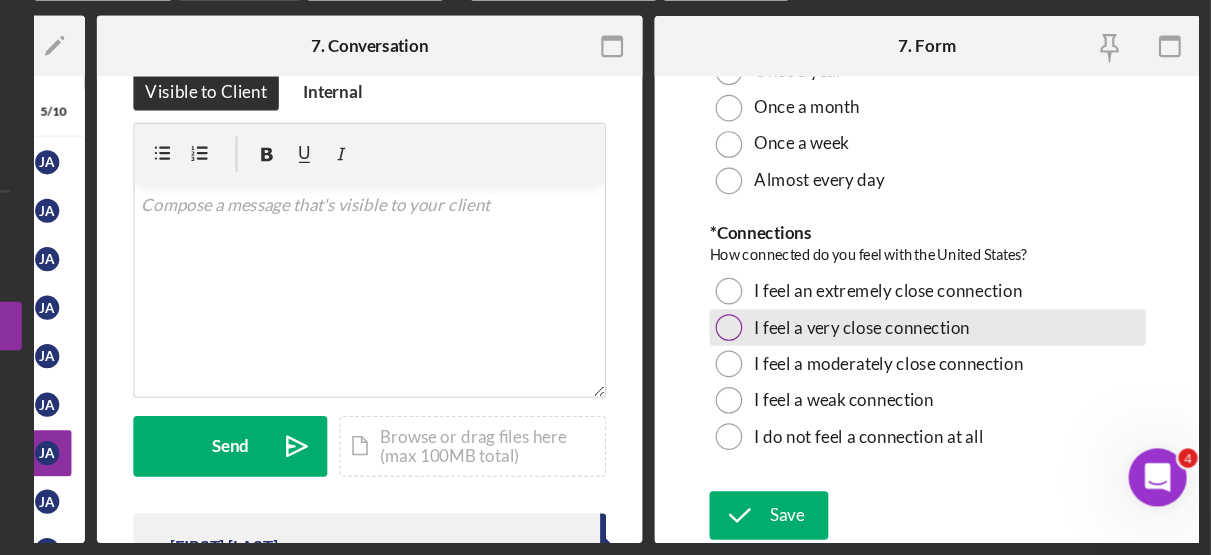 click at bounding box center [813, 367] 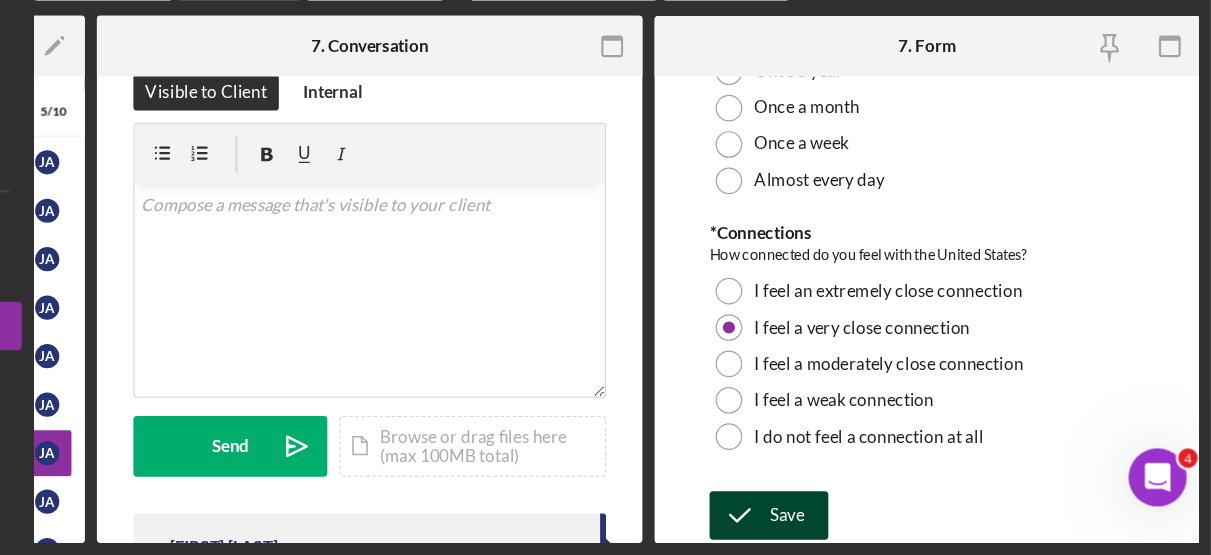 click on "Save" at bounding box center [861, 522] 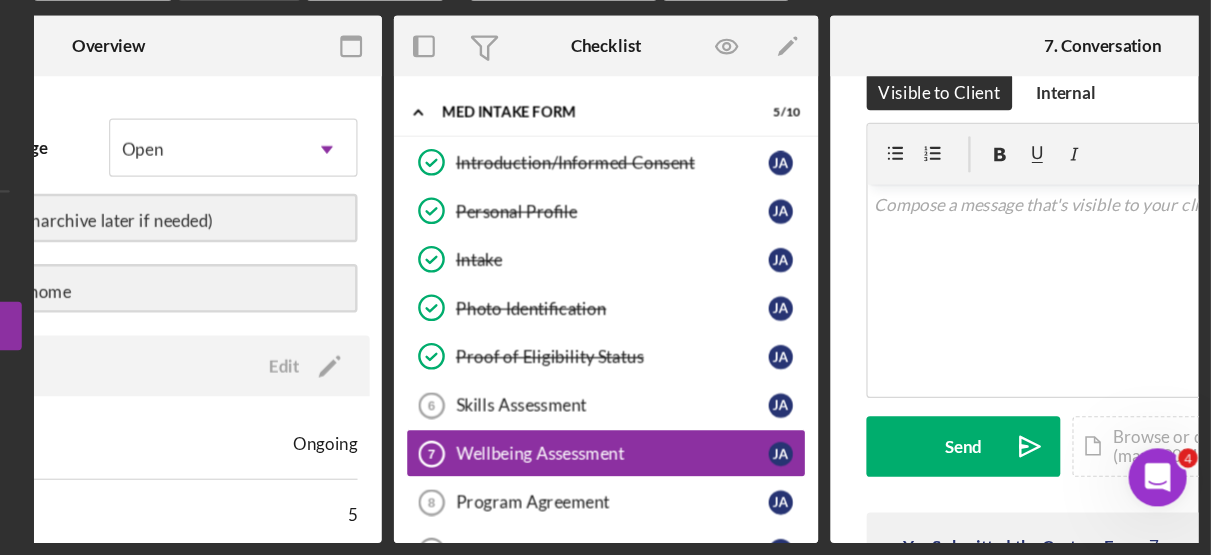 scroll, scrollTop: 0, scrollLeft: 0, axis: both 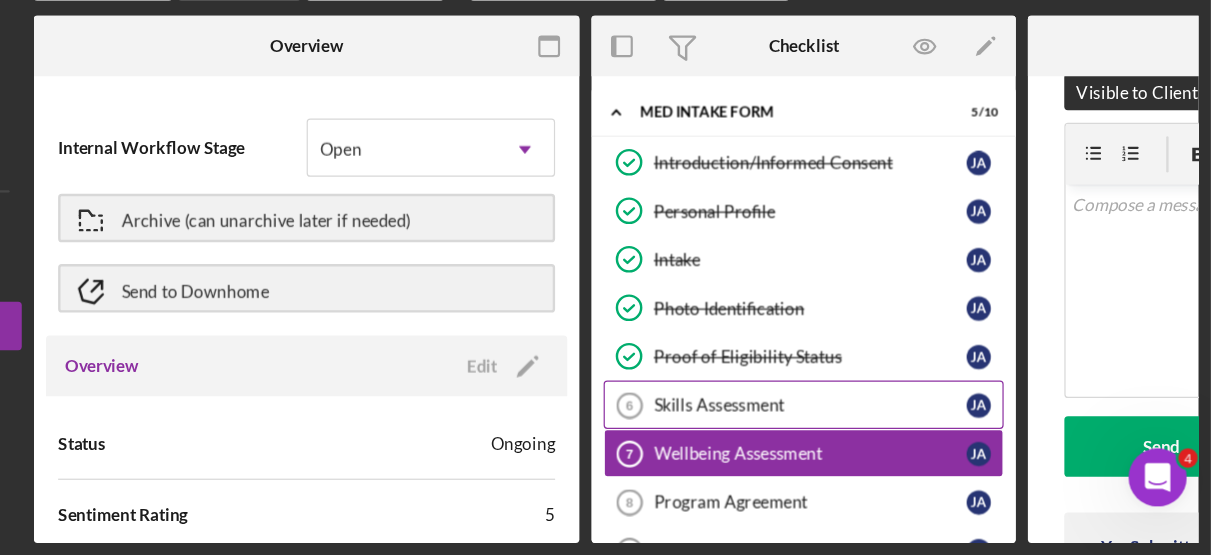 click on "Skills Assessment" at bounding box center [880, 431] 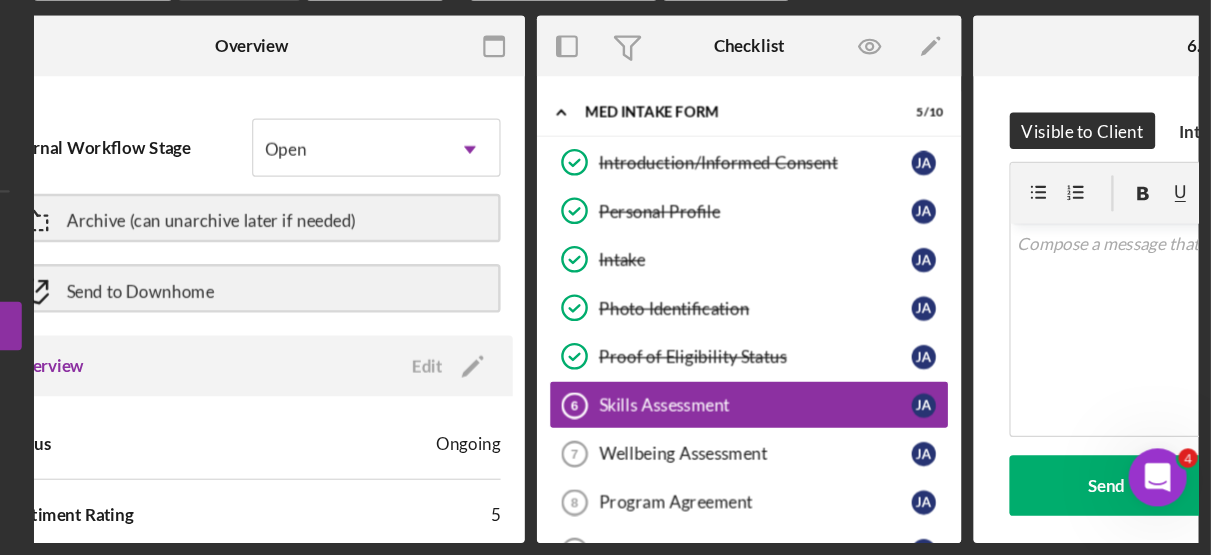 scroll, scrollTop: 0, scrollLeft: 0, axis: both 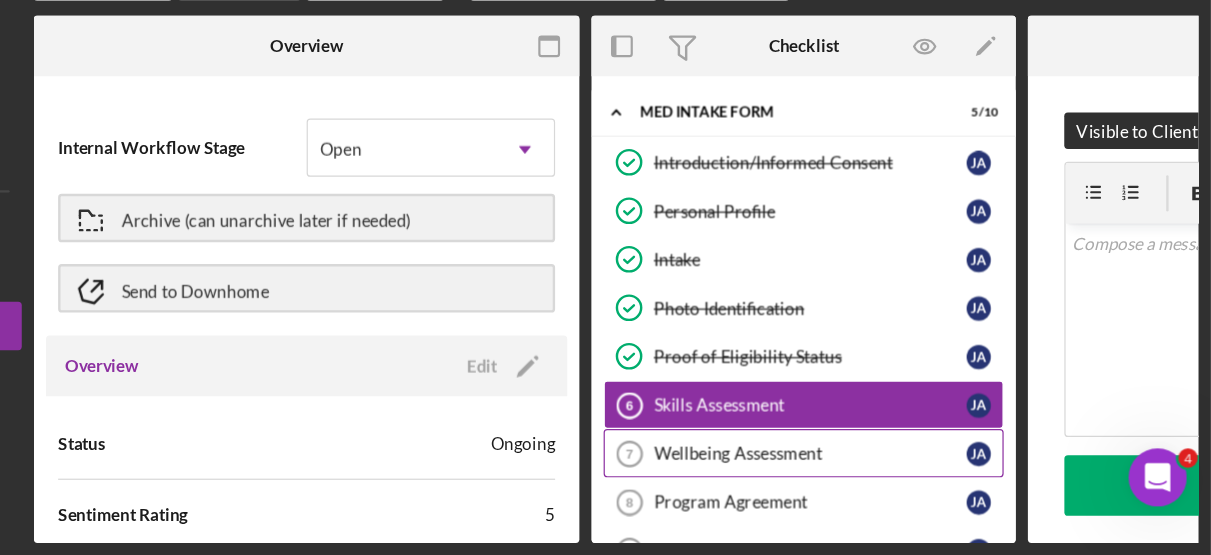 click on "Wellbeing Assessment 7 Wellbeing Assessment J A" at bounding box center (875, 471) 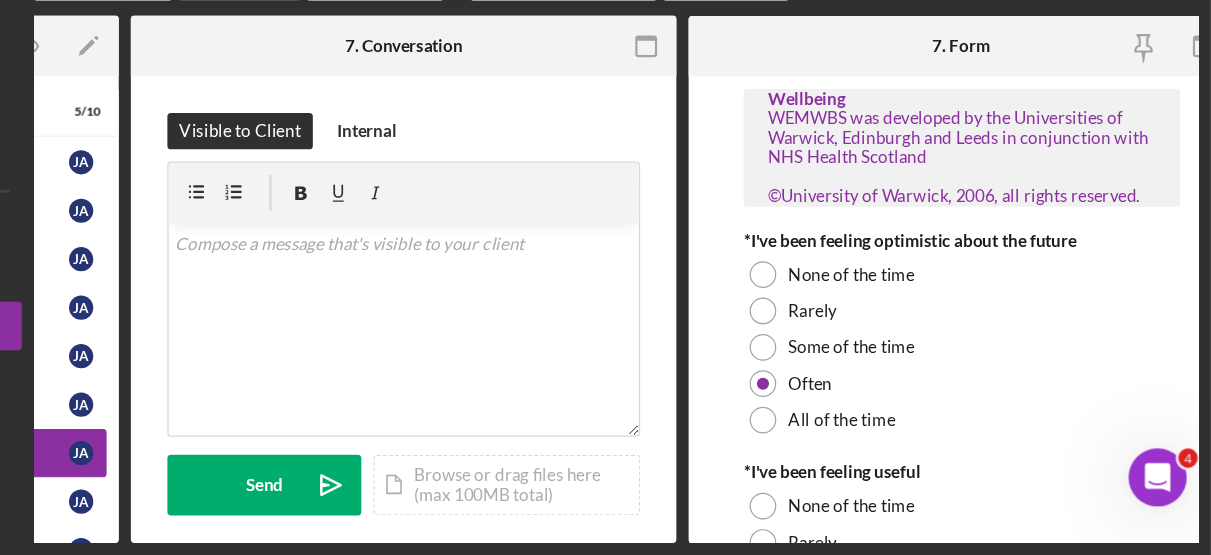 scroll, scrollTop: 0, scrollLeft: 768, axis: horizontal 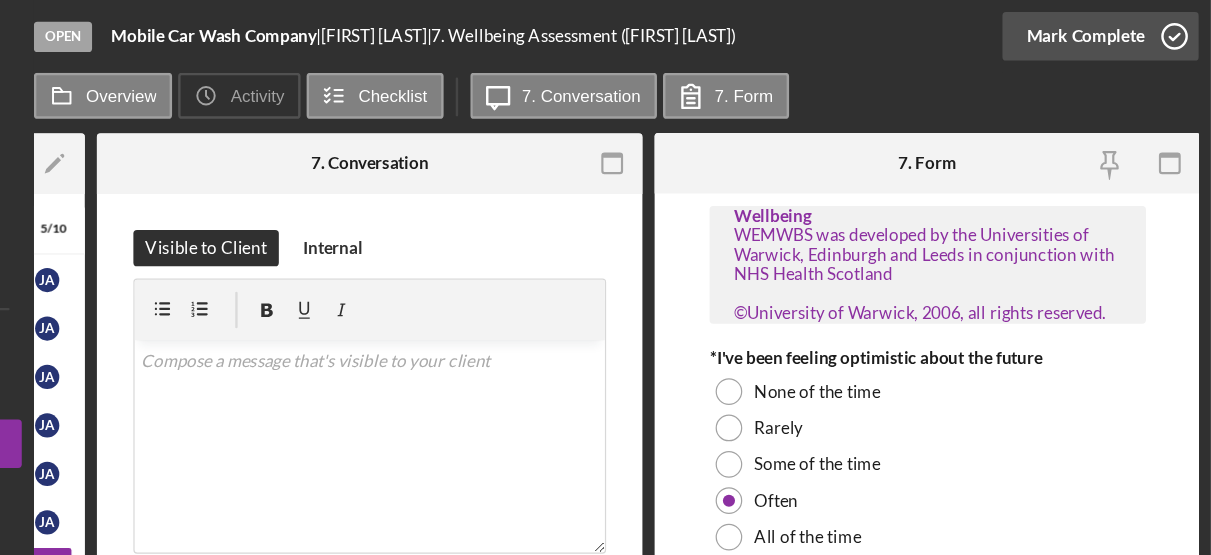 click 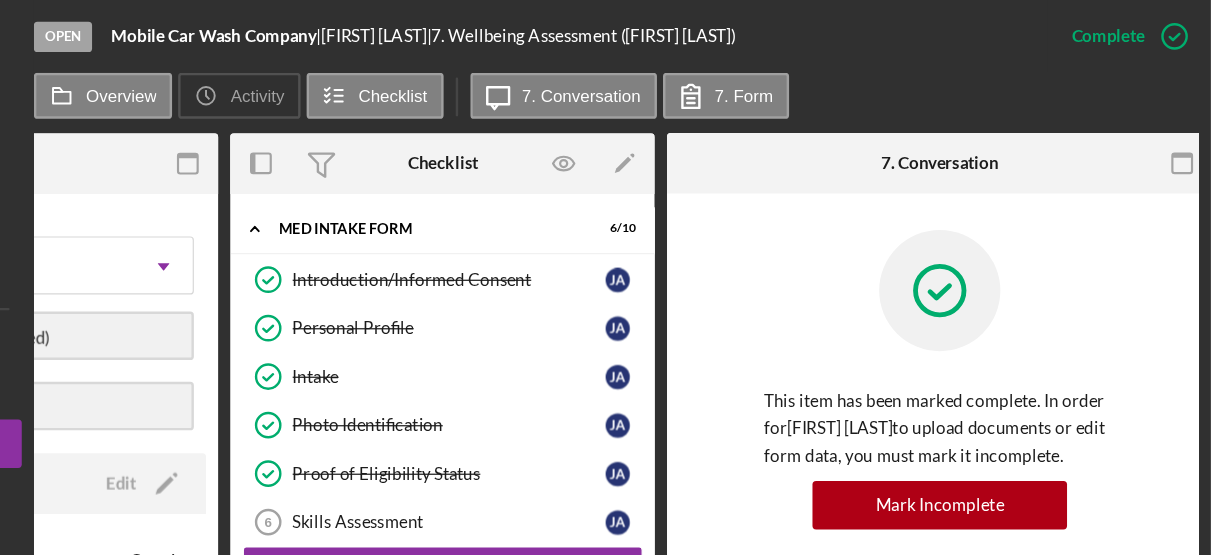 scroll, scrollTop: 0, scrollLeft: 0, axis: both 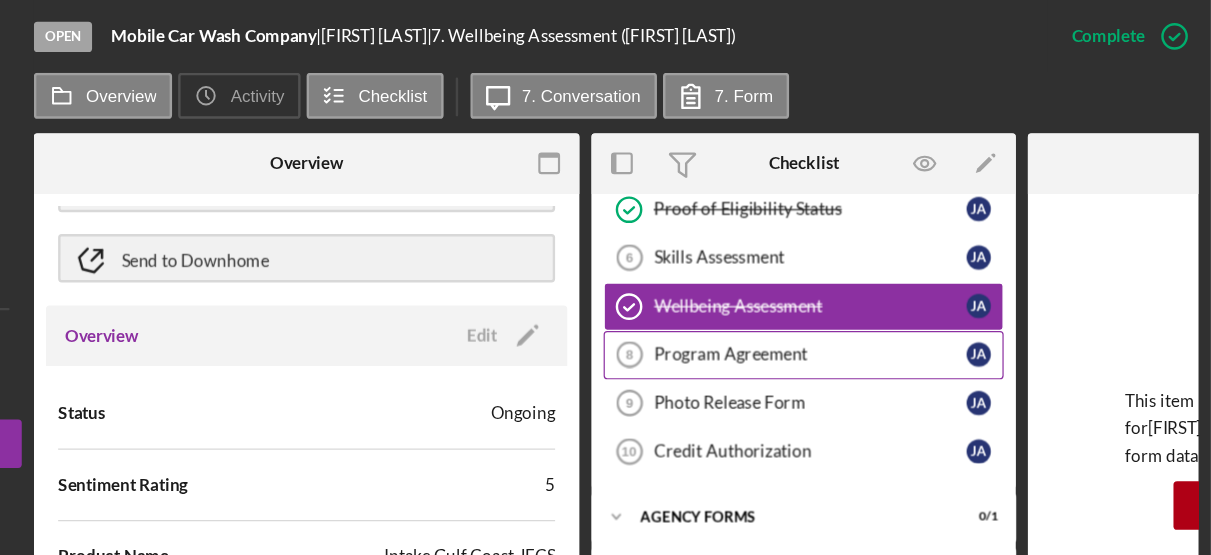 click on "Program Agreement" at bounding box center [880, 293] 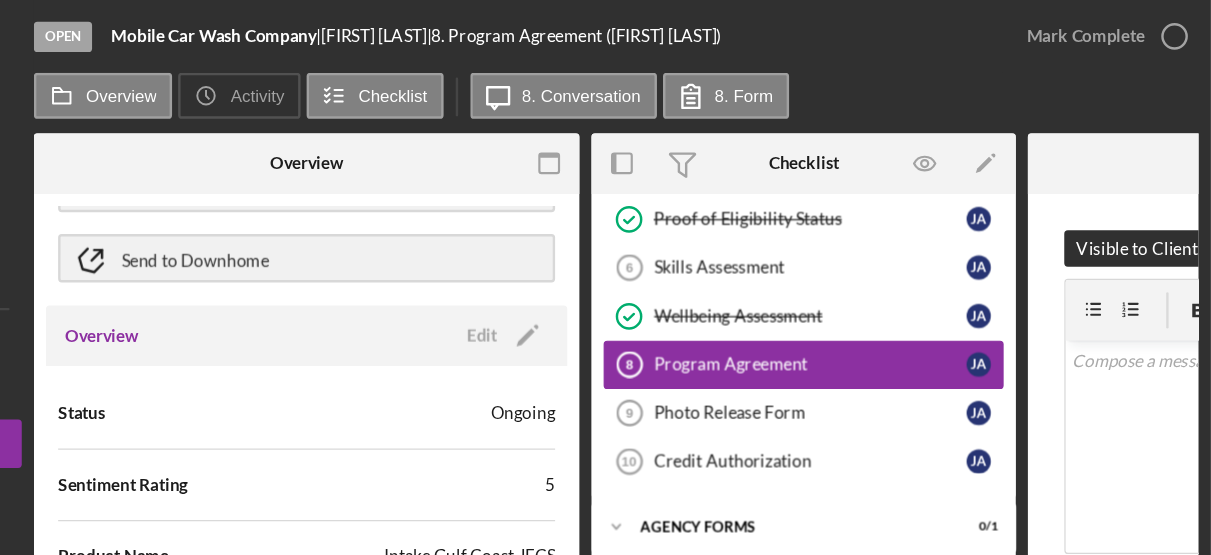scroll, scrollTop: 218, scrollLeft: 0, axis: vertical 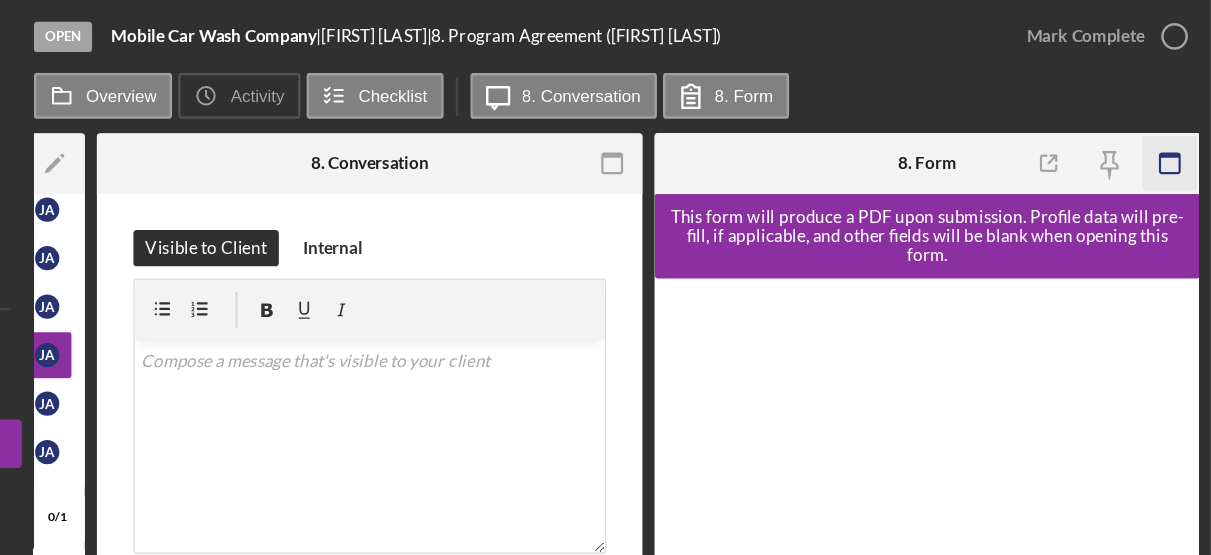click 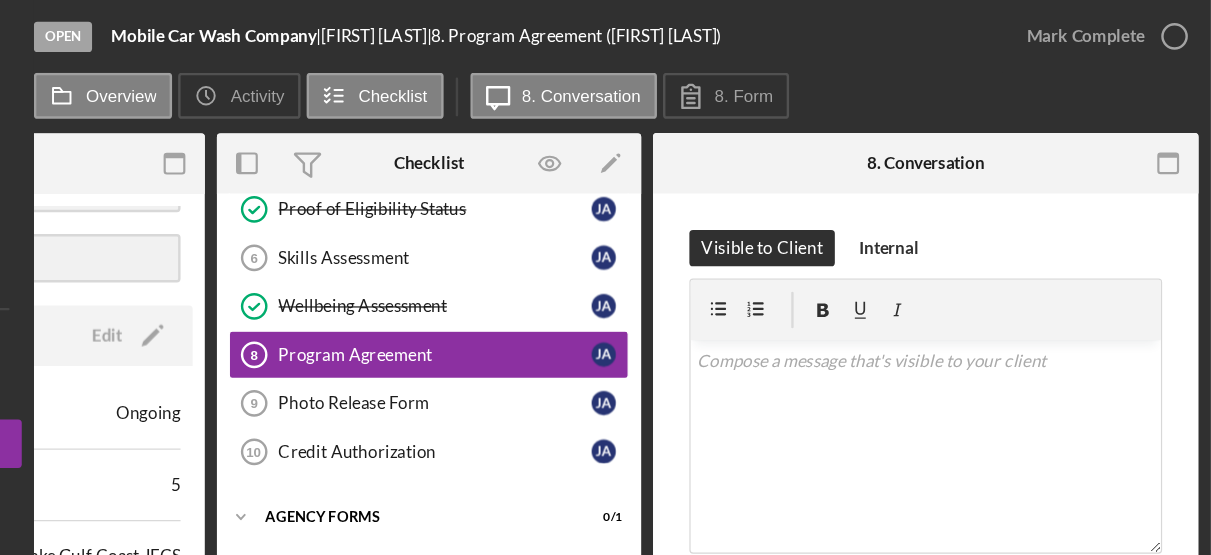 scroll, scrollTop: 0, scrollLeft: 308, axis: horizontal 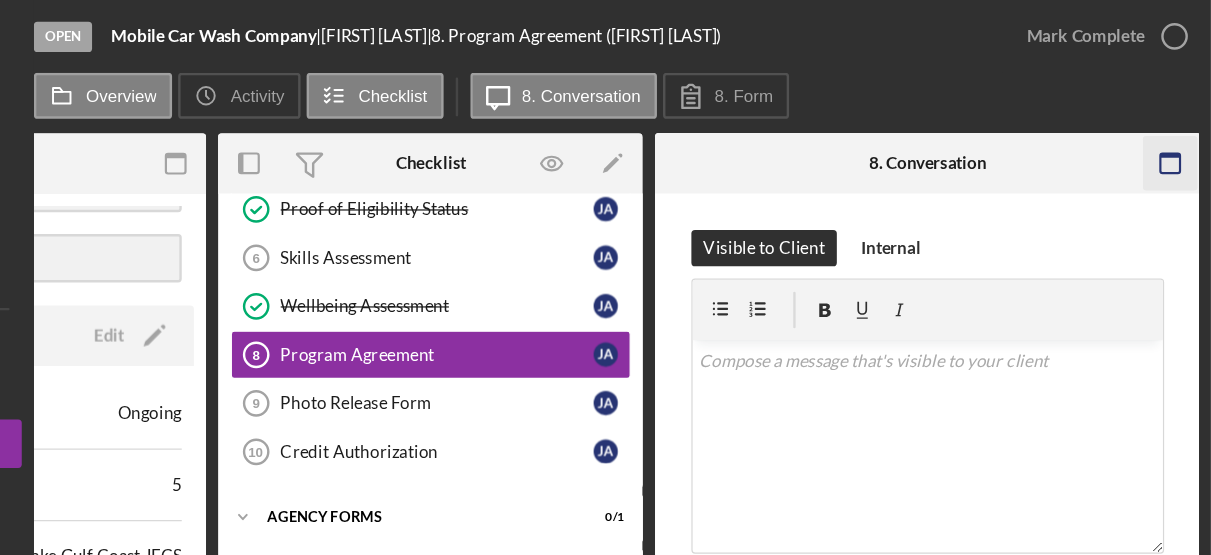 click 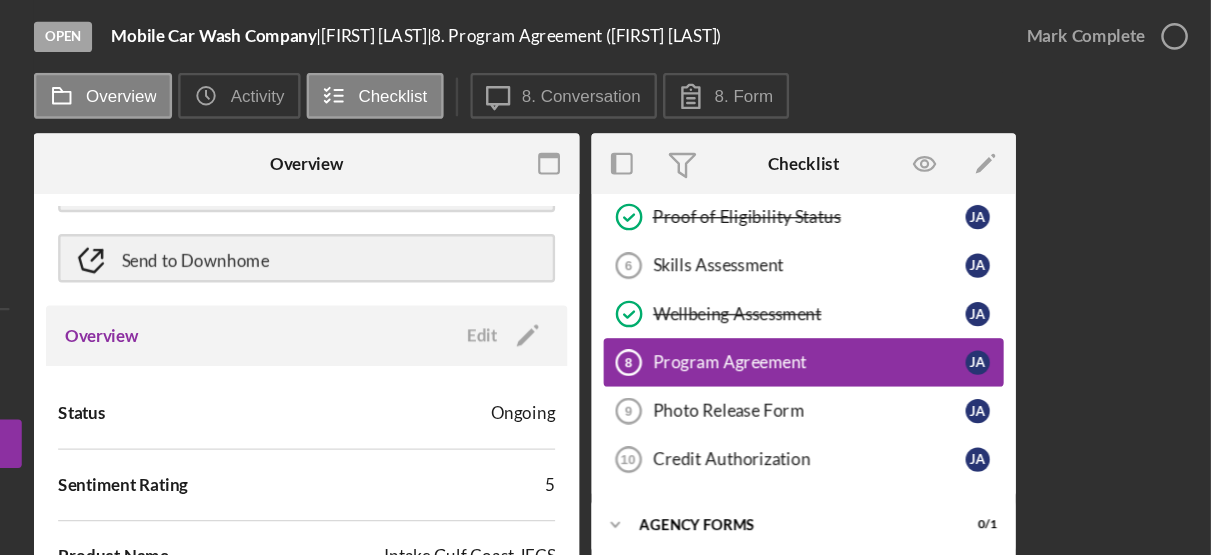 click on "Program Agreement" at bounding box center (880, 299) 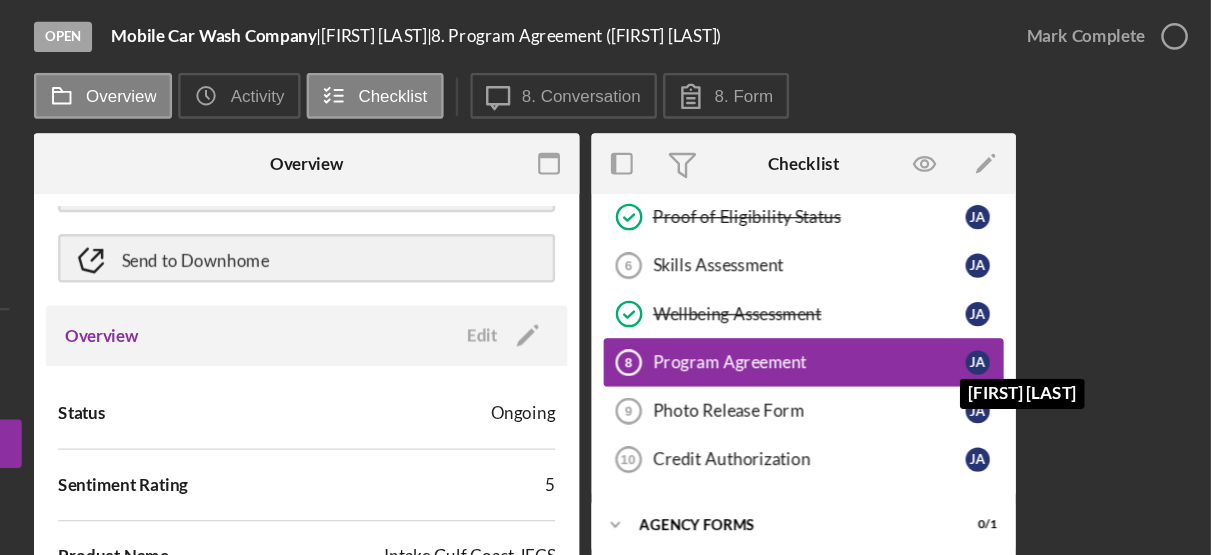 click on "J A" at bounding box center (1024, 299) 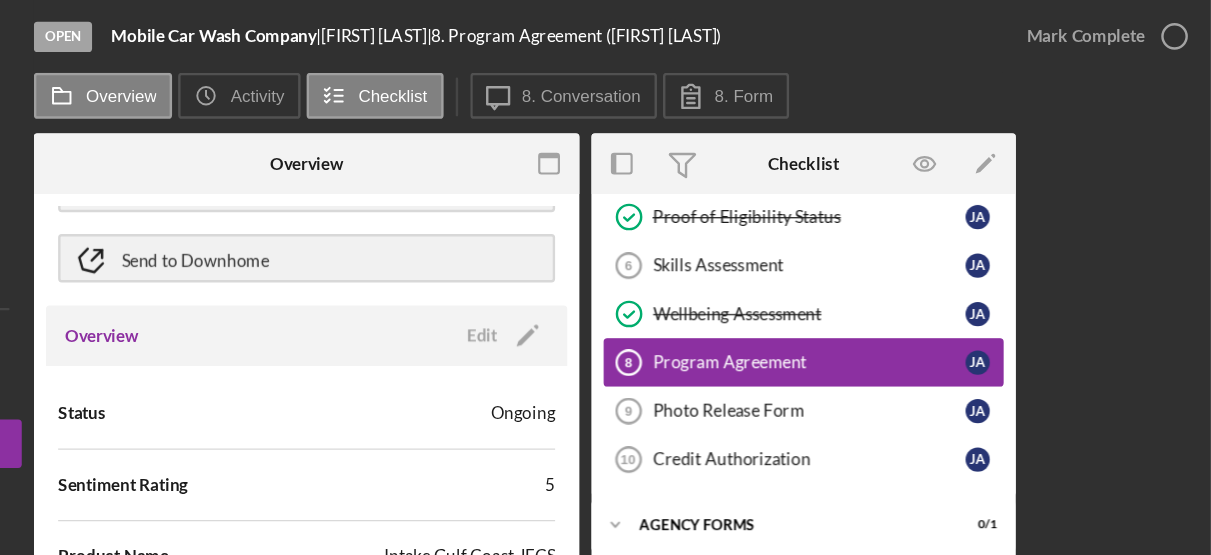 click on "Program Agreement" at bounding box center (880, 299) 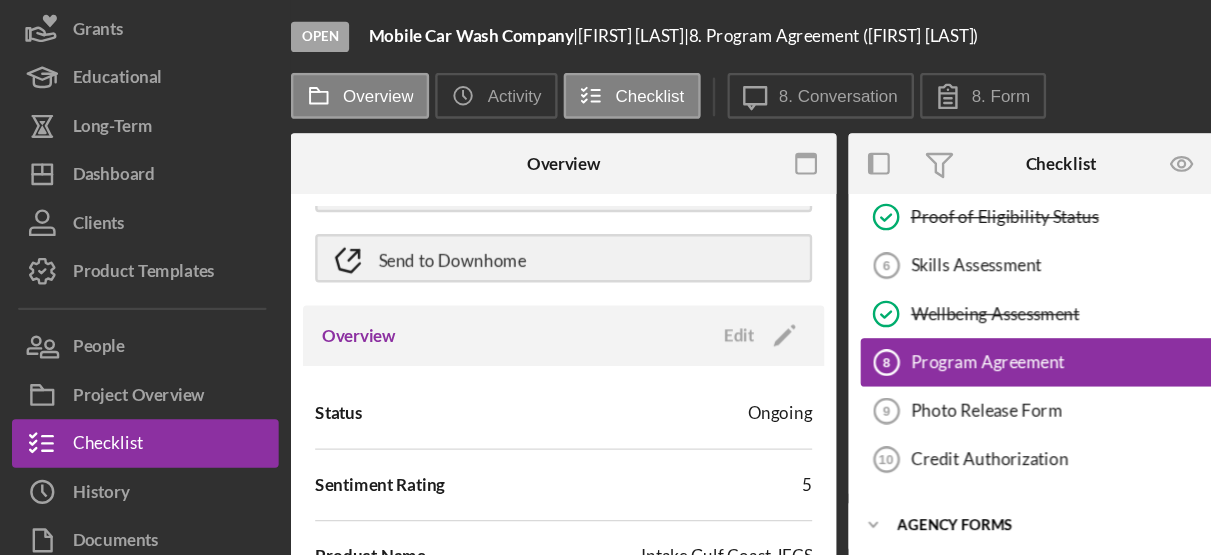 click on "Program Agreement" at bounding box center [880, 299] 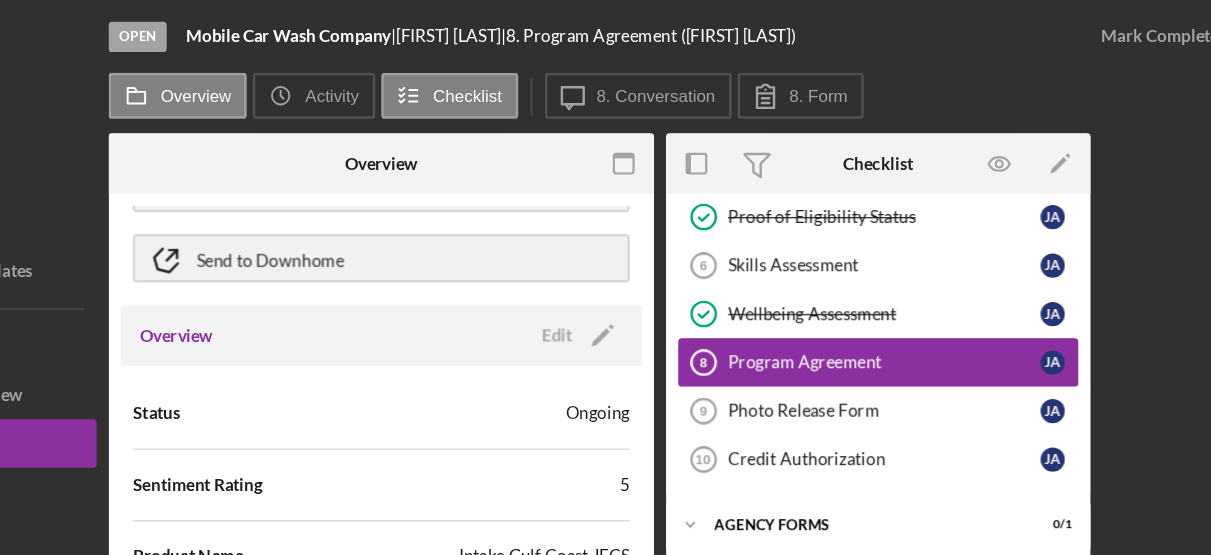 scroll, scrollTop: 0, scrollLeft: 0, axis: both 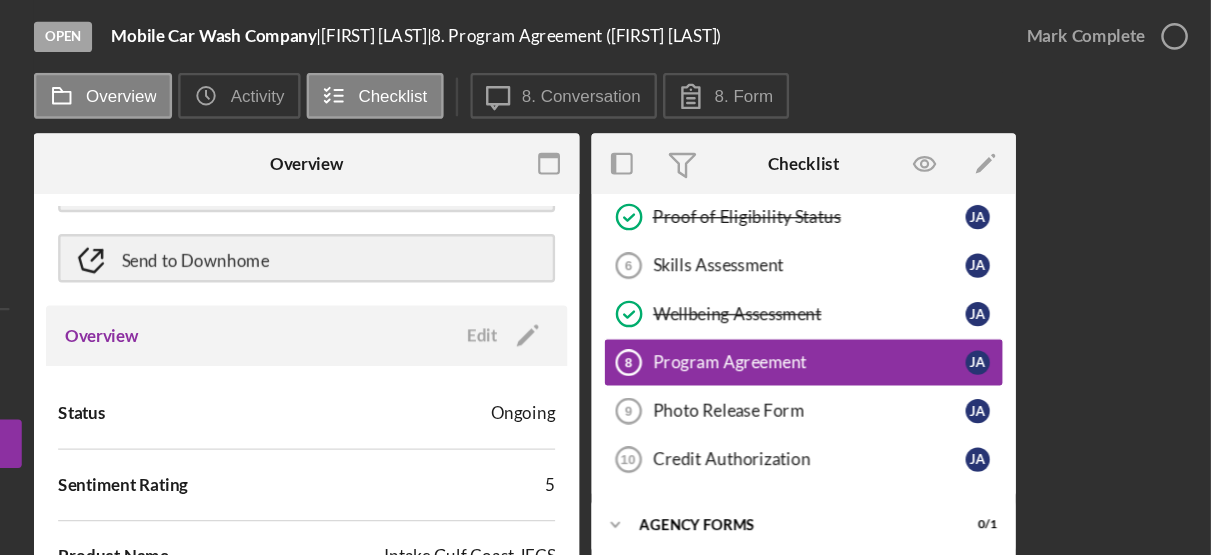 click on "Introduction/Informed Consent Introduction/Informed Consent [INITIALS] [INITIALS] Personal Profile Personal Profile [INITIALS] [INITIALS] Intake Intake [INITIALS] [INITIALS] Photo Identification Photo Identification [INITIALS] [INITIALS] Proof of Eligibility Status Proof of Eligibility Status [INITIALS] [INITIALS] Skills Assessment  6 Skills Assessment  [INITIALS] [INITIALS] Wellbeing Assessment Wellbeing Assessment [INITIALS] [INITIALS] Program Agreement 8 Program Agreement [INITIALS] [INITIALS] Photo Release Form 9 Photo Release Form [INITIALS] [INITIALS] Credit Authorization 10 Credit Authorization [INITIALS] [INITIALS]" at bounding box center [875, 204] 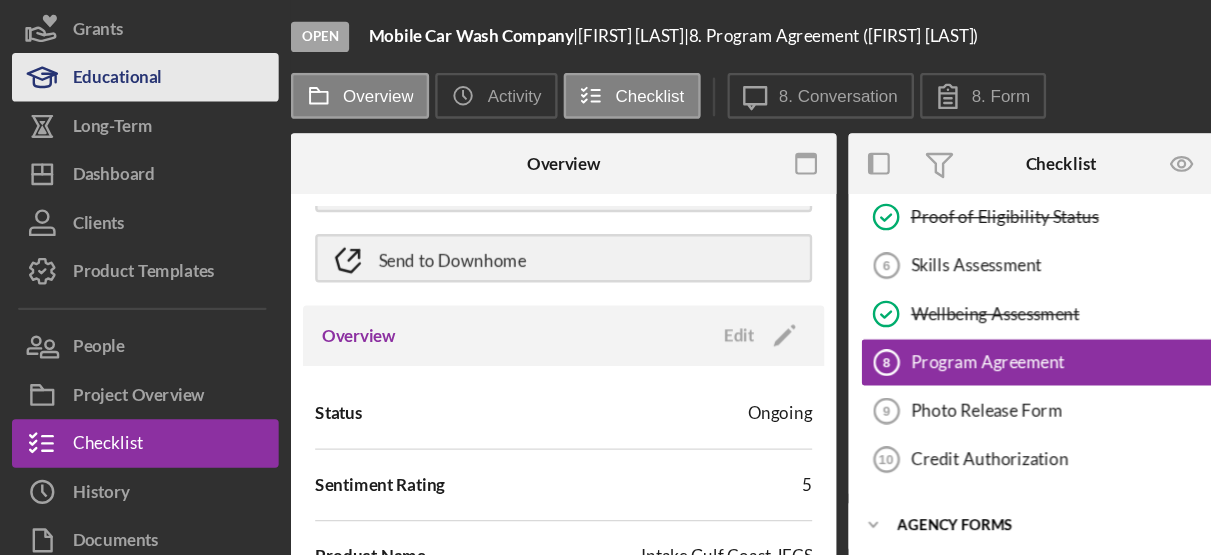 click on "Educational" at bounding box center (97, 66) 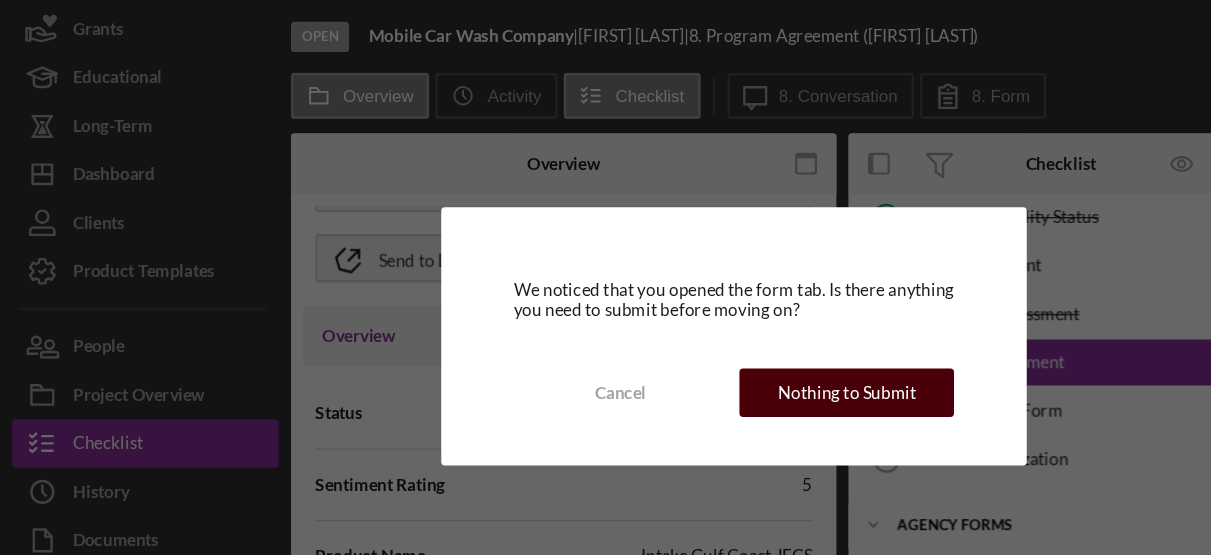 click on "Nothing to Submit" at bounding box center [699, 324] 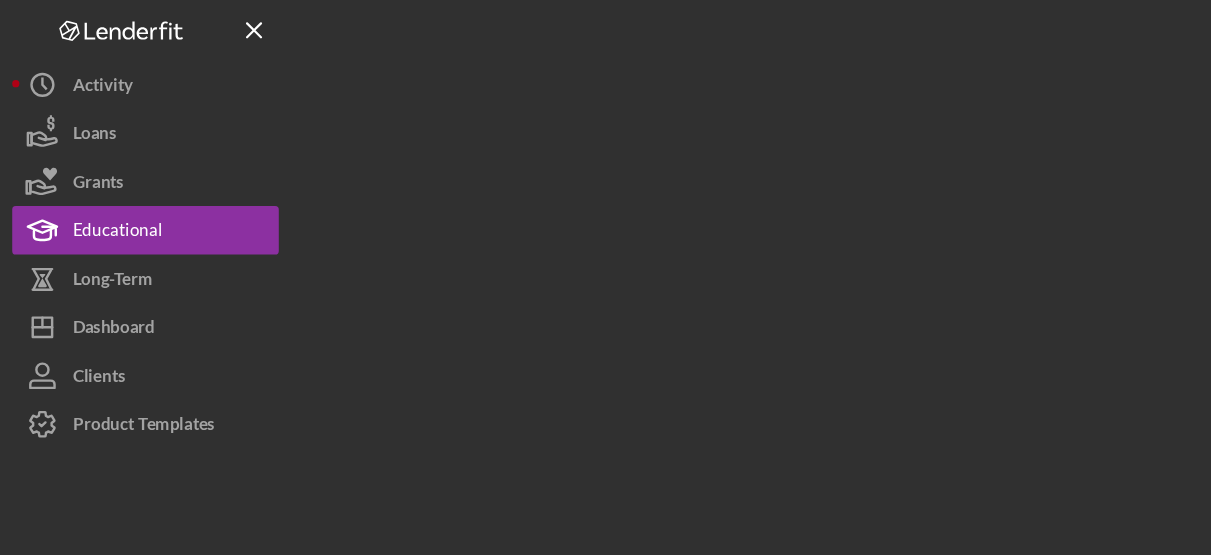 scroll, scrollTop: 0, scrollLeft: 0, axis: both 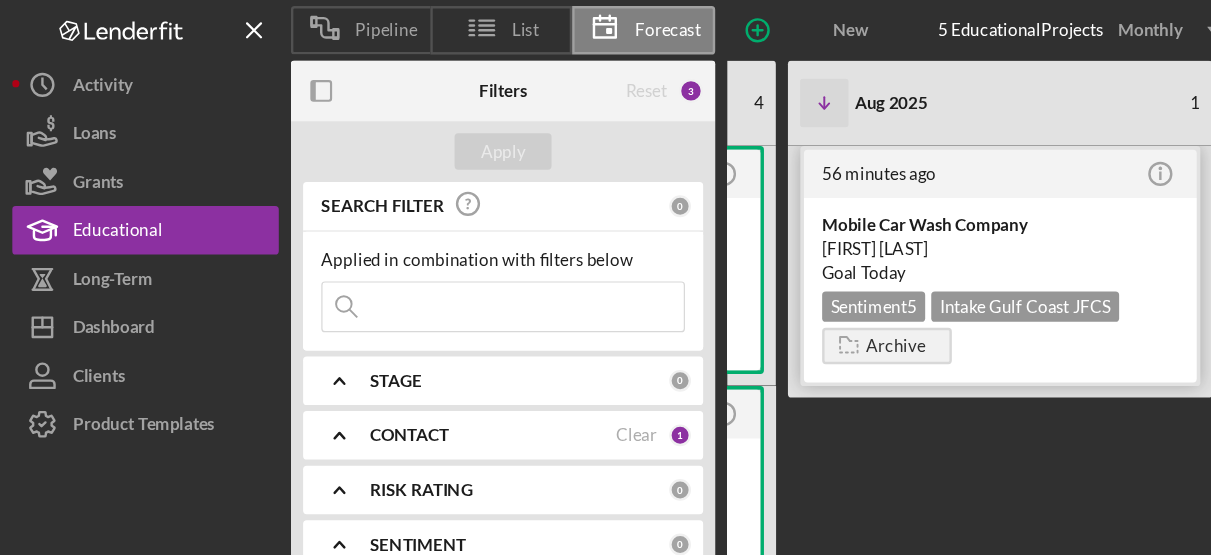 click on "[FIRST]  [LAST]" at bounding box center [825, 205] 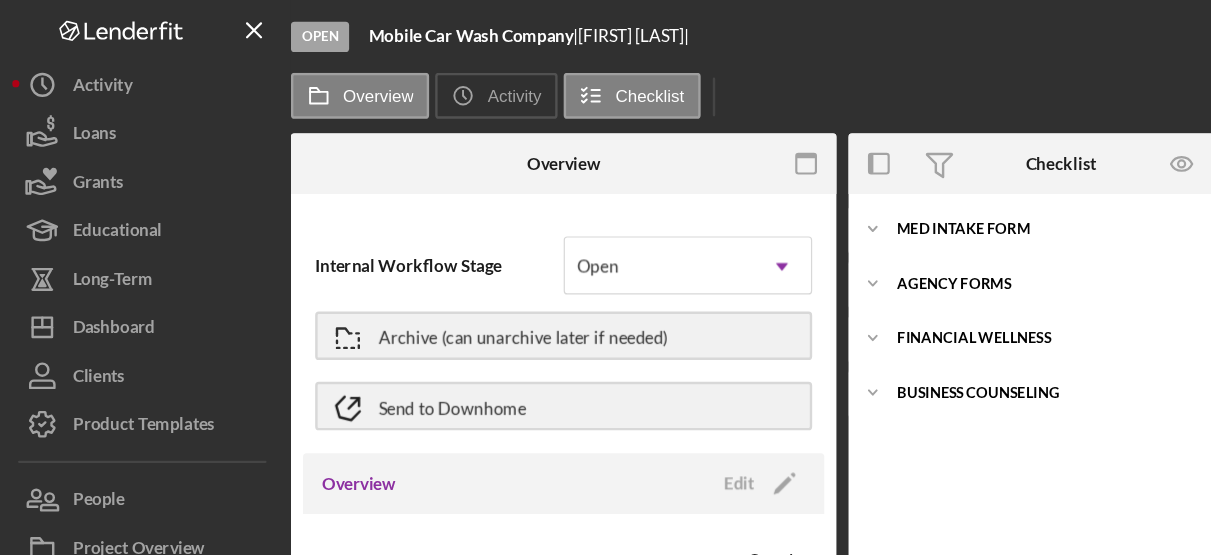 click on "Open Mobile Car Wash Company   |   [FIRST]    [LAST]   |   Overview Icon/History Activity Checklist Overview Internal Workflow Stage Open Icon/Dropdown Arrow Archive (can unarchive later if needed) Send to Downhome Overview Edit Icon/Edit Status Ongoing Sentiment Rating 5 Product Name Intake Gulf Coast JFCS Created Date 07/31/2025 Started Date 07/31/2025 Closing Goal 09/14/2025 Contact LG [FIRST] [LAST] Account Executive Weekly Status Update Off Inactivity Alerts Off Resolution Edit Icon/Edit Resolution Complete Resolution Date 08/06/2025 New Activity No new activity. Checklist Icon/Edit Icon/Expander MED Intake Form 6 / 10 Icon/Expander Agency Forms 0 / 1 Icon/Expander Financial Wellness 0 / 3 Icon/Expander Business Counseling  0 / 7" at bounding box center (720, 272) 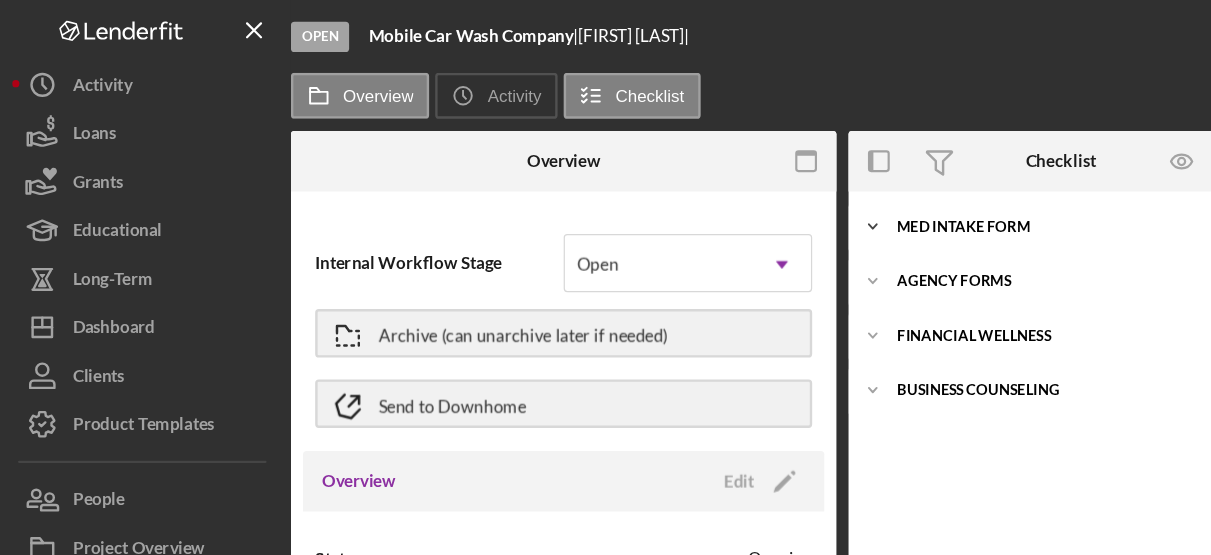 drag, startPoint x: 877, startPoint y: 201, endPoint x: 821, endPoint y: 184, distance: 58.5235 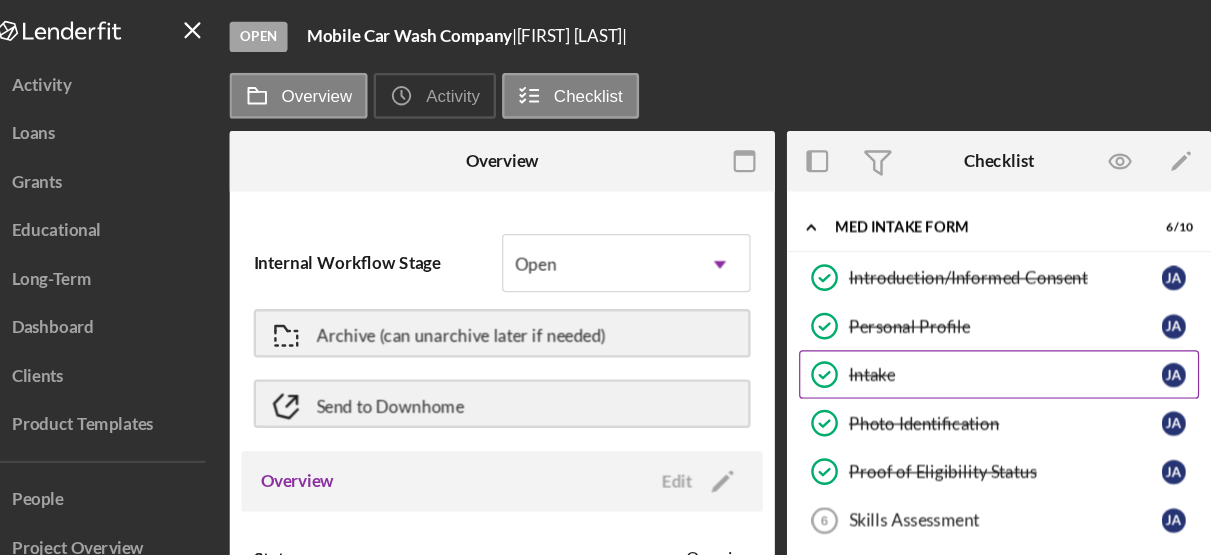 scroll, scrollTop: 0, scrollLeft: 0, axis: both 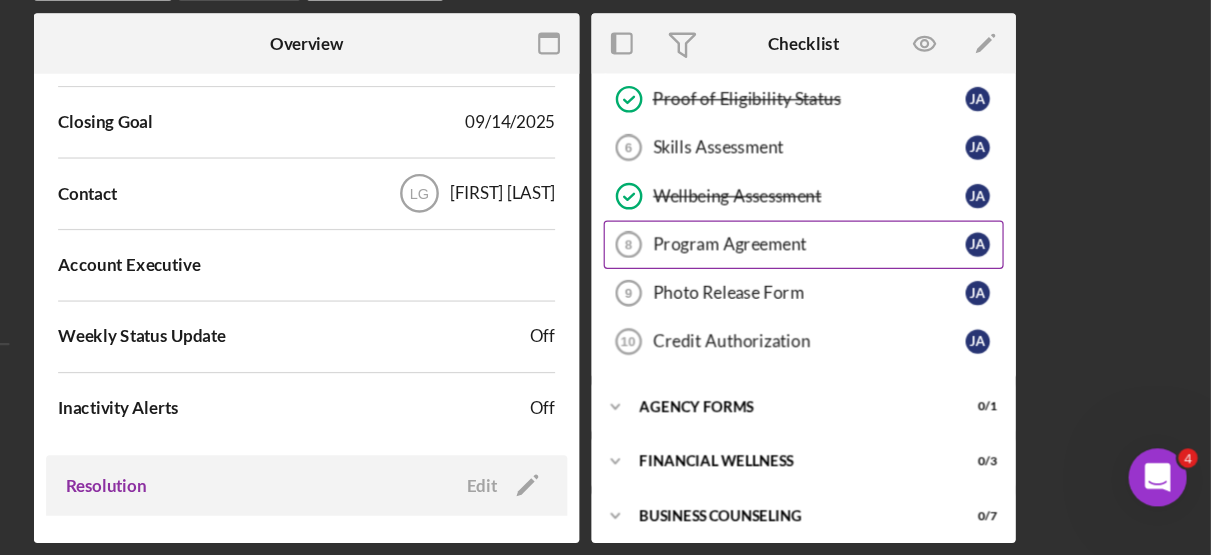 click on "Program Agreement" at bounding box center [880, 299] 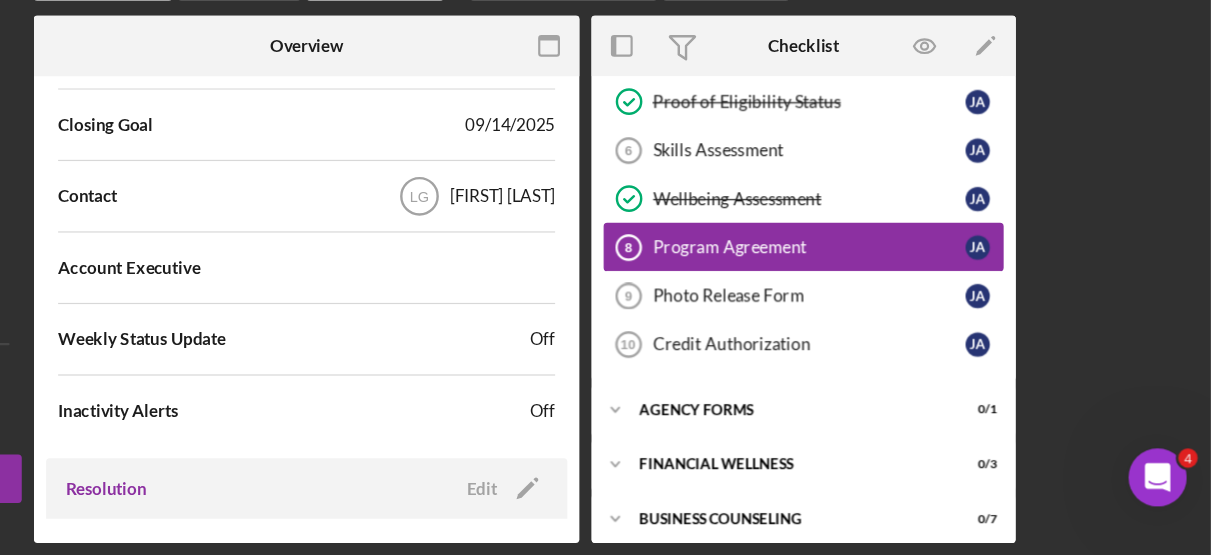 click on "Program Agreement" at bounding box center (880, 301) 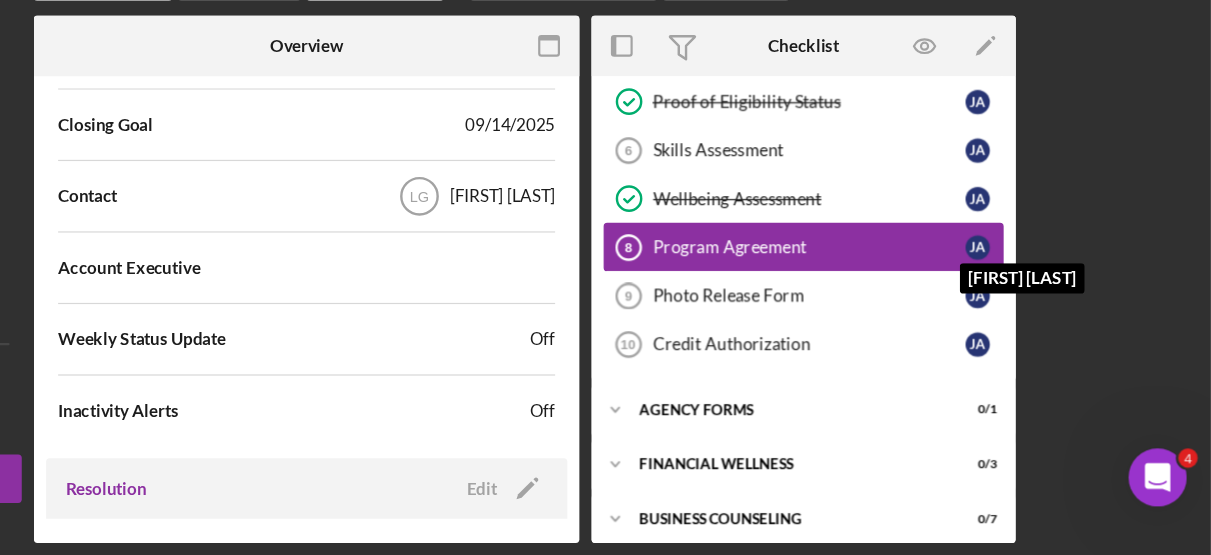 click on "J A" at bounding box center (1019, 301) 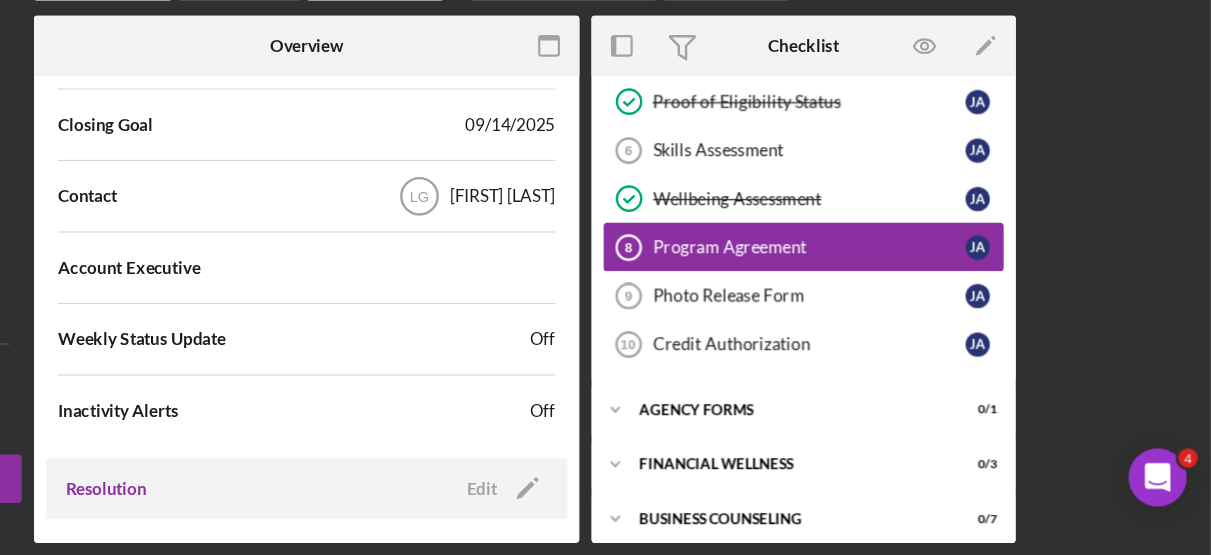 click on "Program Agreement" at bounding box center [880, 301] 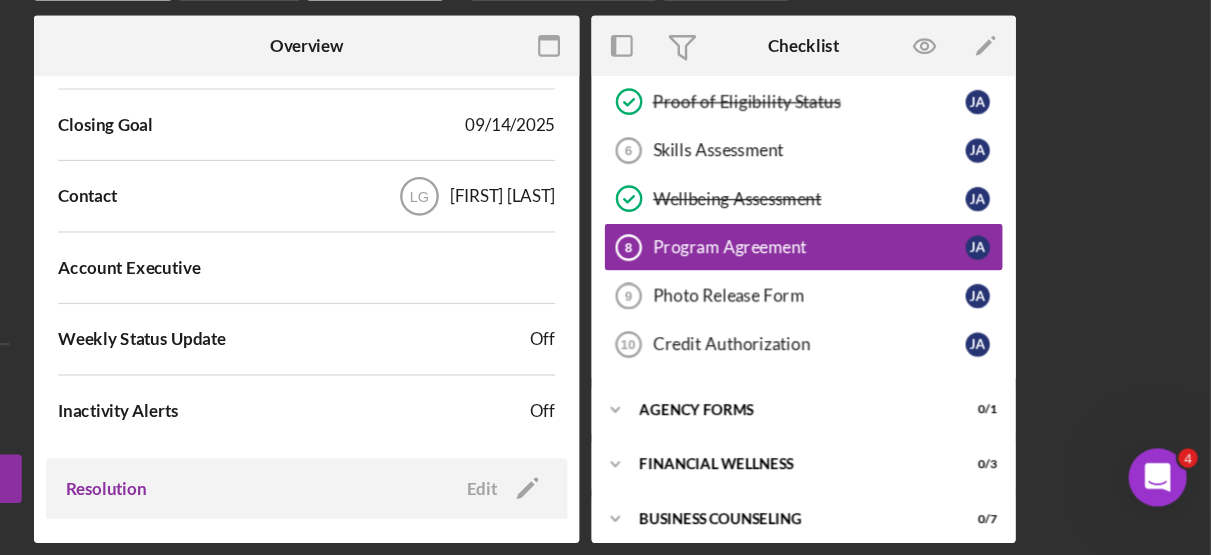 drag, startPoint x: 926, startPoint y: 295, endPoint x: 1135, endPoint y: 305, distance: 209.2391 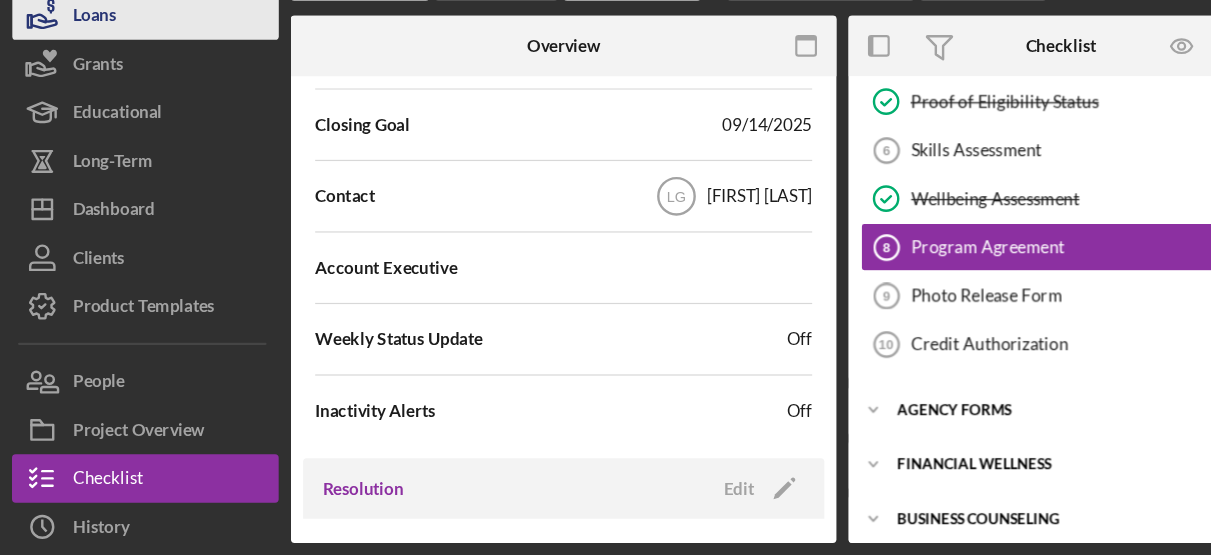 click on "Loans" at bounding box center [78, 112] 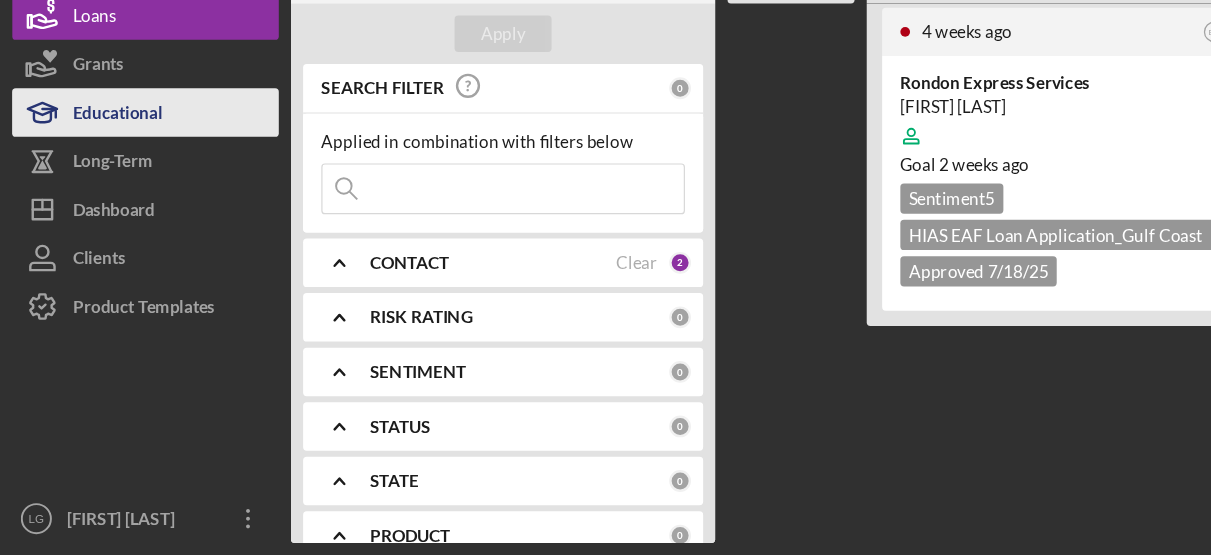 click on "Educational" at bounding box center (97, 192) 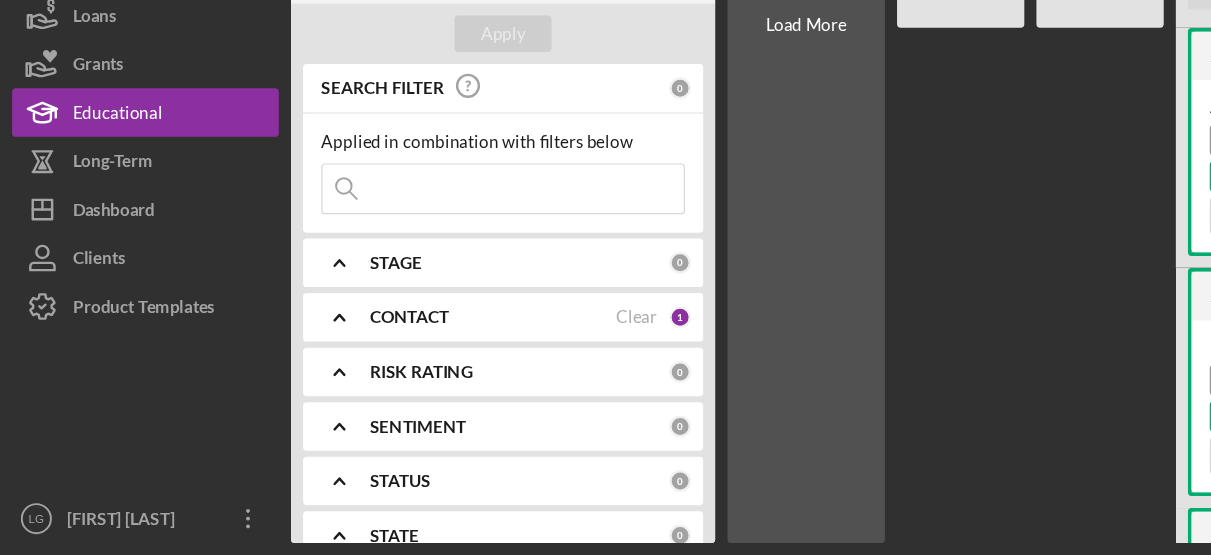 scroll, scrollTop: 0, scrollLeft: 680, axis: horizontal 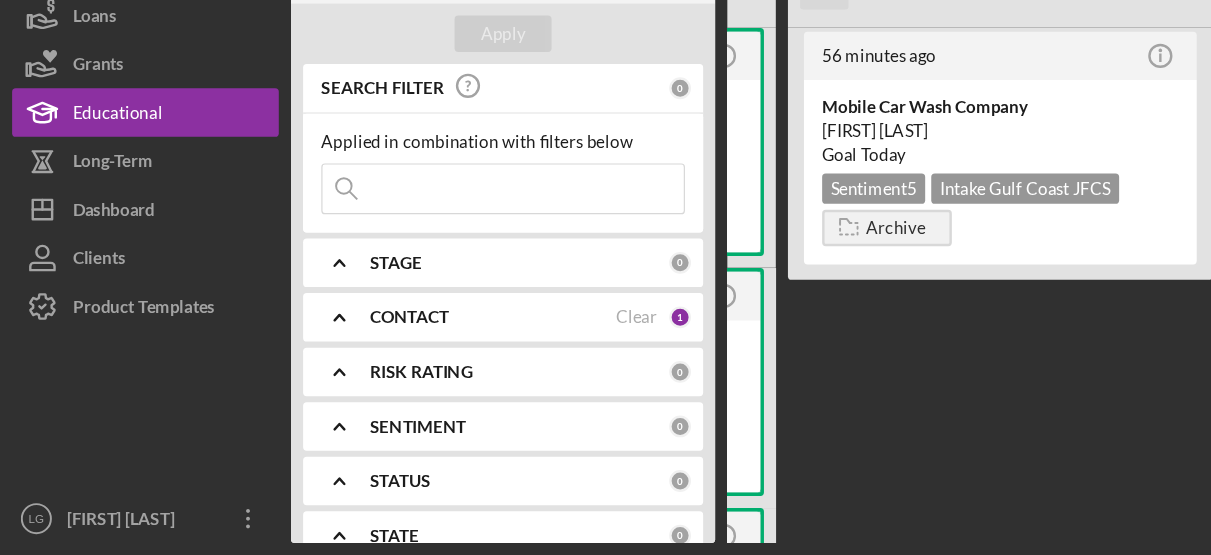 click on "56 minutes ago Icon/Info Mobile Car Wash Company [FIRST]  [LAST] Goal   Today Sentiment  5 Intake Gulf Coast Archive" at bounding box center (825, 332) 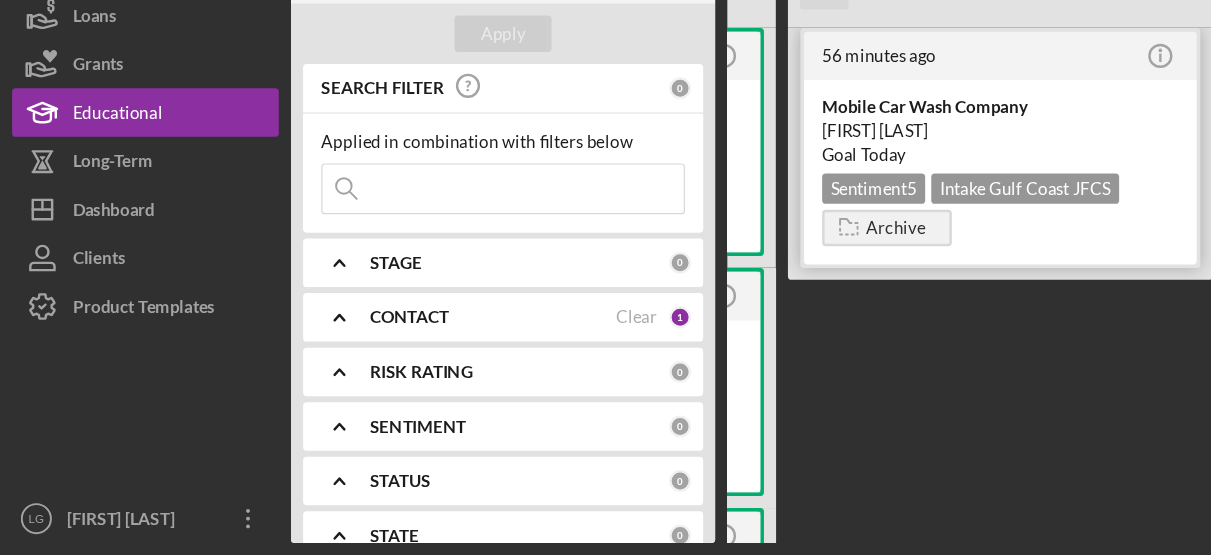 click on "Mobile Car Wash Company [FIRST]  [LAST] Goal   Today Sentiment  5 Intake Gulf Coast JFCS Archive" at bounding box center [825, 239] 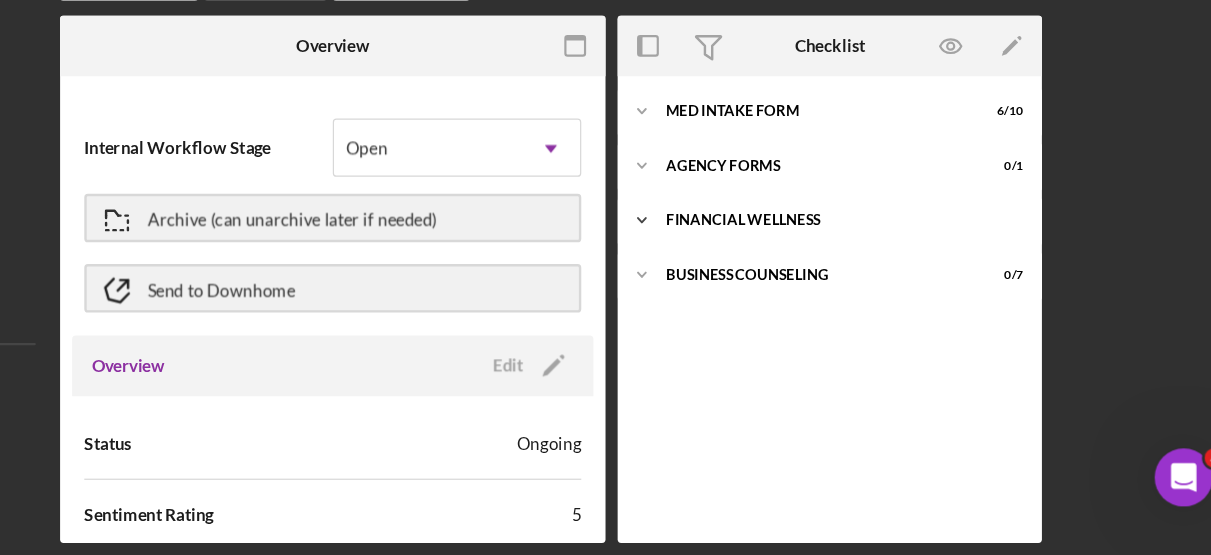 scroll, scrollTop: 0, scrollLeft: 0, axis: both 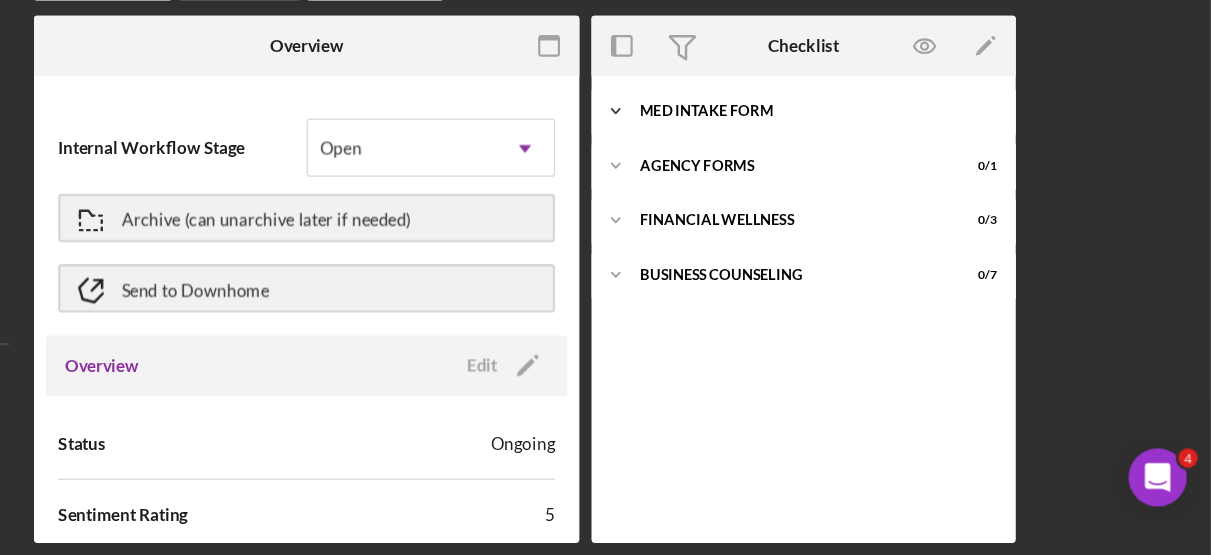 click on "MED Intake Form" at bounding box center (882, 189) 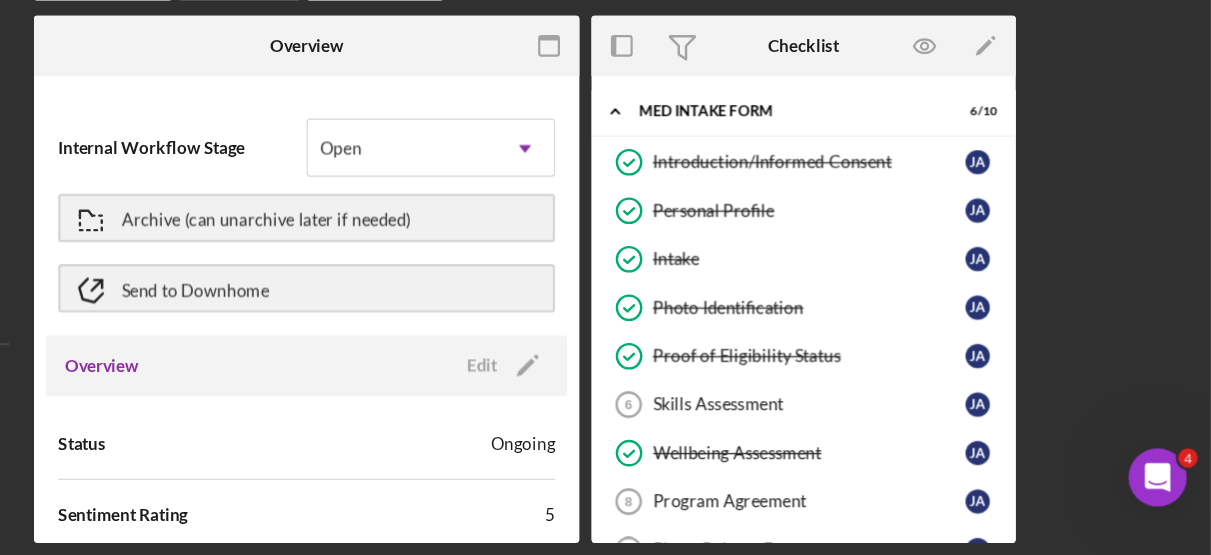 click on "Introduction/Informed Consent Introduction/Informed Consent [INITIALS] [INITIALS] Personal Profile Personal Profile [INITIALS] [INITIALS] Intake Intake [INITIALS] [INITIALS] Photo Identification Photo Identification [INITIALS] [INITIALS] Proof of Eligibility Status Proof of Eligibility Status [INITIALS] [INITIALS] Skills Assessment  6 Skills Assessment  [INITIALS] [INITIALS] Wellbeing Assessment Wellbeing Assessment [INITIALS] [INITIALS] Program Agreement 8 Program Agreement [INITIALS] [INITIALS] Photo Release Form 9 Photo Release Form [INITIALS] [INITIALS] Credit Authorization 10 Credit Authorization [INITIALS] [INITIALS]" at bounding box center [875, 416] 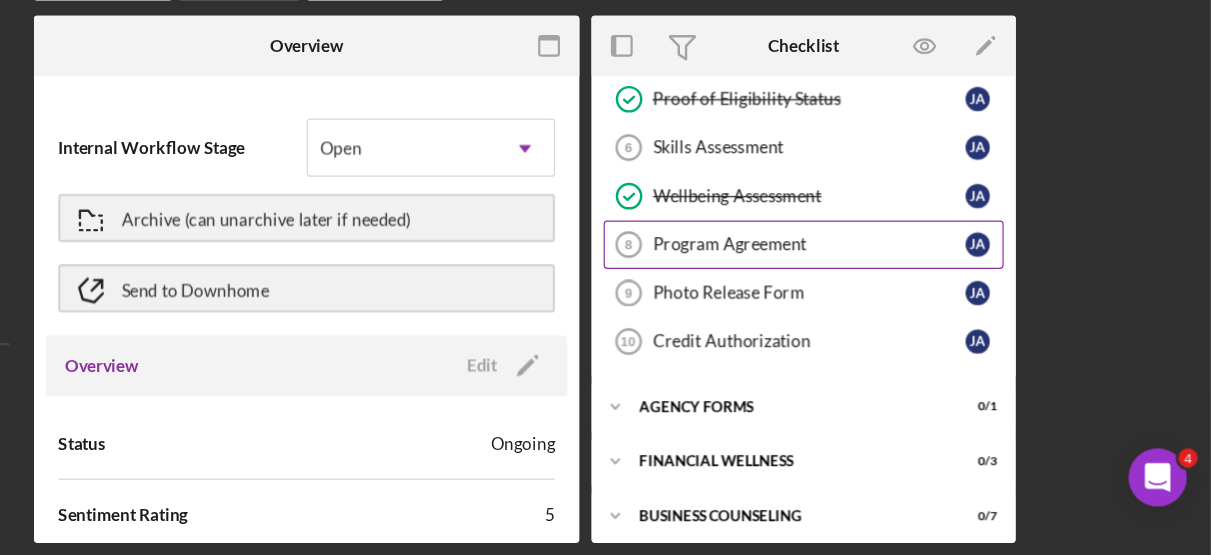 click on "Program Agreement" at bounding box center [880, 299] 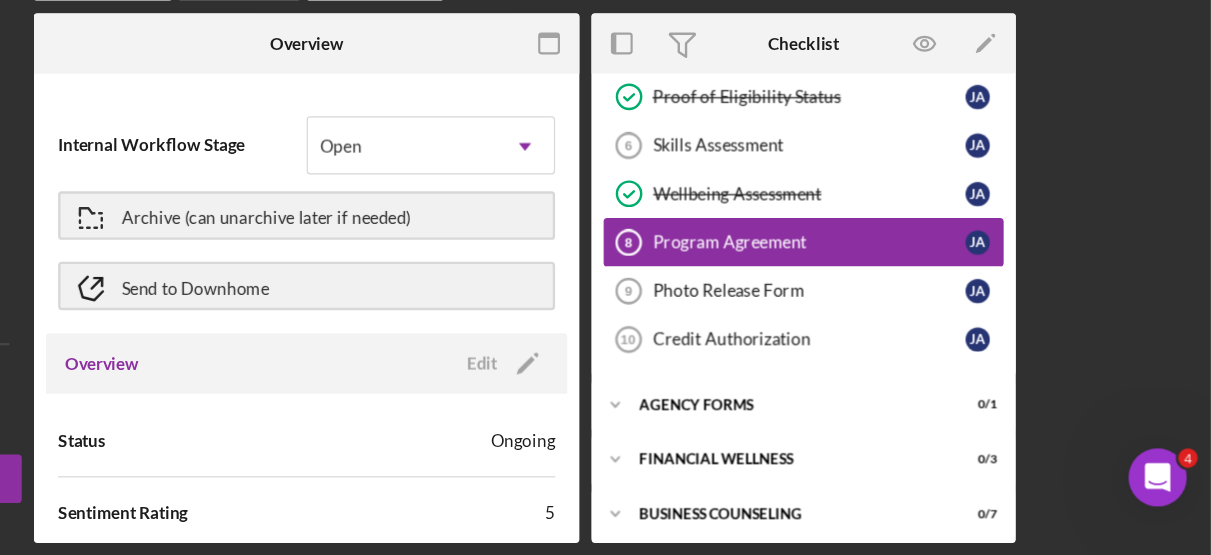 scroll, scrollTop: 212, scrollLeft: 0, axis: vertical 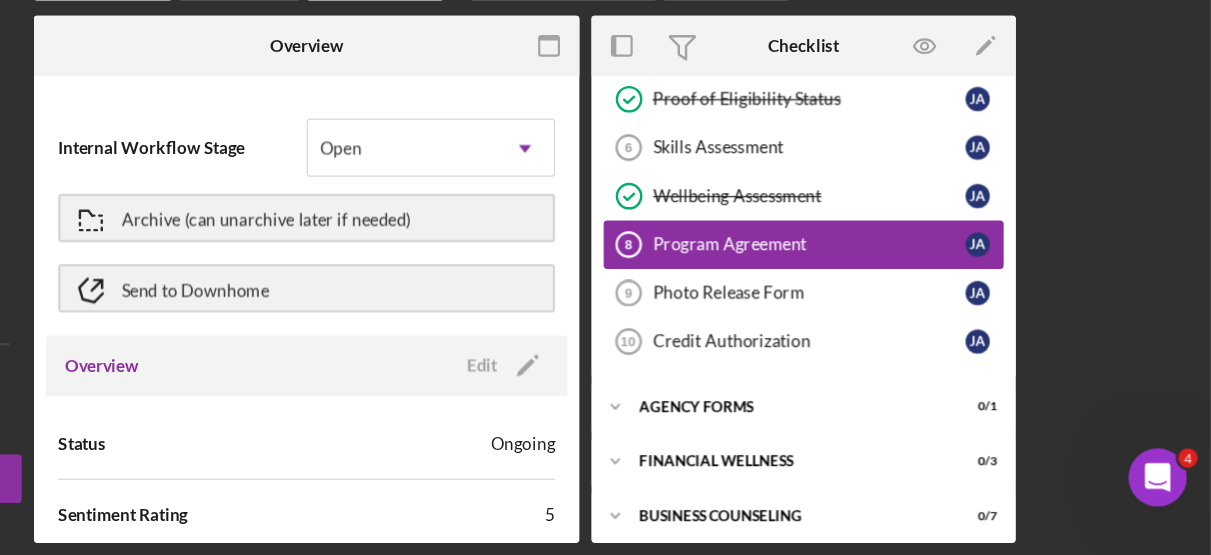 click on "Program Agreement" at bounding box center (880, 299) 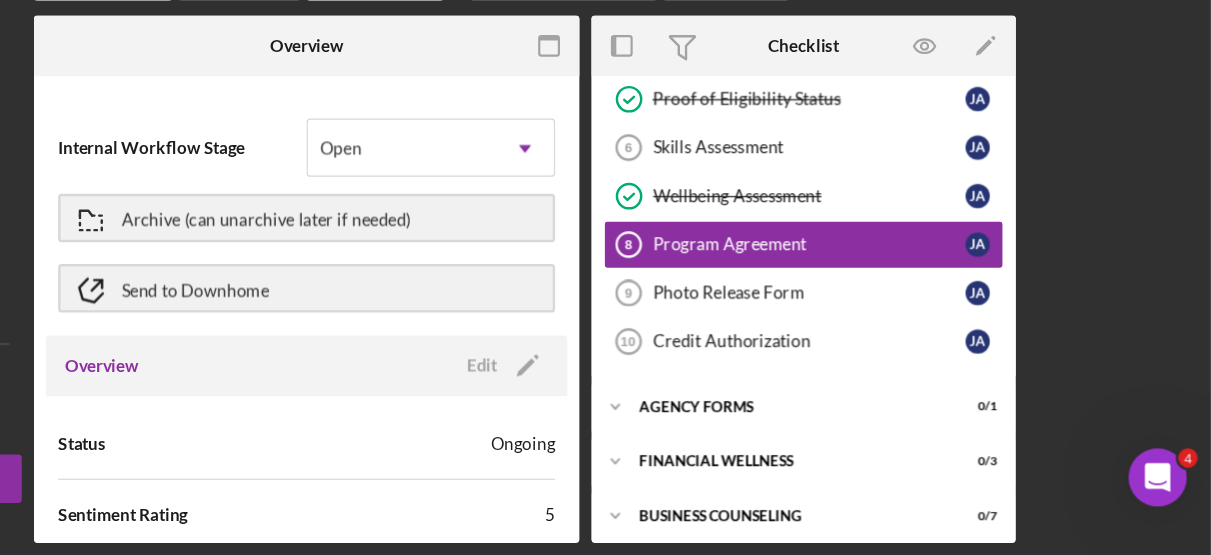 click on "Overview Internal Workflow Stage Open Icon/Dropdown Arrow Archive (can unarchive later if needed) Send to Downhome Overview Edit Icon/Edit Status Ongoing Sentiment Rating 5 Product Name Intake Gulf Coast JFCS Created Date [DATE] Started Date [DATE] Closing Goal [DATE] Contact LG [NAME] [LAST NAME] Account Executive Weekly Status Update Off Inactivity Alerts Off Resolution Edit Icon/Edit Resolution Complete Resolution Date [DATE] New Activity No new activity. Checklist Icon/Edit Icon/Expander MED Intake Form 6 / 10 Introduction/Informed Consent Introduction/Informed Consent [FIRST] [LAST] Personal Profile Personal Profile [FIRST] [LAST] Intake Intake [FIRST] [LAST] Photo Identification Photo Identification [FIRST] [LAST] Proof of Eligibility Status Proof of Eligibility Status [FIRST] [LAST] Skills Assessment  6 Skills Assessment  [FIRST] [LAST] Wellbeing Assessment Wellbeing Assessment [FIRST] [LAST] Program Agreement 8 Program Agreement [FIRST] [LAST] Photo Release Form 9 Photo Release Form [FIRST] [LAST] Credit Authorization 10 Credit Authorization [FIRST] [LAST] Icon/Expander Agency Forms 0 / 1 0 / 3 0" at bounding box center (720, 327) 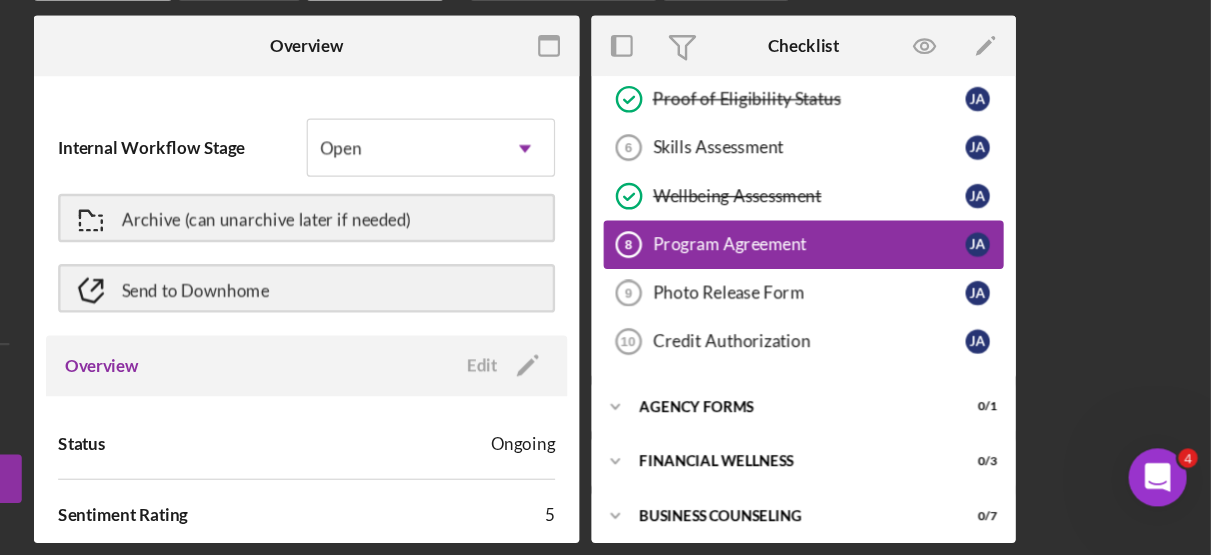 click on "Program Agreement" at bounding box center (880, 299) 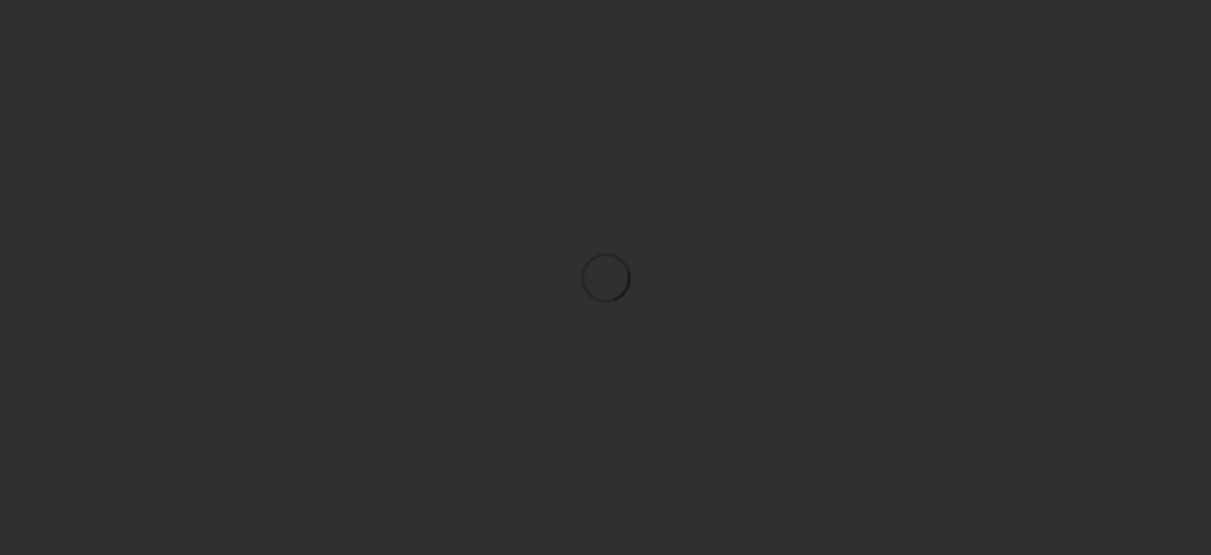scroll, scrollTop: 0, scrollLeft: 0, axis: both 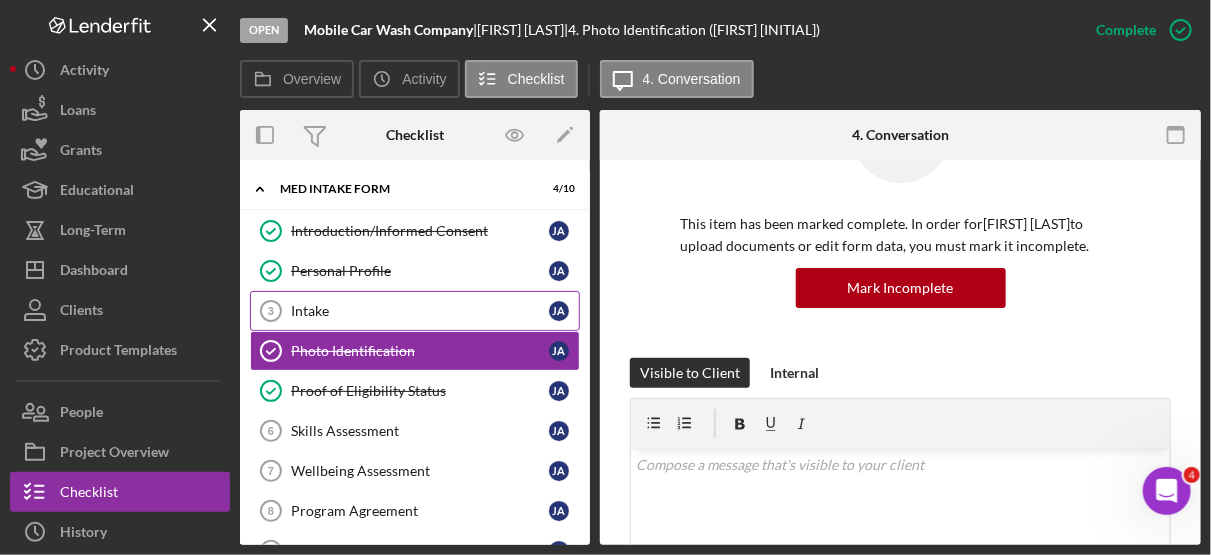 click on "Intake" at bounding box center [420, 311] 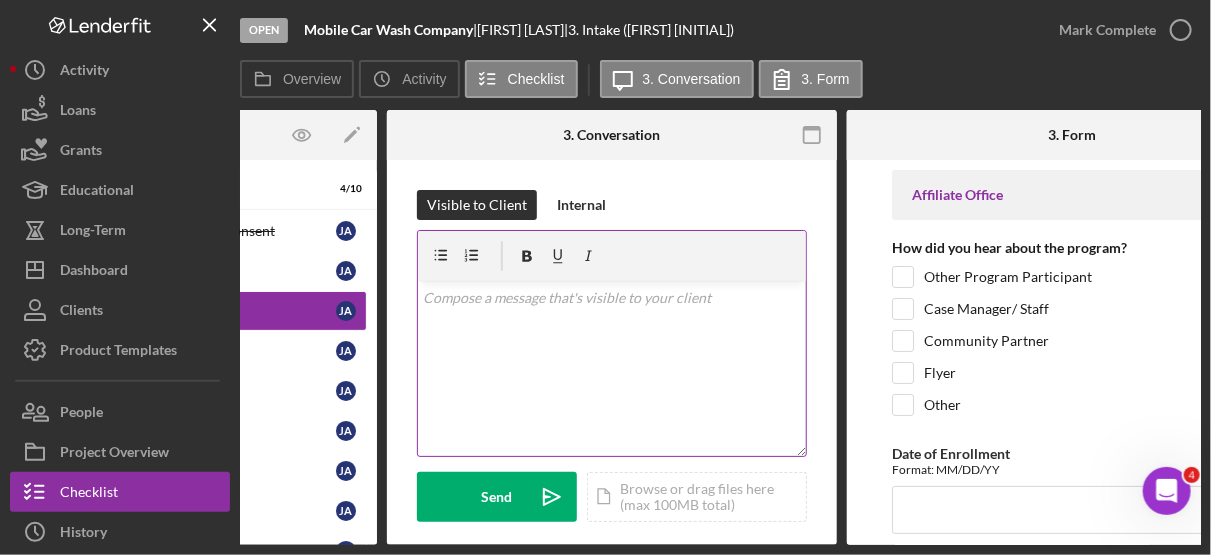 scroll, scrollTop: 0, scrollLeft: 308, axis: horizontal 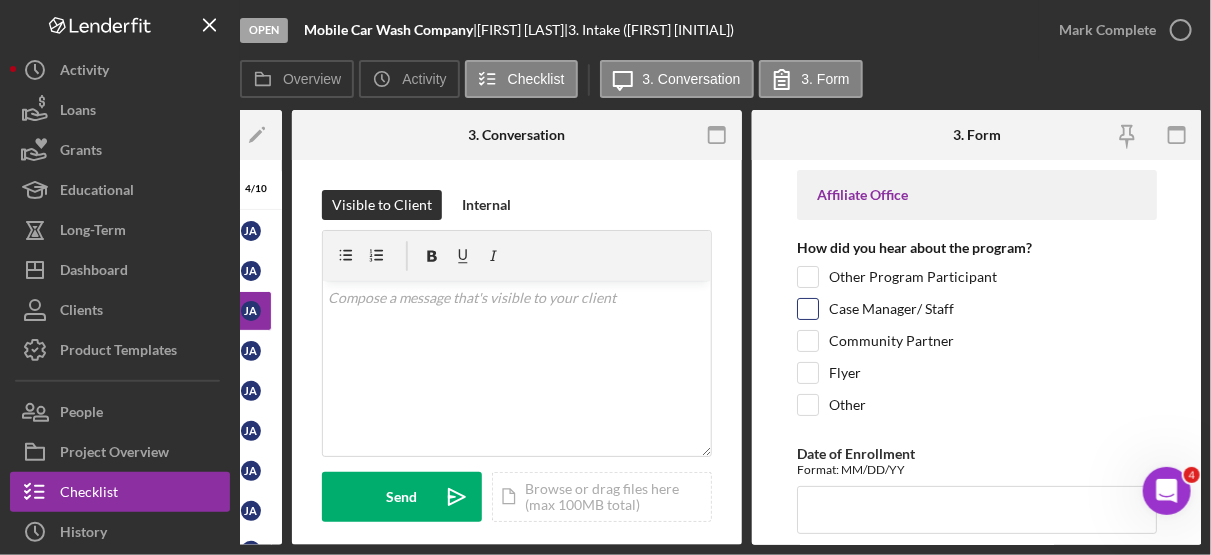 click on "Case Manager/ Staff" at bounding box center [808, 309] 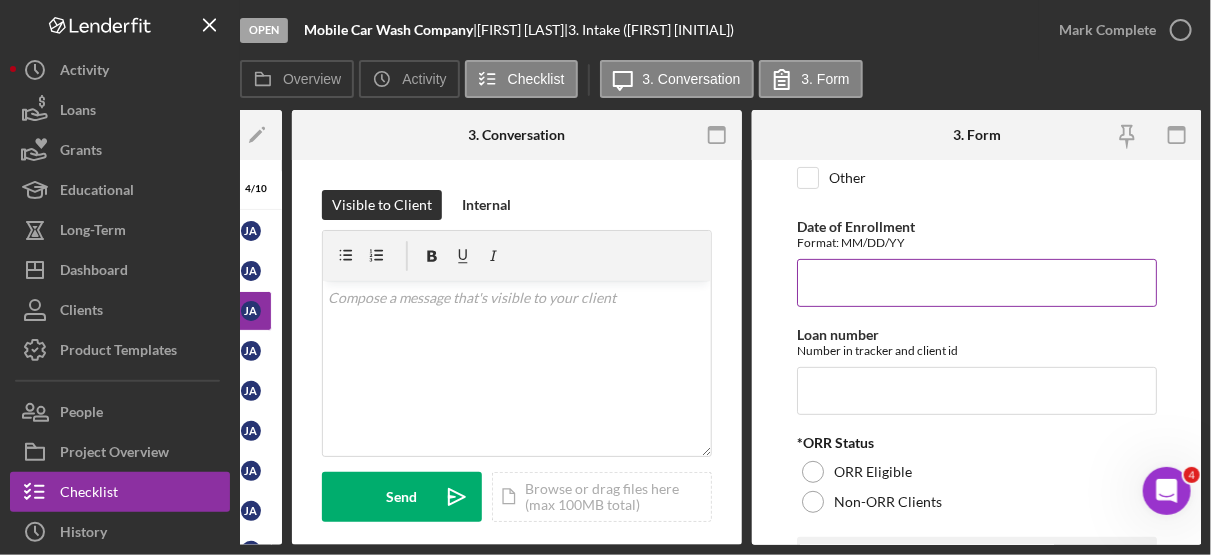 scroll, scrollTop: 231, scrollLeft: 0, axis: vertical 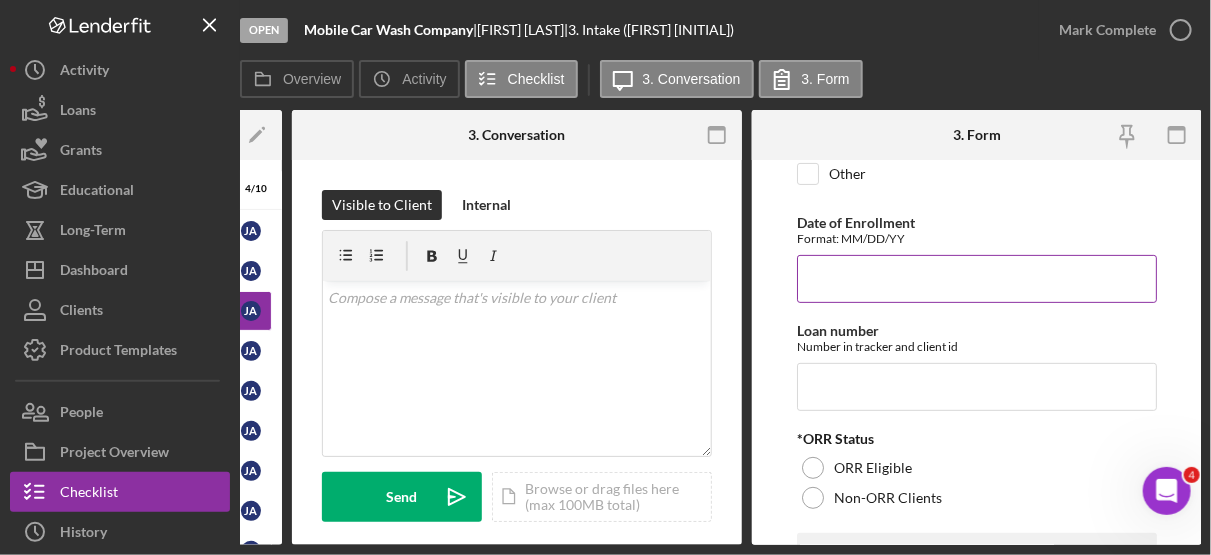 click on "ORR Eligible" at bounding box center (977, 468) 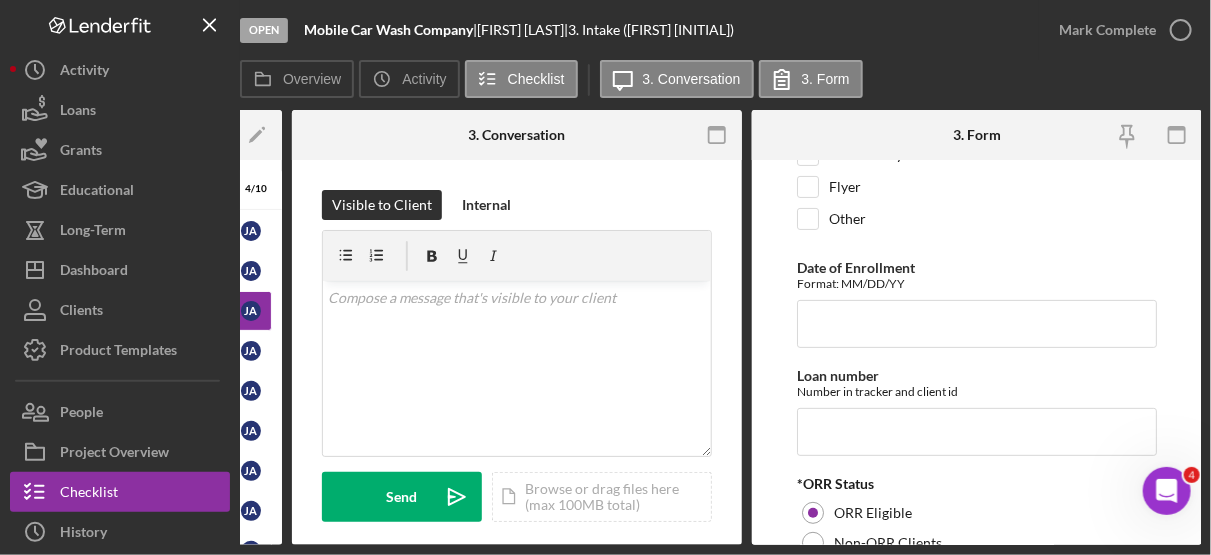 scroll, scrollTop: 0, scrollLeft: 0, axis: both 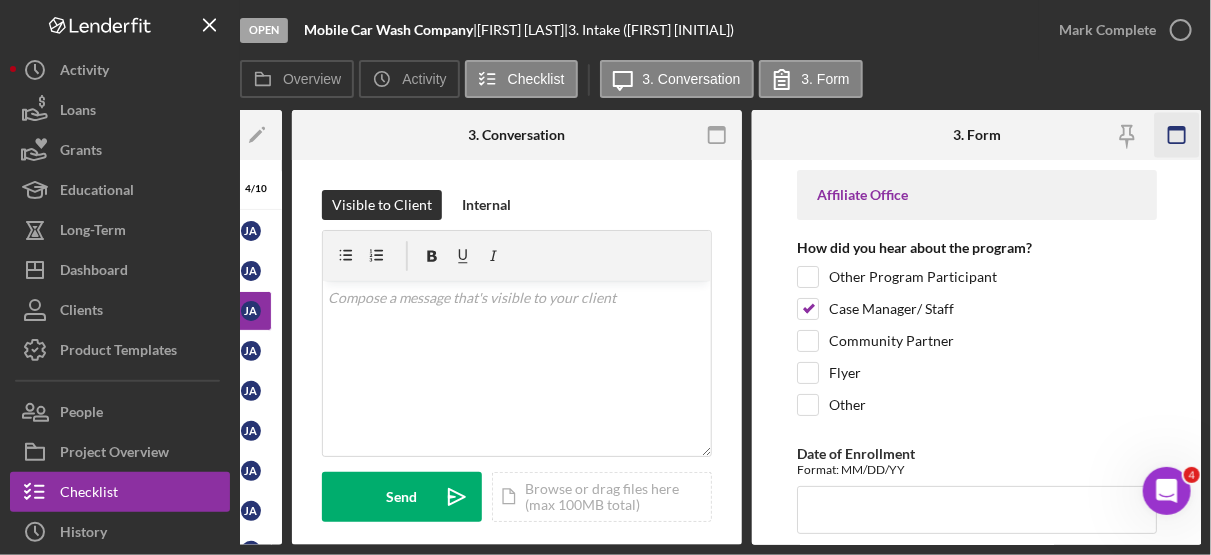 drag, startPoint x: 1201, startPoint y: 194, endPoint x: 1197, endPoint y: 155, distance: 39.20459 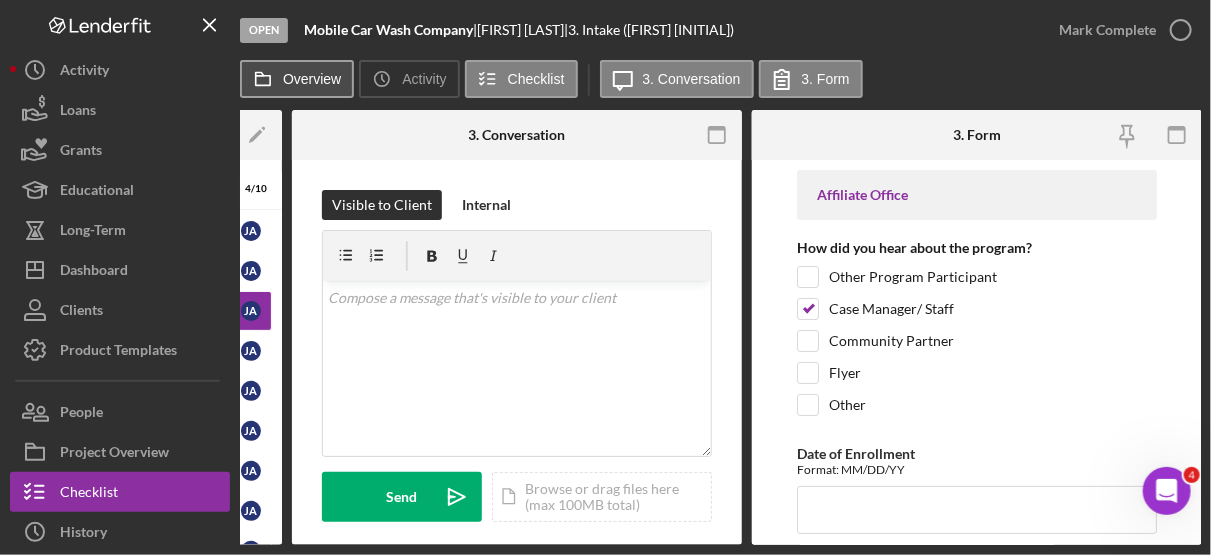 click on "Overview" at bounding box center (312, 79) 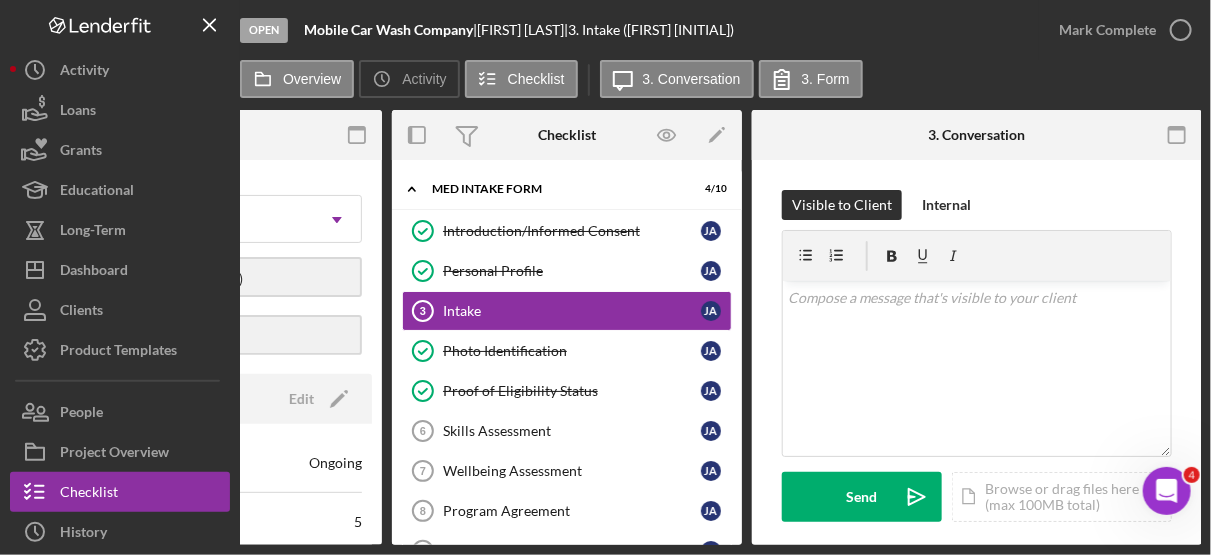 scroll, scrollTop: 0, scrollLeft: 0, axis: both 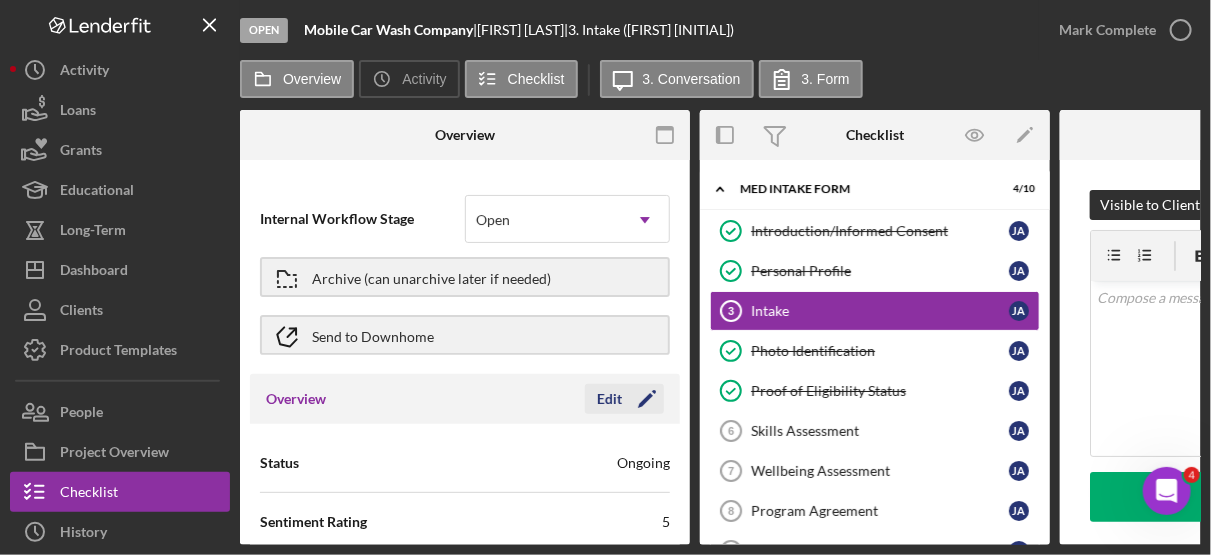 click on "Icon/Edit" 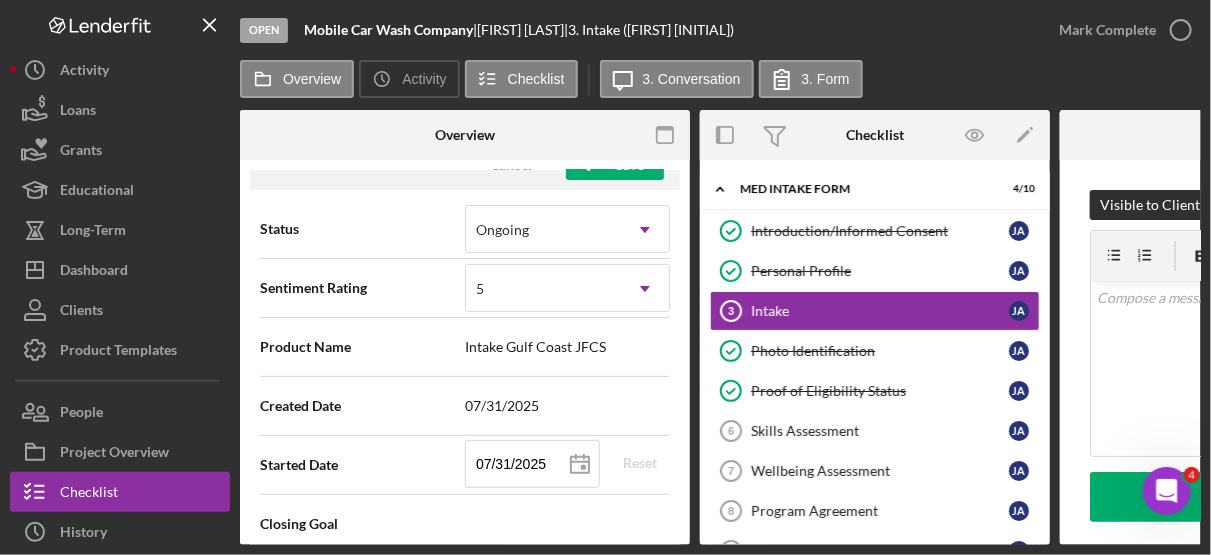 scroll, scrollTop: 0, scrollLeft: 0, axis: both 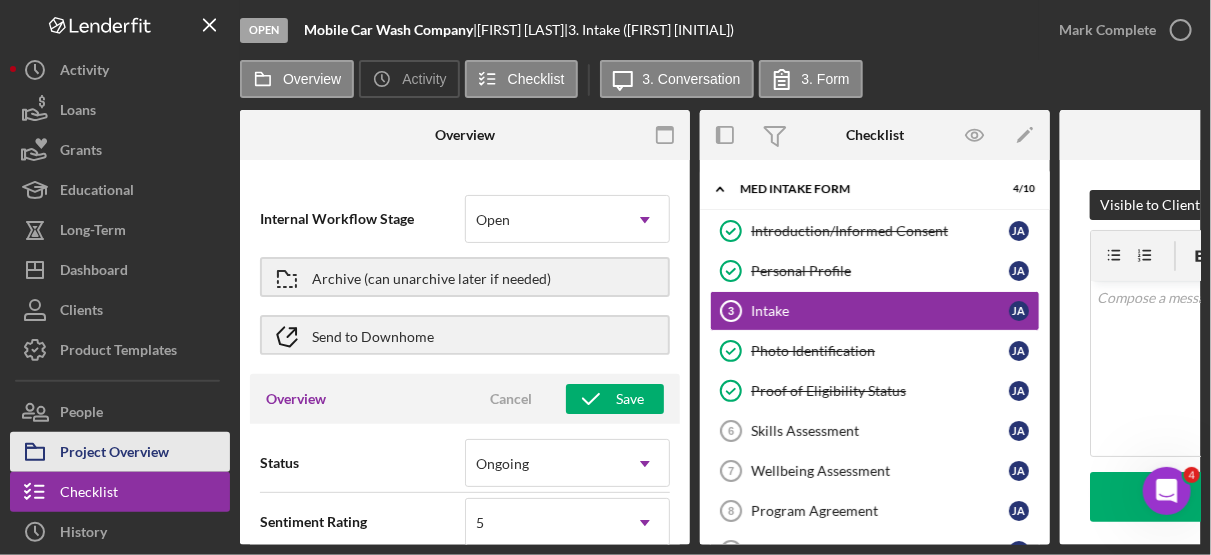 click on "Project Overview" at bounding box center (114, 454) 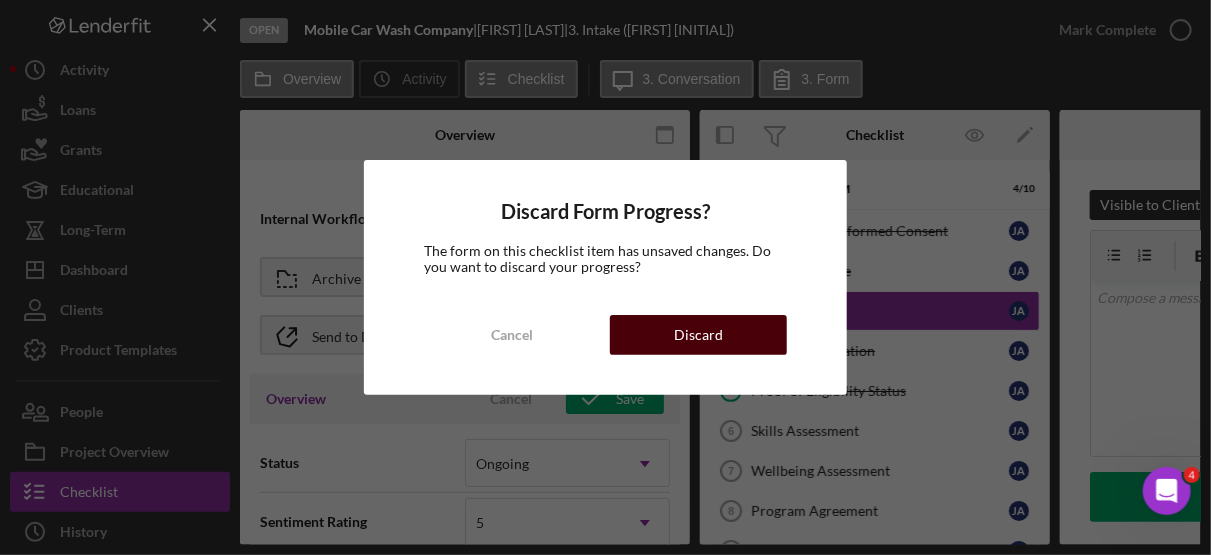 click on "Discard" at bounding box center (698, 335) 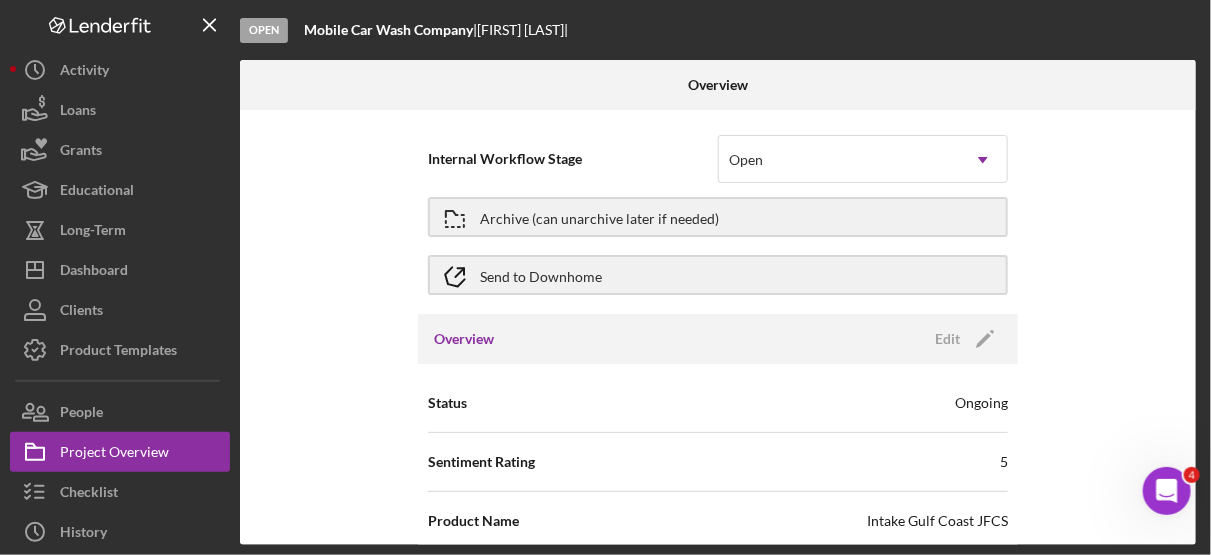 scroll, scrollTop: 380, scrollLeft: 0, axis: vertical 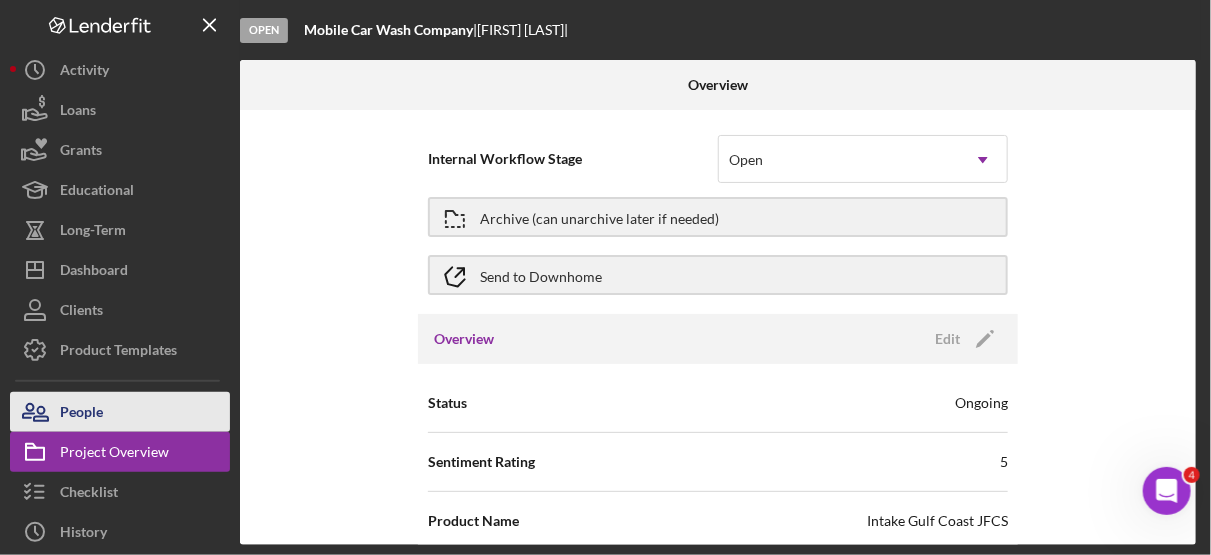 click on "People" at bounding box center (81, 414) 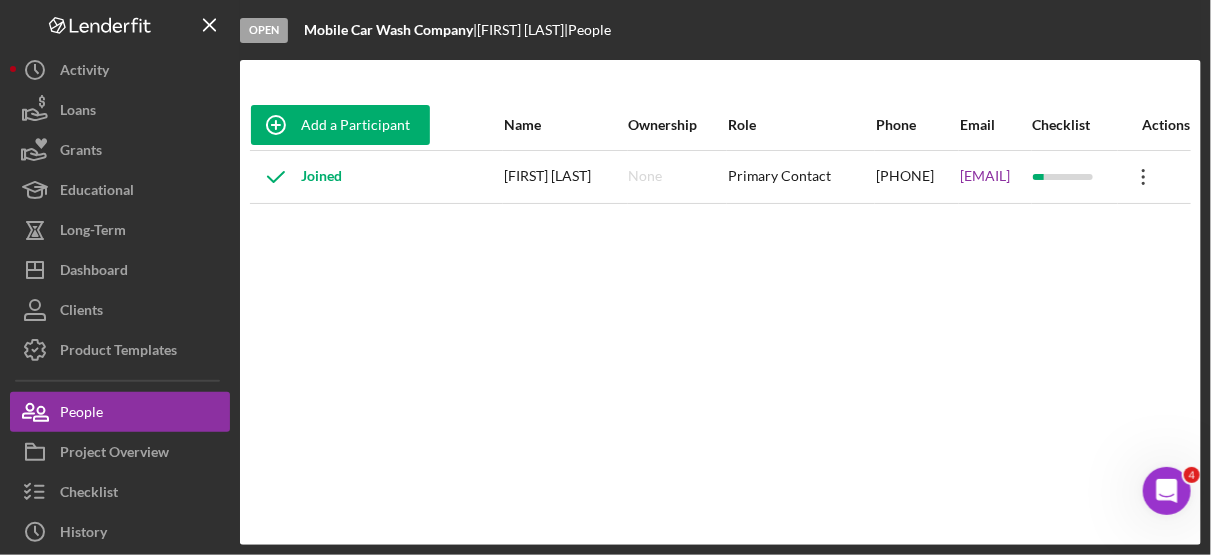 click on "Icon/Overflow" 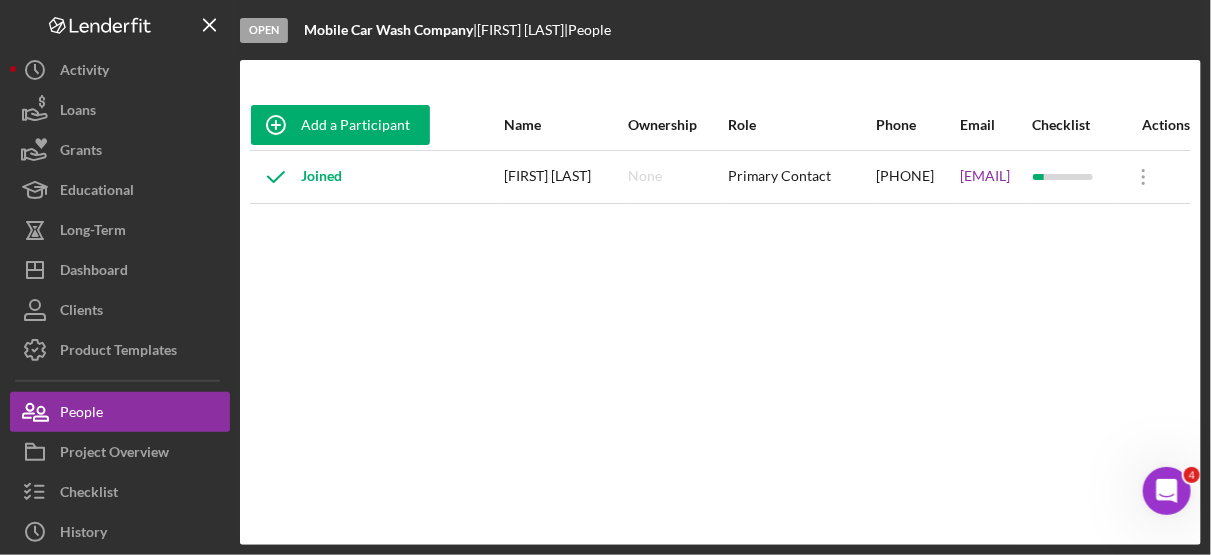 click on "Add a Participant Name Ownership Role Phone Email Checklist Actions  Joined Jairo  Attow None Primary Contact (941) 273-7314 jairoattow@gmail.com Icon/Overflow Icon/Edit  Edit" at bounding box center (720, 302) 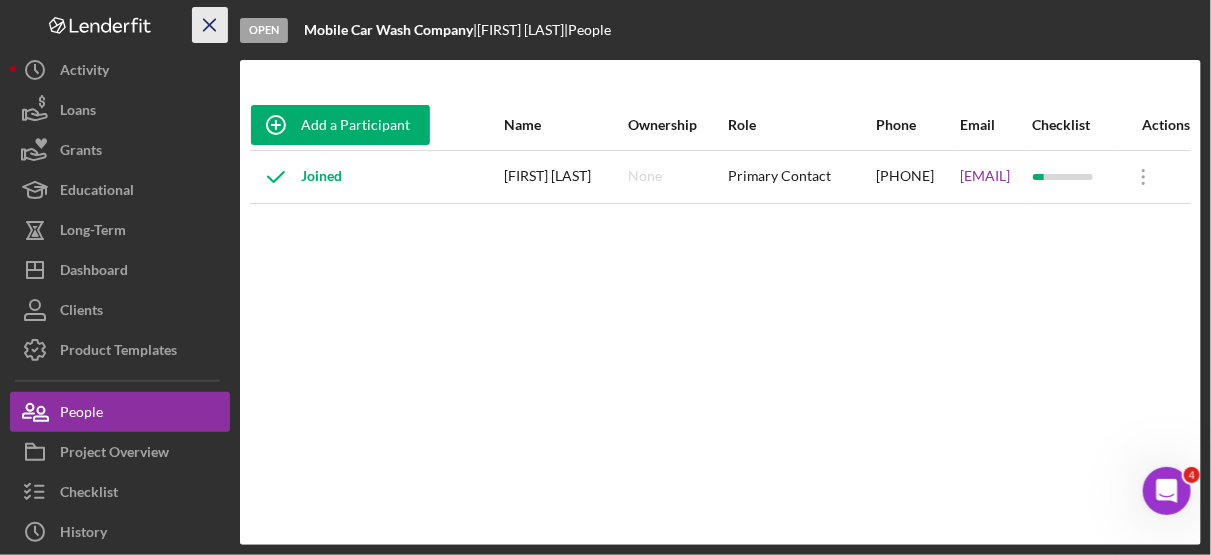 click on "Icon/Menu Close" 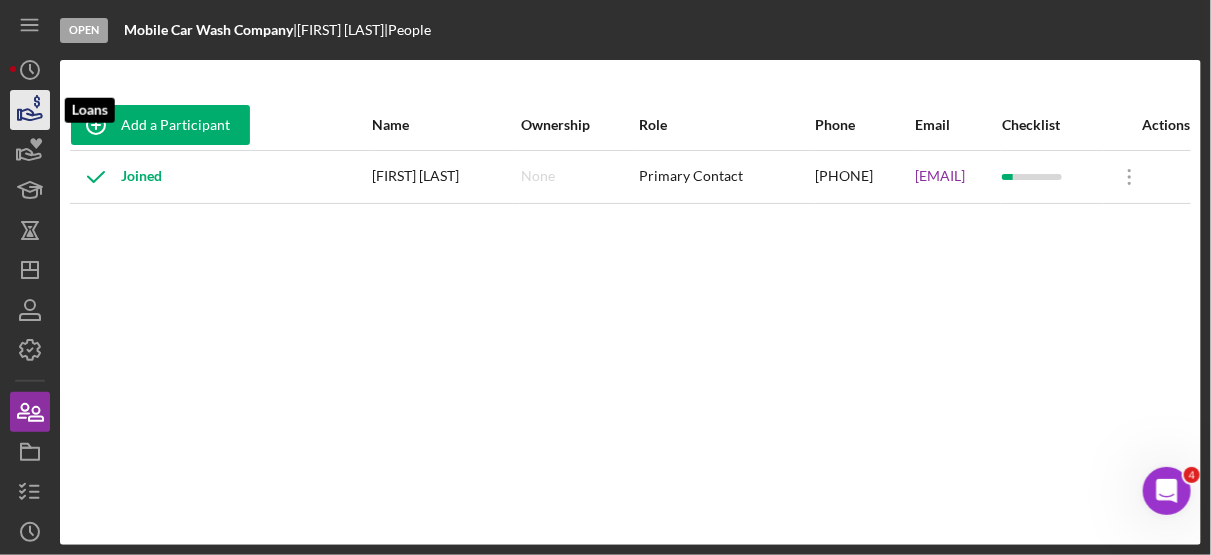 click 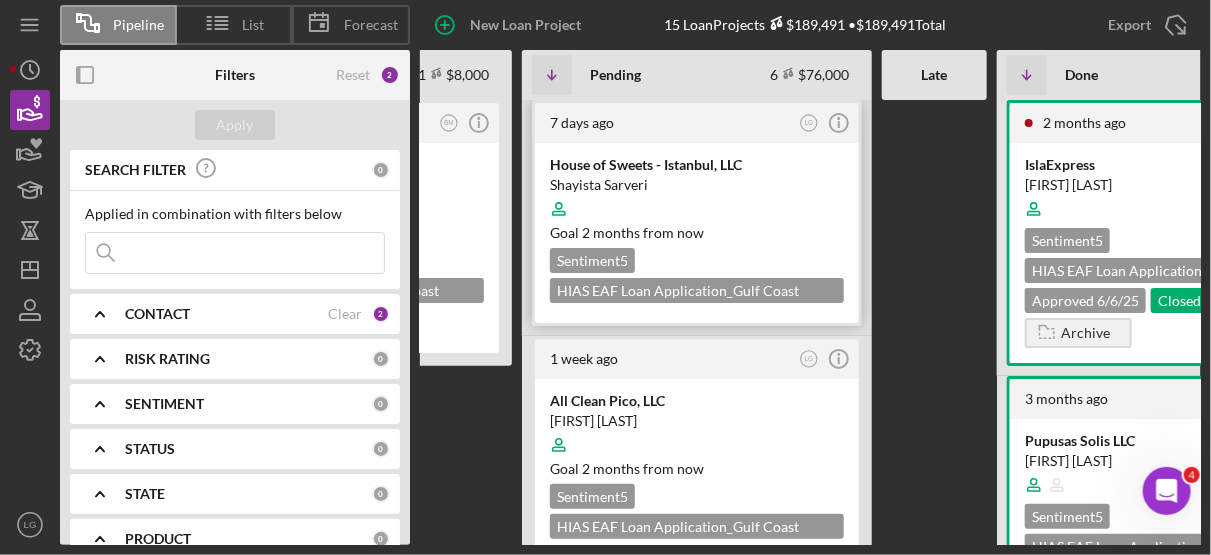 scroll, scrollTop: 0, scrollLeft: 373, axis: horizontal 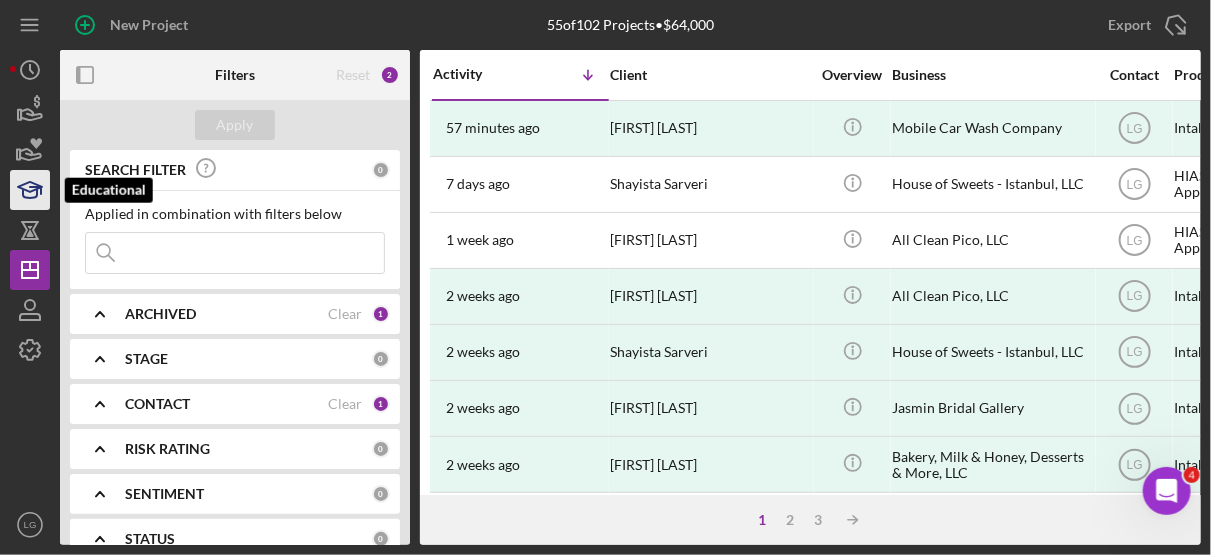 click 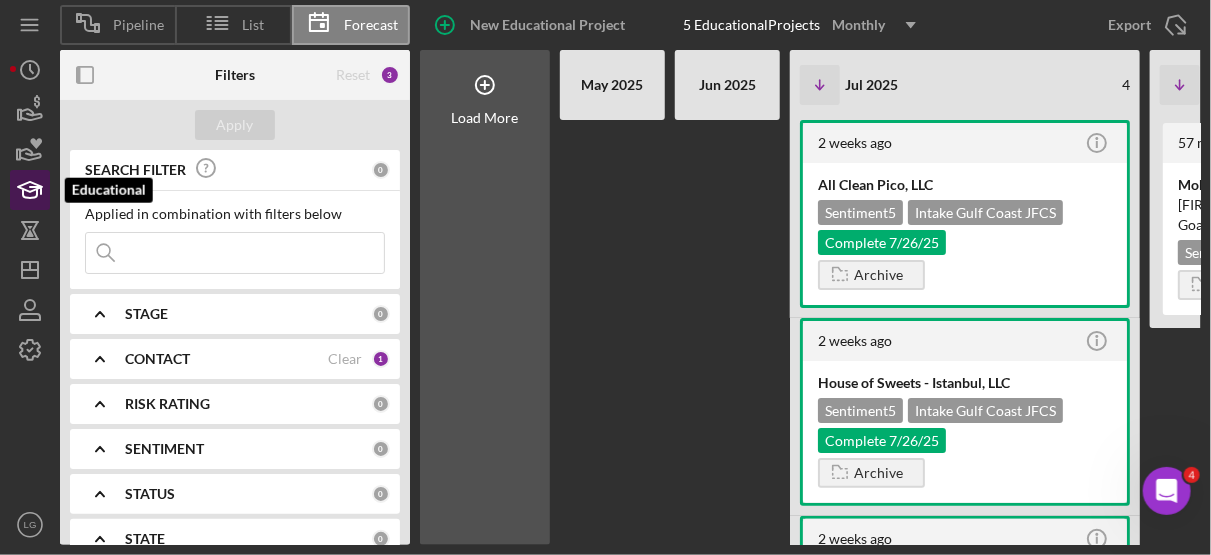 scroll, scrollTop: 0, scrollLeft: 653, axis: horizontal 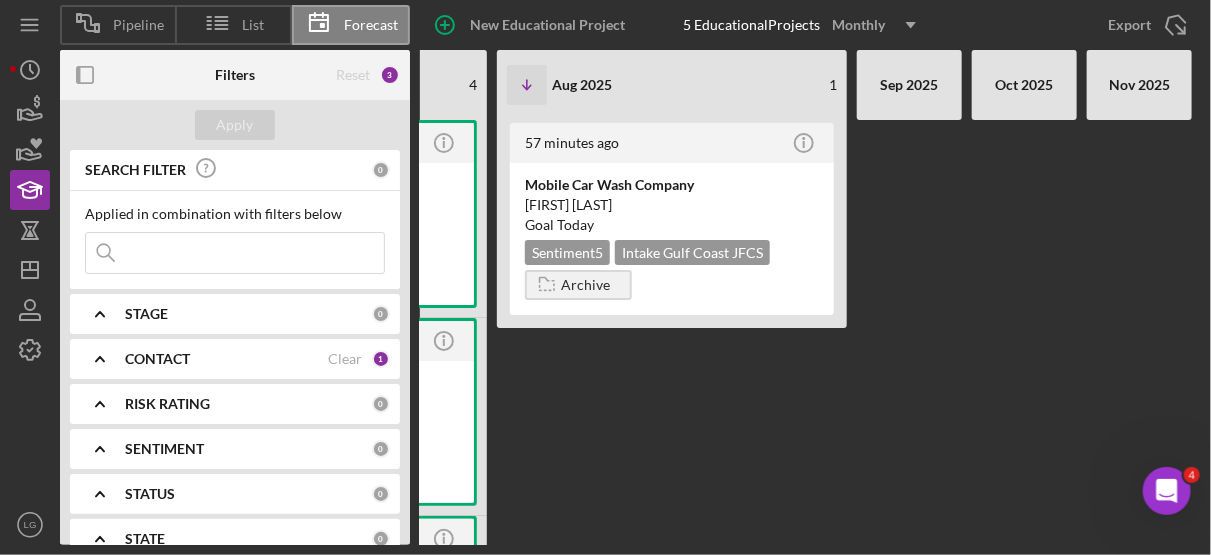 click on "57 minutes ago Icon/Info Mobile Car Wash Company Jairo  Attow Goal   Today Sentiment  5 Intake Gulf Coast JFCS Archive" at bounding box center (672, 332) 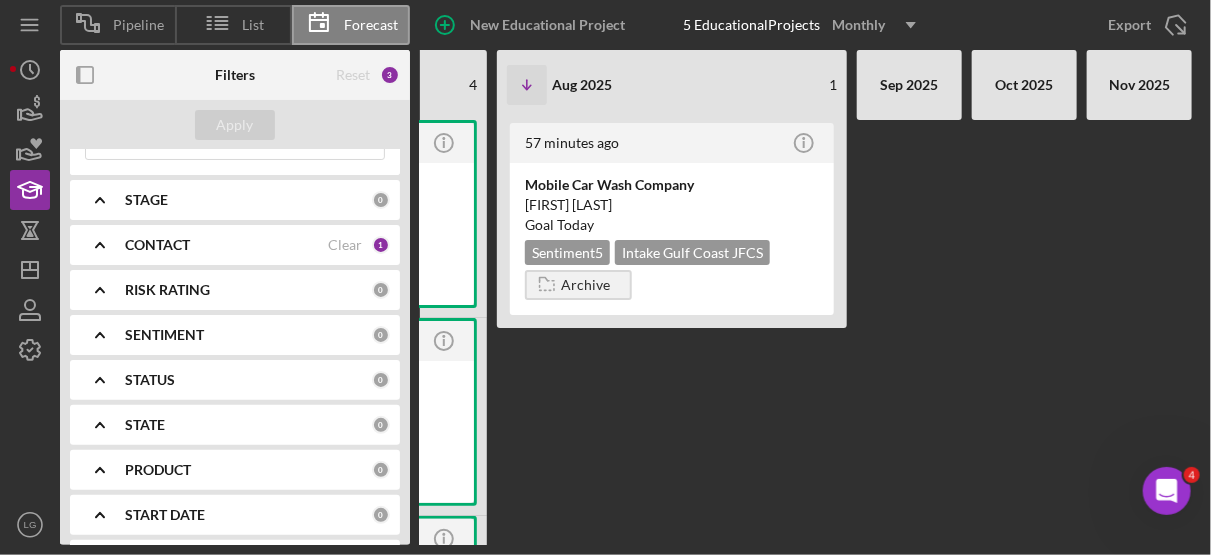 scroll, scrollTop: 161, scrollLeft: 0, axis: vertical 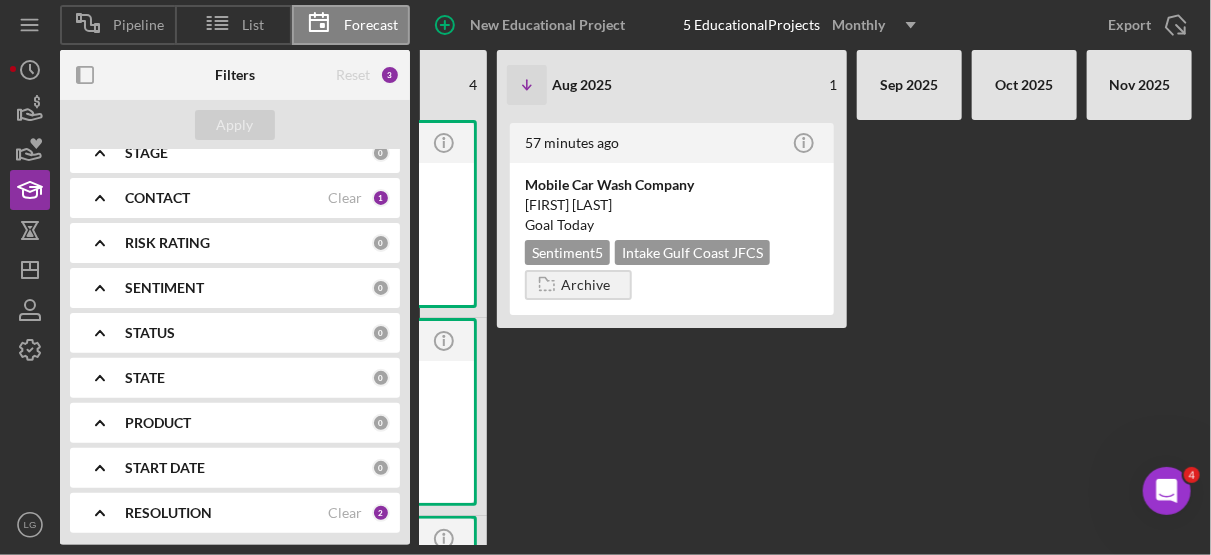 click on "57 minutes ago Icon/Info Mobile Car Wash Company Jairo  Attow Goal   Today Sentiment  5 Intake Gulf Coast JFCS Archive" at bounding box center [672, 332] 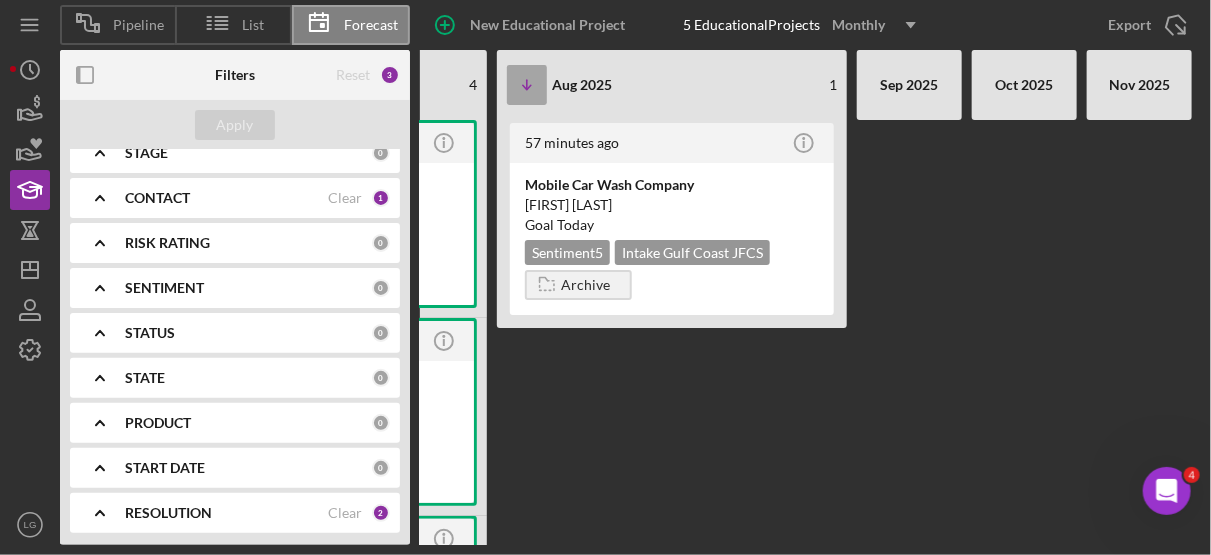 click on "Icon/Table Sort Arrow" 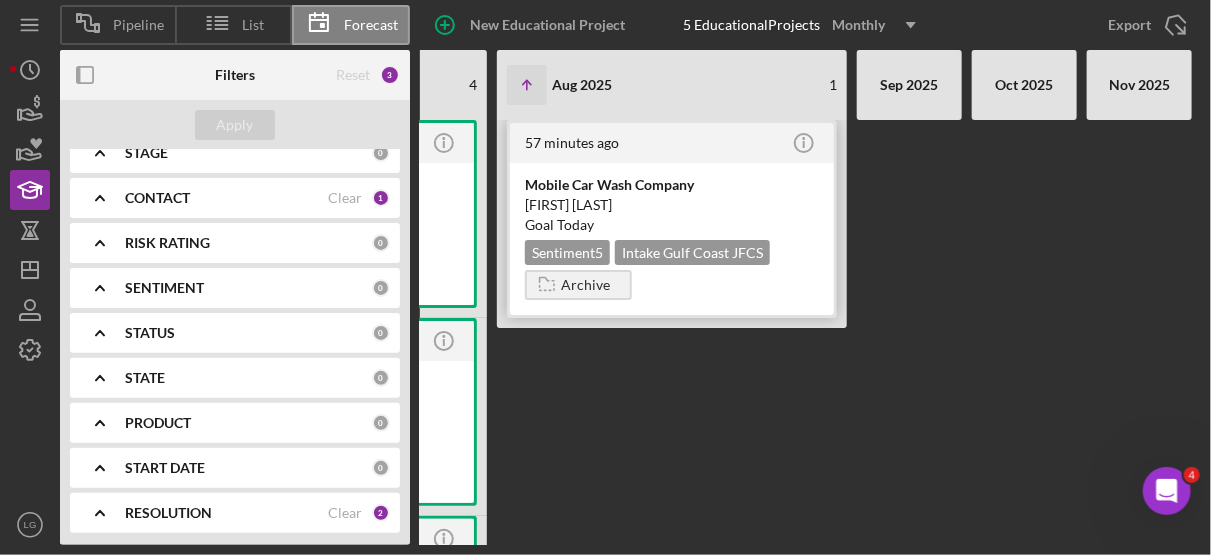 click on "Mobile Car Wash Company" at bounding box center [672, 185] 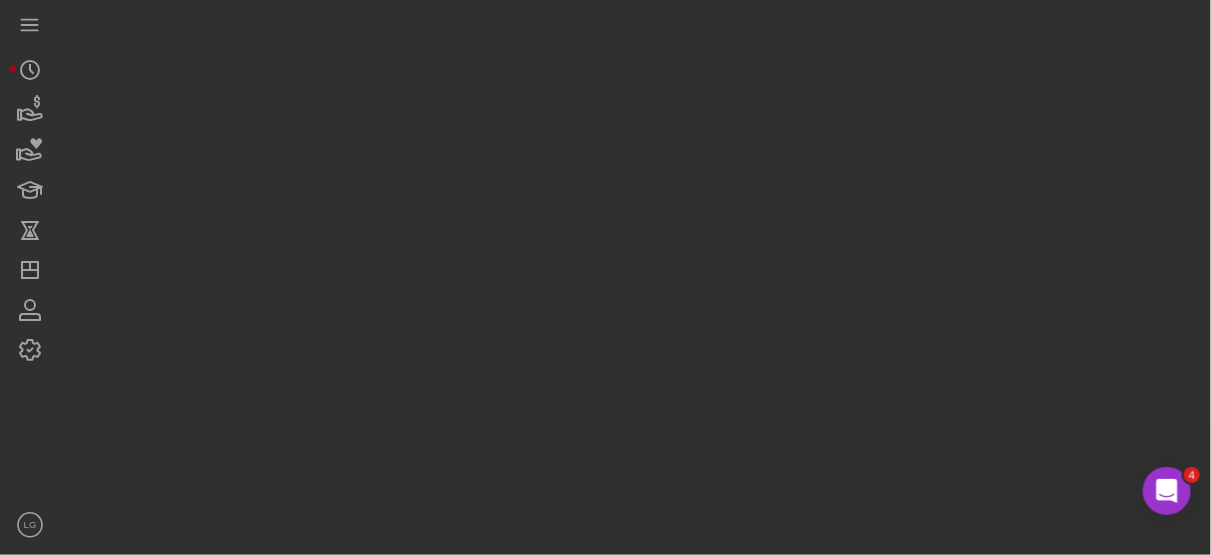 click at bounding box center (630, 272) 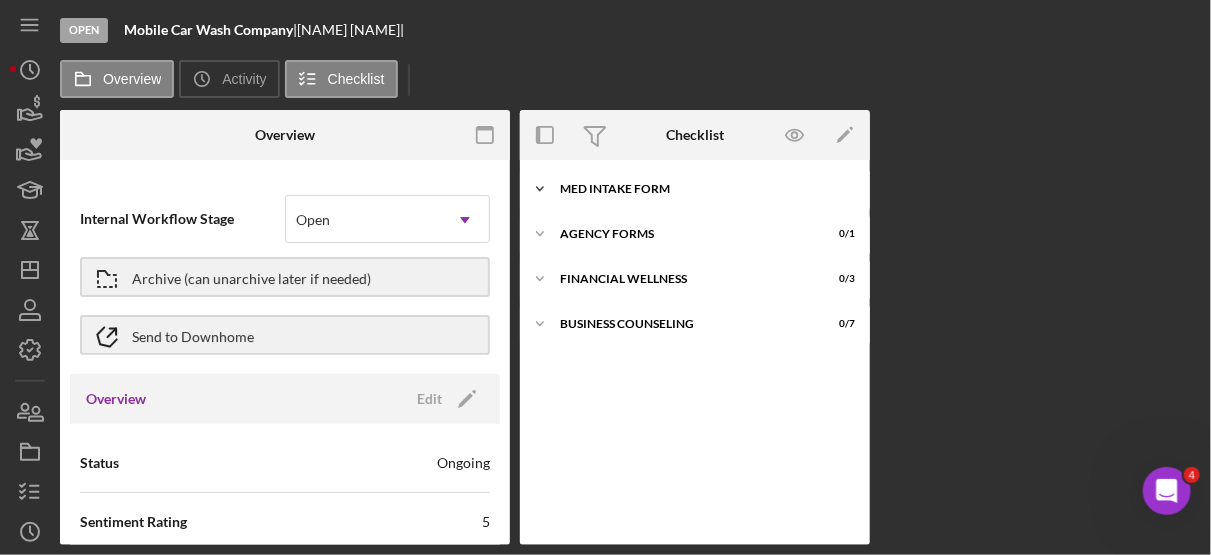 drag, startPoint x: 793, startPoint y: 192, endPoint x: 626, endPoint y: 190, distance: 167.01198 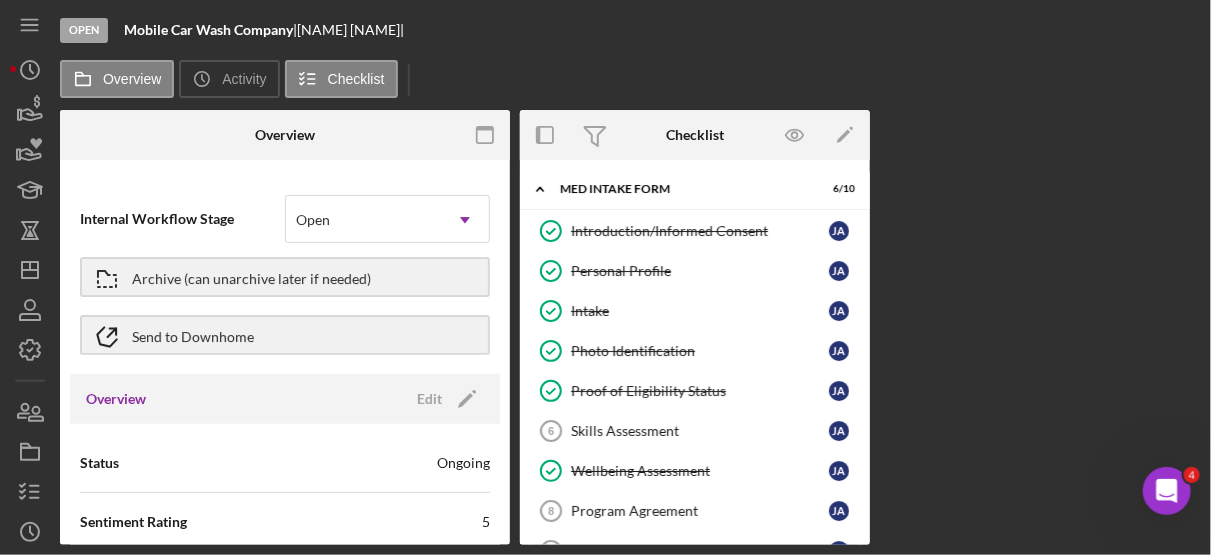 click on "Overview Internal Workflow Stage Open Icon/Dropdown Arrow Archive (can unarchive later if needed) Send to Downhome Overview Edit Icon/Edit Status Ongoing Sentiment Rating 5 Product Name Intake Gulf Coast JFCS Created Date [DATE] Started Date [DATE] Closing Goal [DATE] Contact LG [NAME] [LAST NAME] Account Executive Weekly Status Update Off Inactivity Alerts Off Resolution Edit Icon/Edit Resolution Complete Resolution Date [DATE] New Activity No new activity. Checklist Icon/Edit Icon/Expander MED Intake Form 6 / 10 Introduction/Informed Consent Introduction/Informed Consent [FIRST] [LAST] Personal Profile Personal Profile [FIRST] [LAST] Intake Intake [FIRST] [LAST] Photo Identification Photo Identification [FIRST] [LAST] Proof of Eligibility Status Proof of Eligibility Status [FIRST] [LAST] Skills Assessment  6 Skills Assessment  [FIRST] [LAST] Wellbeing Assessment Wellbeing Assessment [FIRST] [LAST] Program Agreement 8 Program Agreement [FIRST] [LAST] Photo Release Form 9 Photo Release Form [FIRST] [LAST] Credit Authorization 10 Credit Authorization [FIRST] [LAST] Icon/Expander Agency Forms 0 / 1 0 / 3 0" at bounding box center [630, 327] 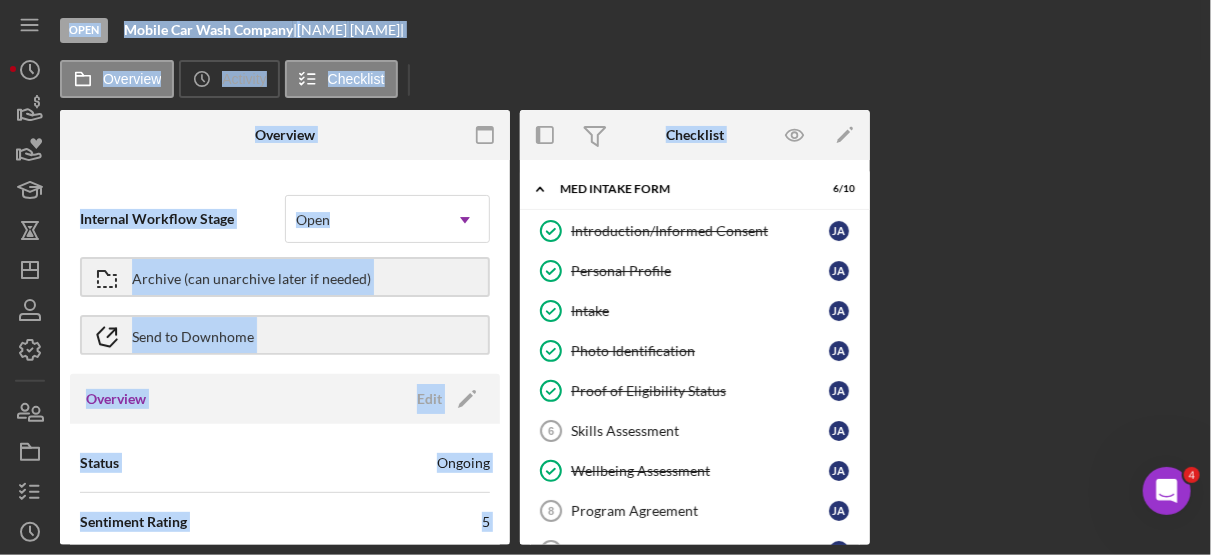 drag, startPoint x: 994, startPoint y: 393, endPoint x: 1037, endPoint y: 277, distance: 123.71338 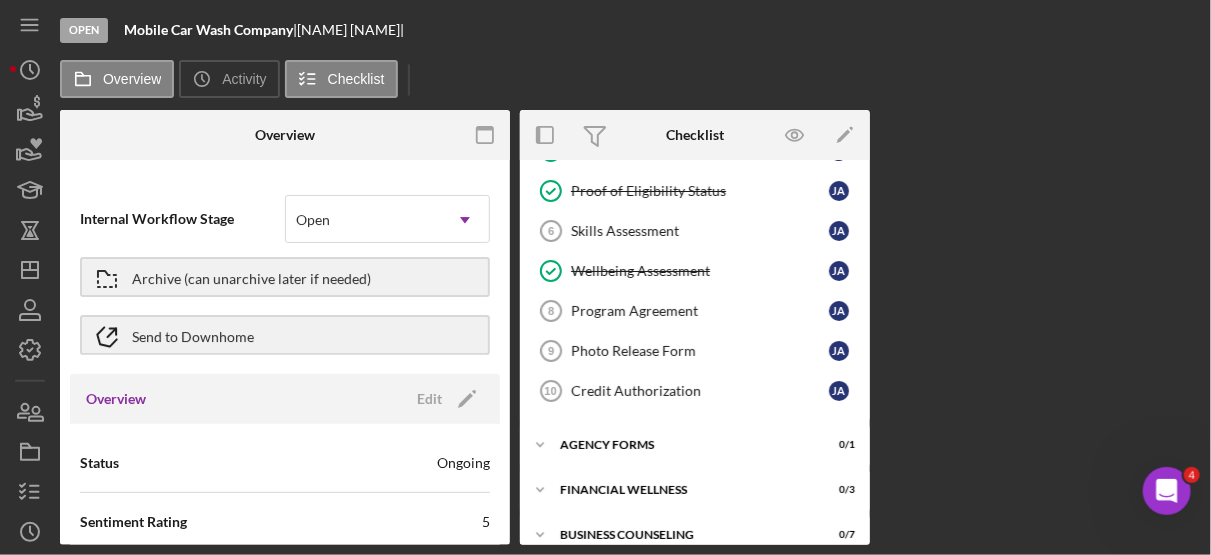scroll, scrollTop: 212, scrollLeft: 0, axis: vertical 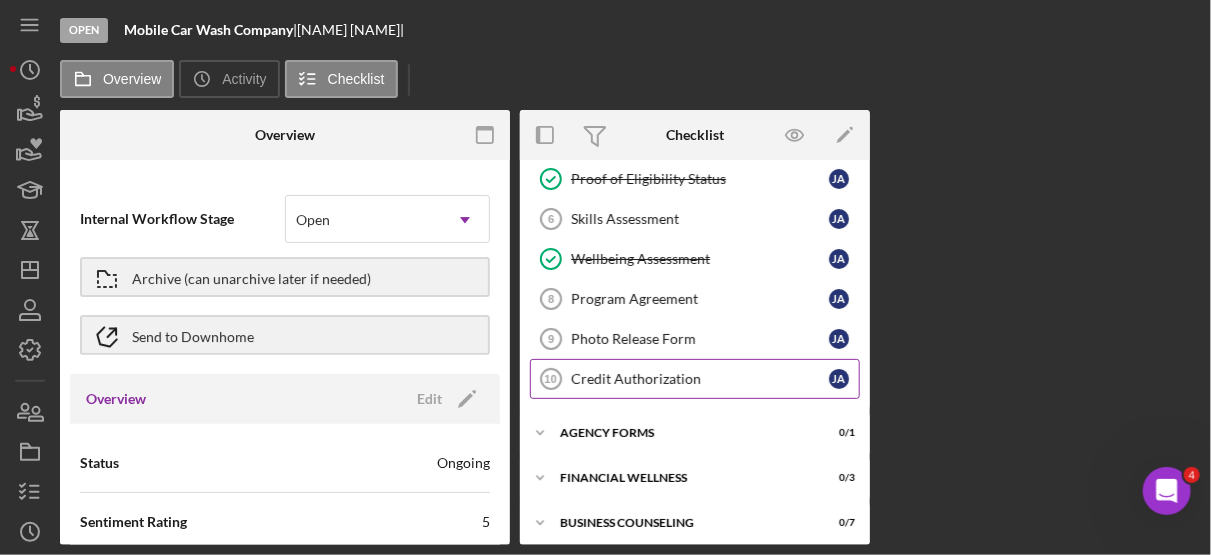 click on "Credit Authorization" at bounding box center [700, 379] 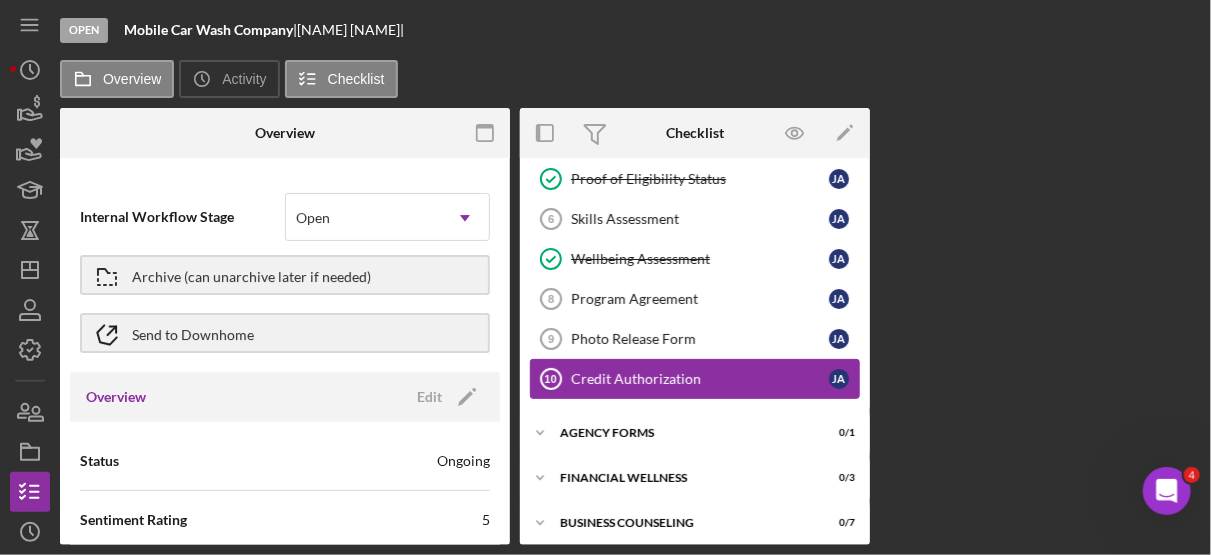 scroll, scrollTop: 212, scrollLeft: 0, axis: vertical 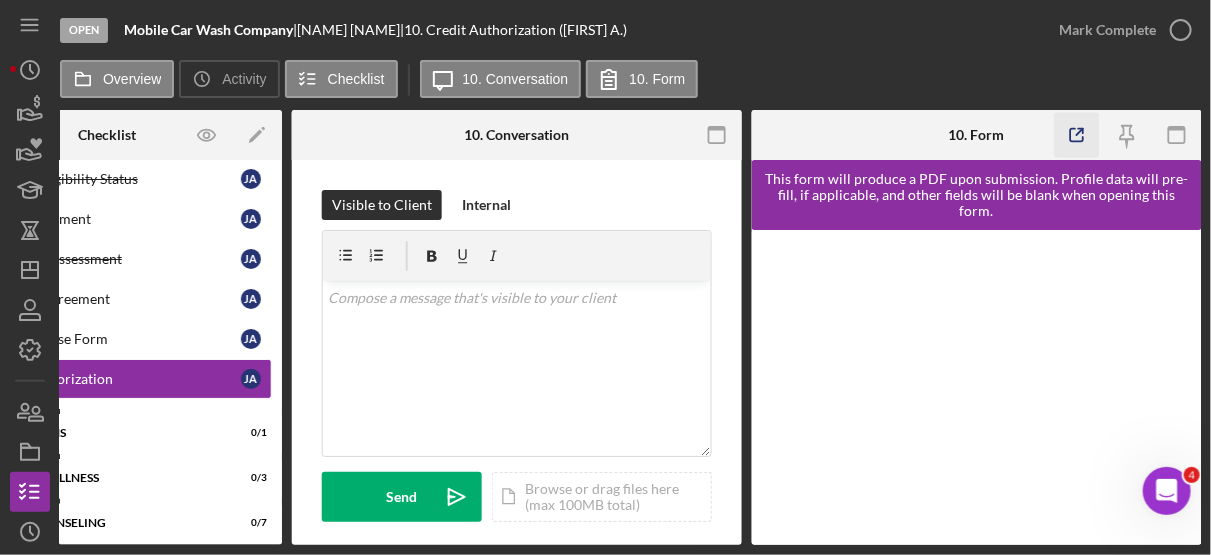 click 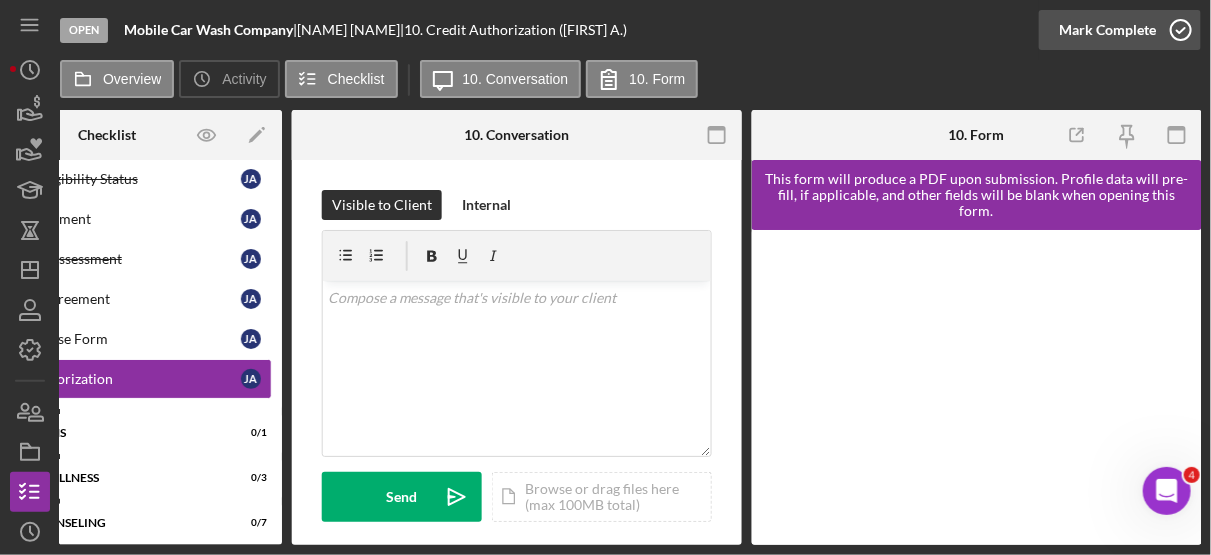 click 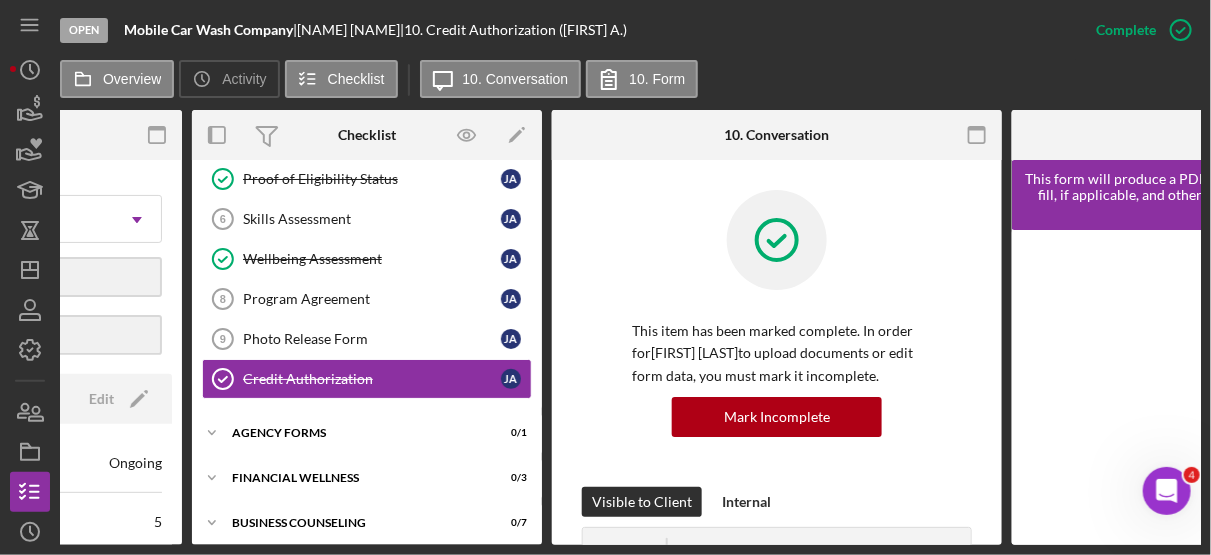 scroll, scrollTop: 0, scrollLeft: 302, axis: horizontal 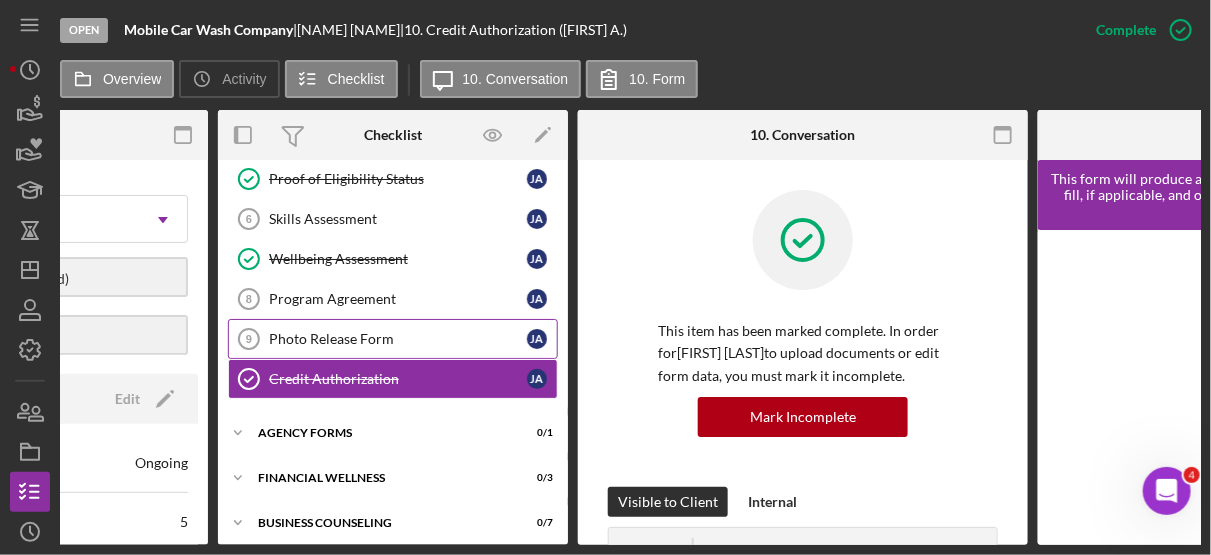 click on "Photo Release Form" at bounding box center [398, 339] 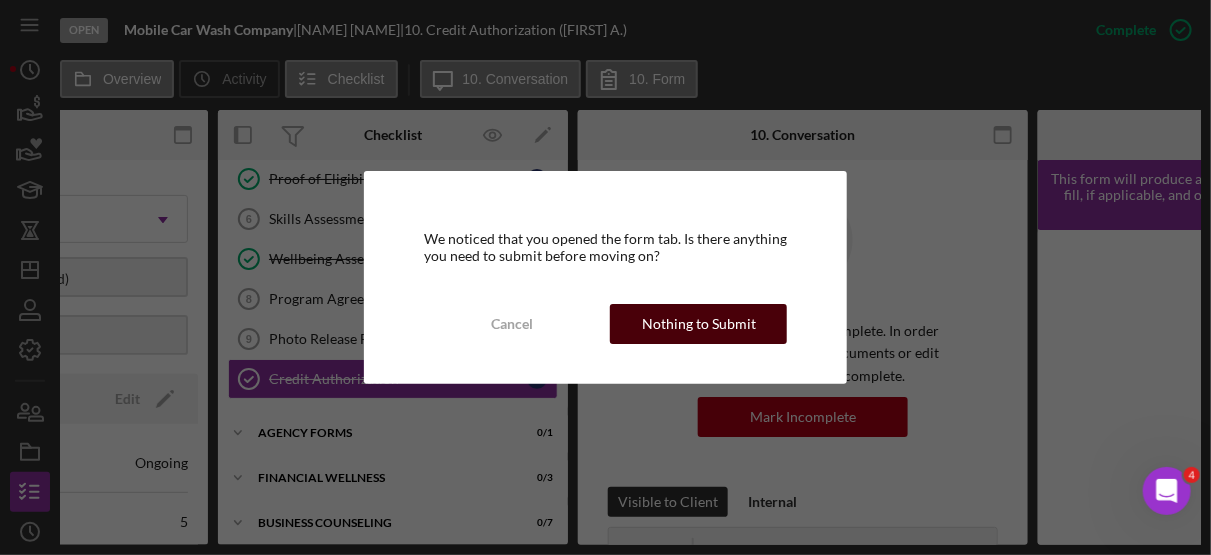 click on "Nothing to Submit" at bounding box center (699, 324) 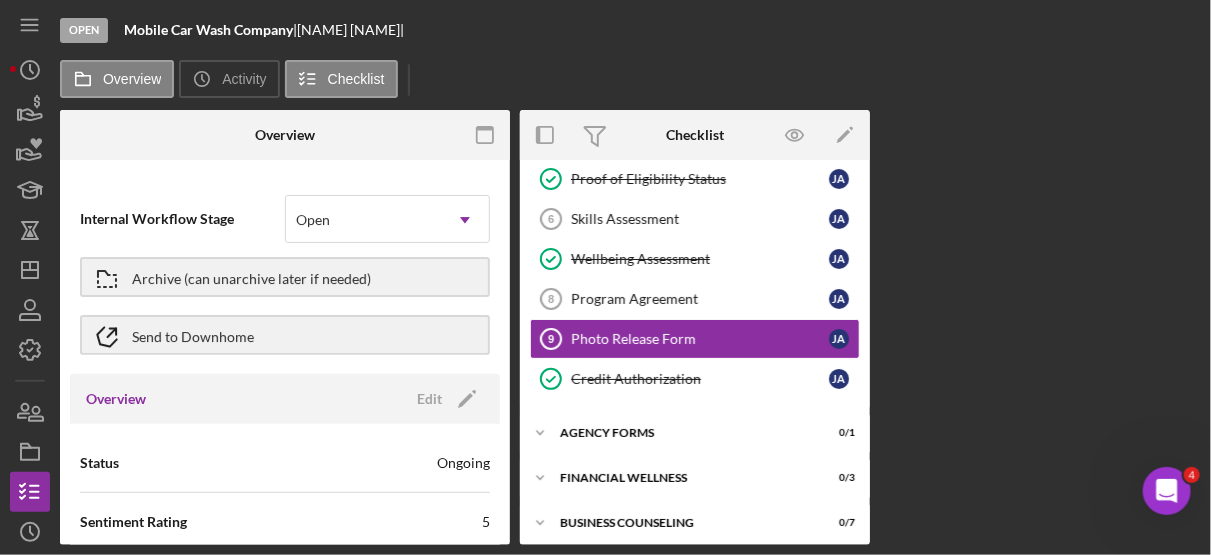 scroll, scrollTop: 0, scrollLeft: 0, axis: both 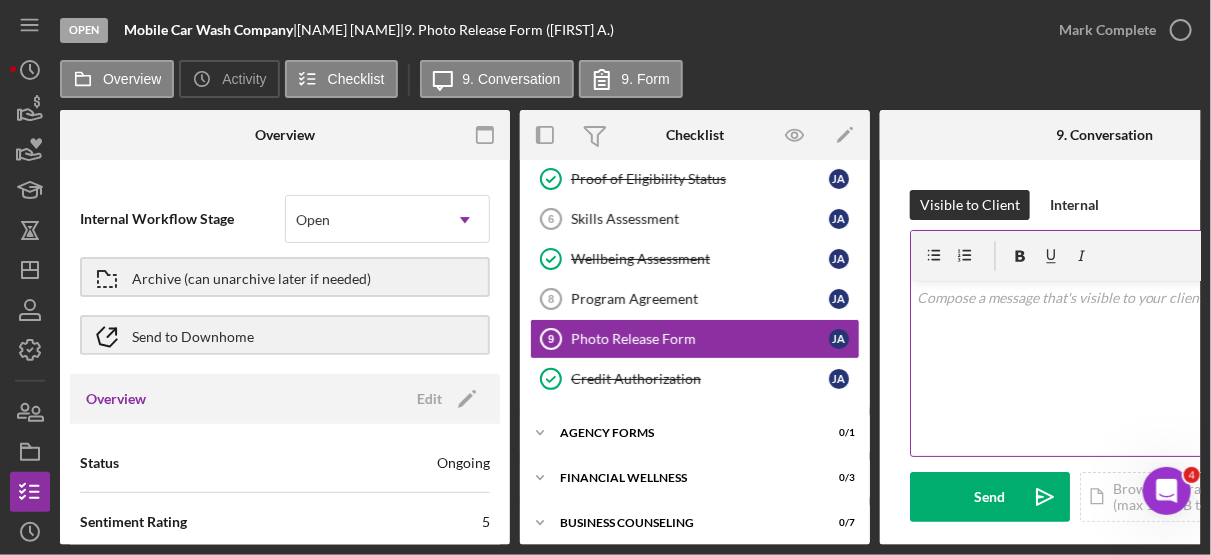 click at bounding box center [1105, 256] 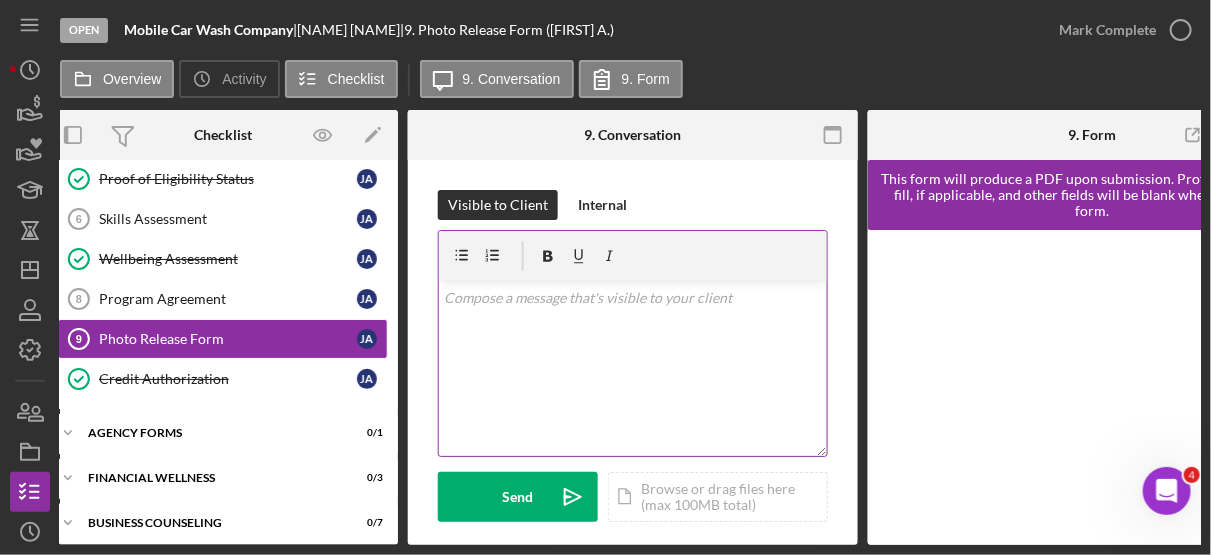 scroll, scrollTop: 0, scrollLeft: 588, axis: horizontal 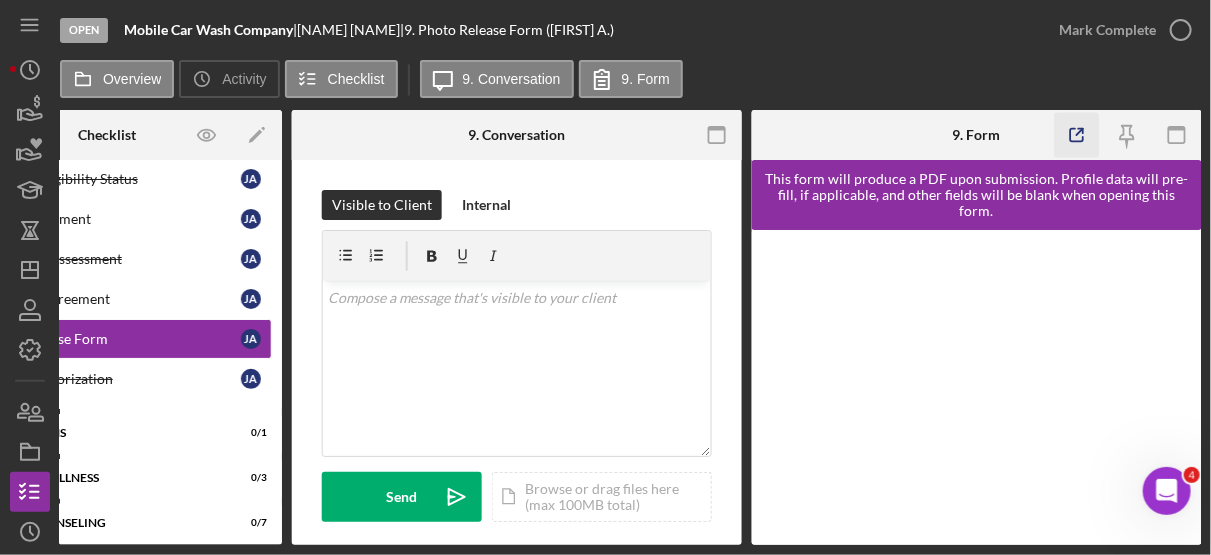 click 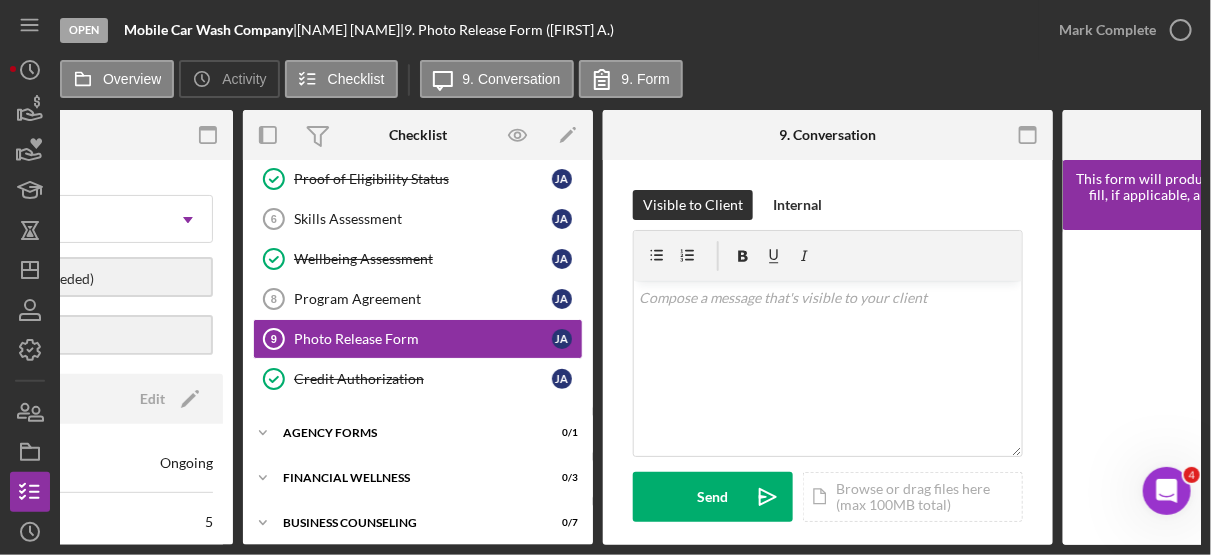 scroll, scrollTop: 0, scrollLeft: 0, axis: both 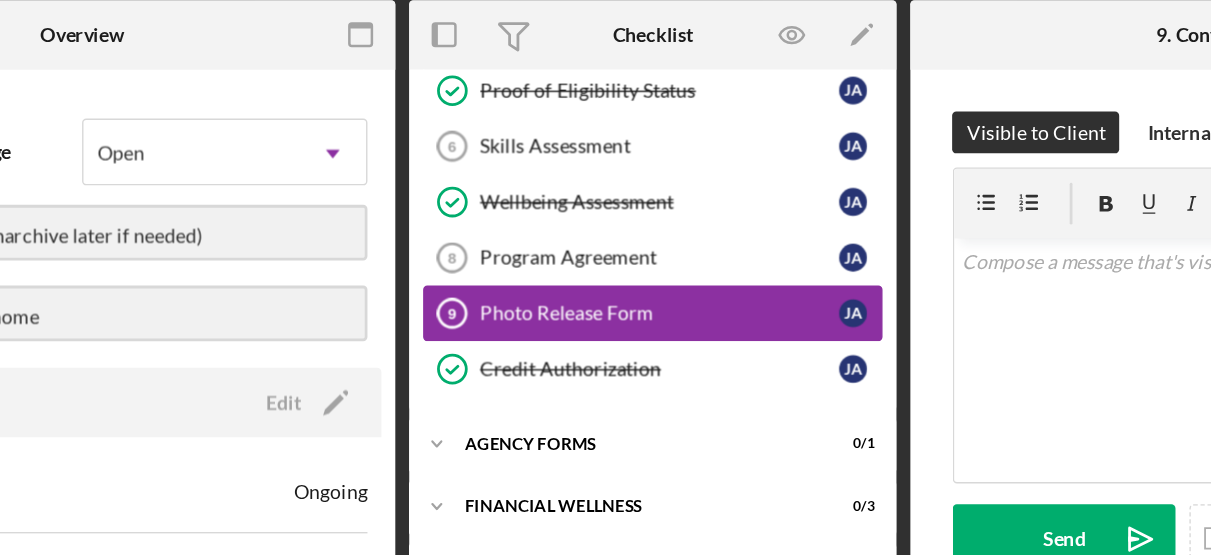 click on "Photo Release Form 9 Photo Release Form J A" at bounding box center (695, 335) 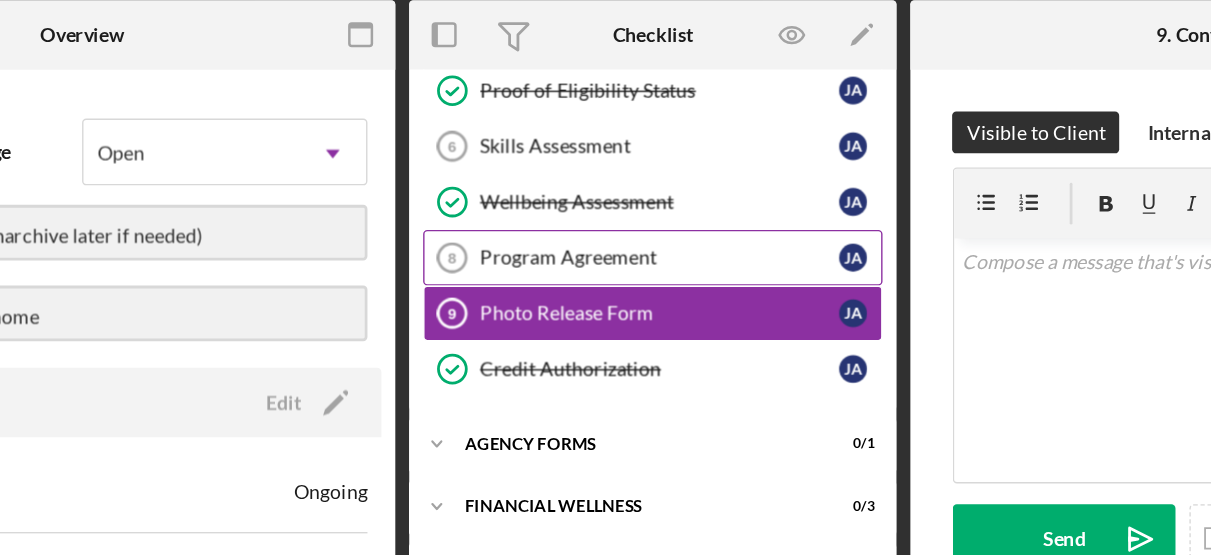 click on "Program Agreement" at bounding box center [700, 295] 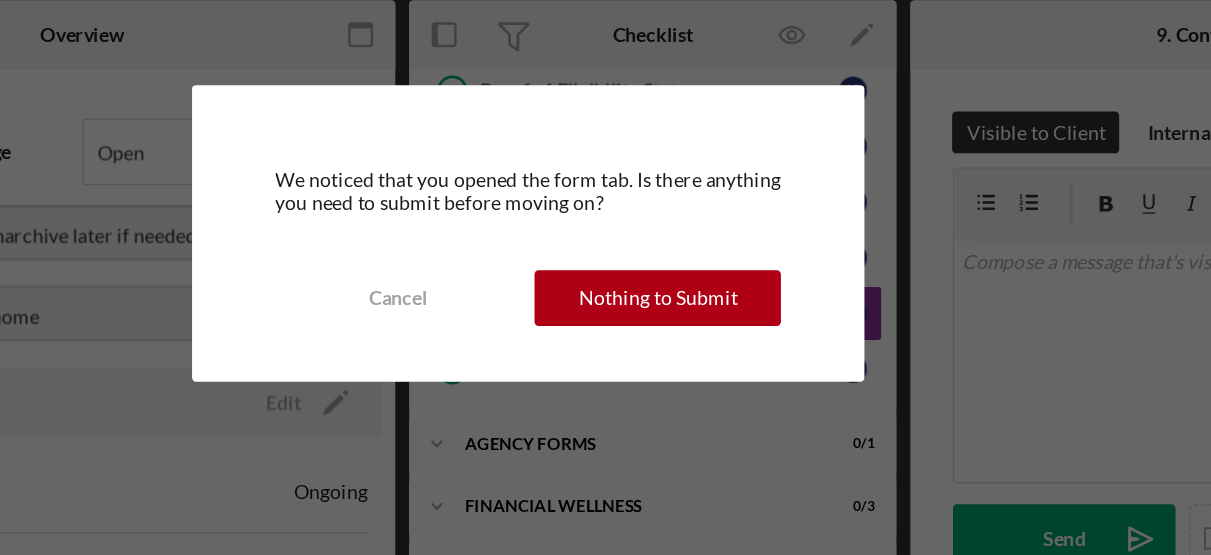 click on "We noticed that you opened the form tab. Is there anything you need to submit before moving on? Cancel Nothing to Submit" at bounding box center [605, 277] 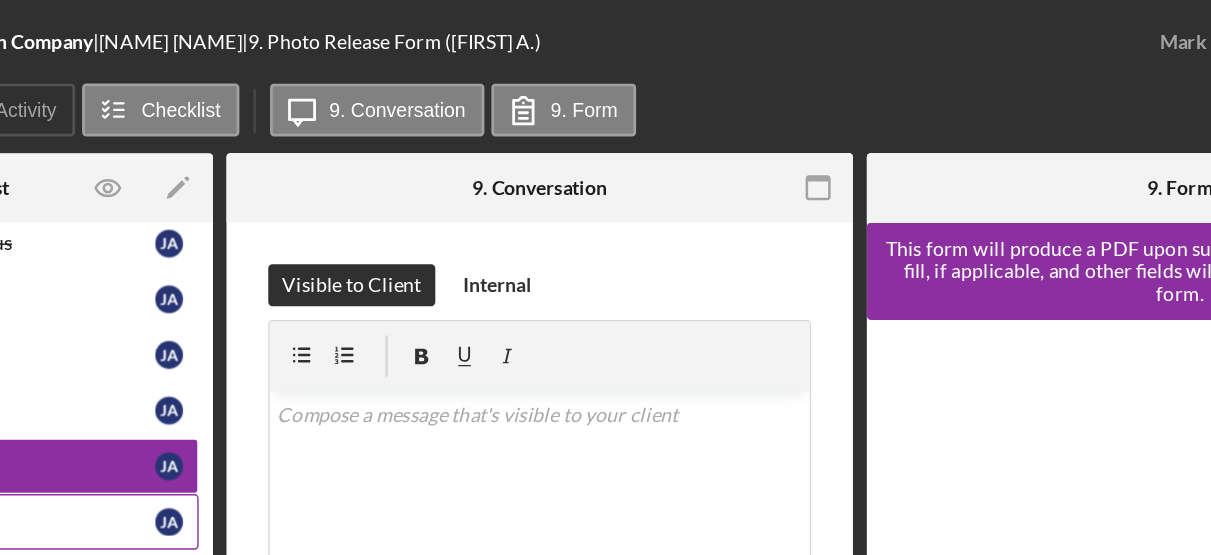scroll, scrollTop: 0, scrollLeft: 588, axis: horizontal 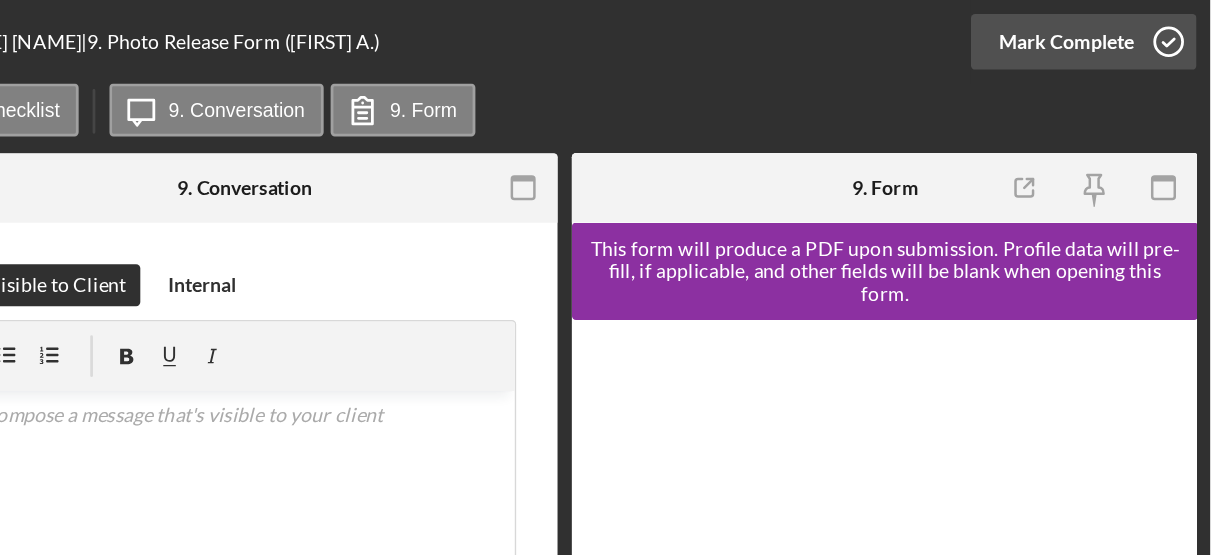 click 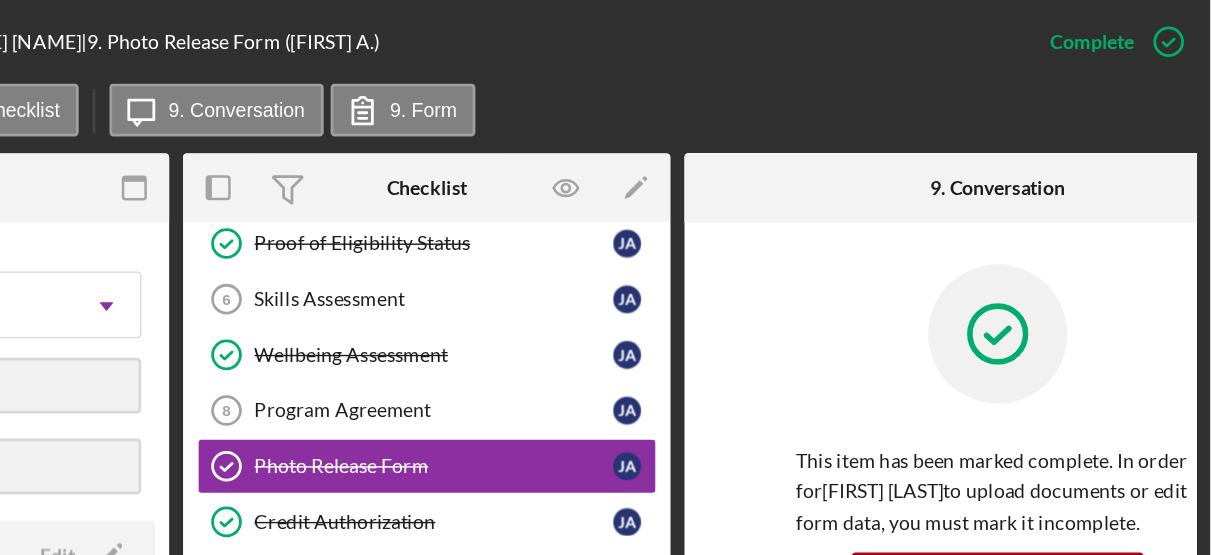 scroll, scrollTop: 0, scrollLeft: 0, axis: both 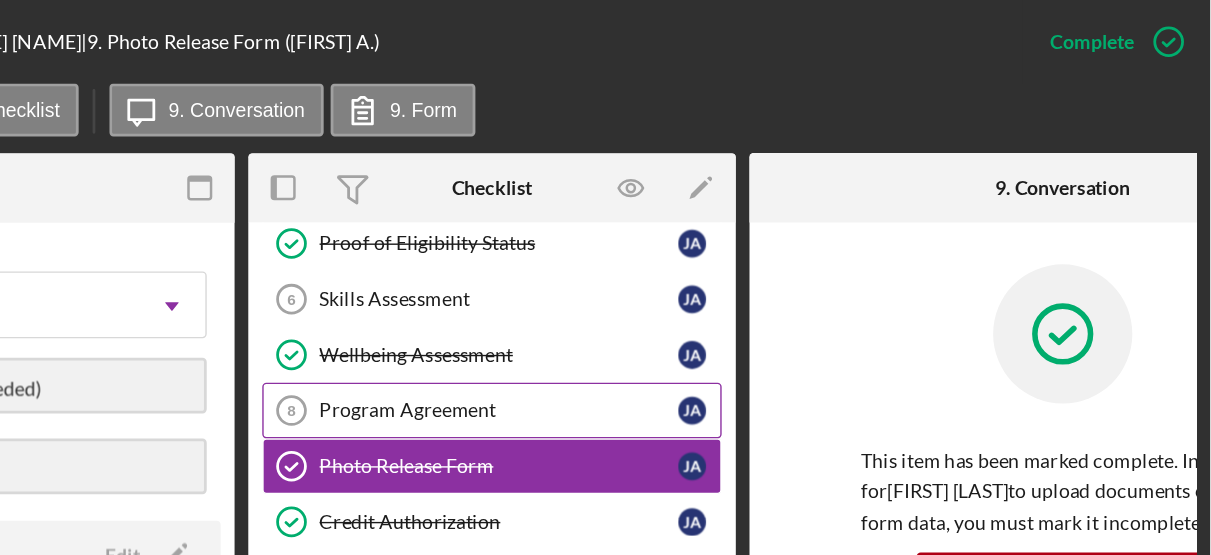 click on "Program Agreement" at bounding box center [700, 295] 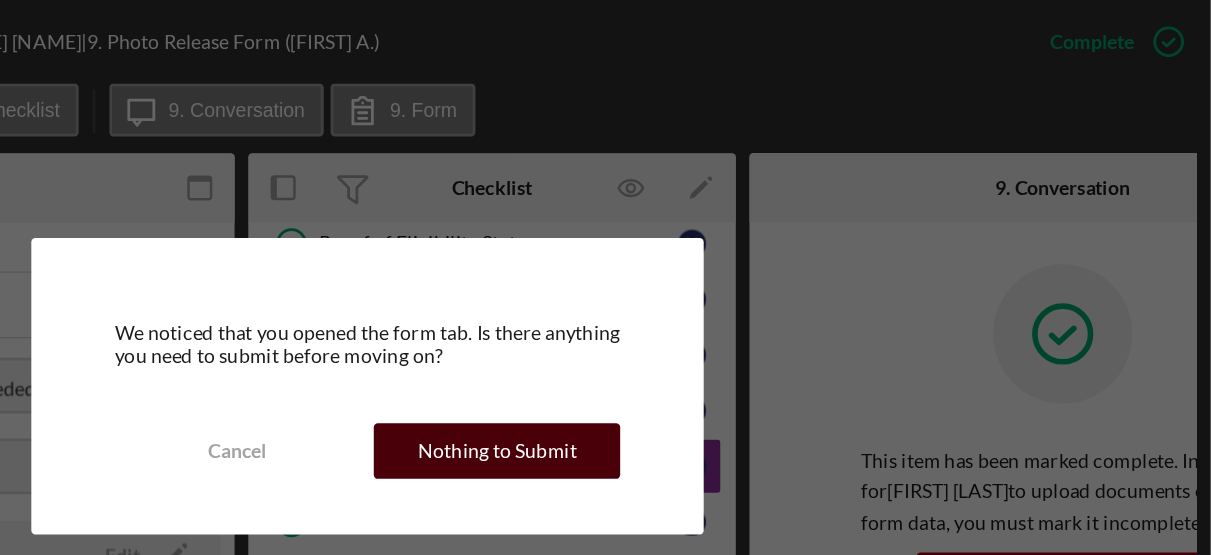 click on "Nothing to Submit" at bounding box center (699, 324) 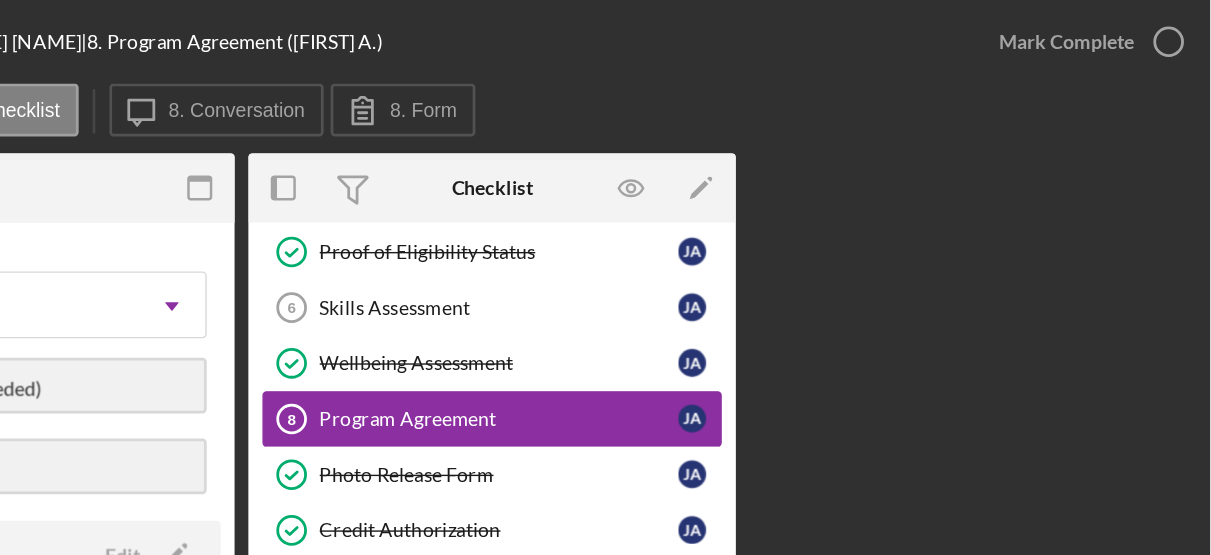 scroll, scrollTop: 212, scrollLeft: 0, axis: vertical 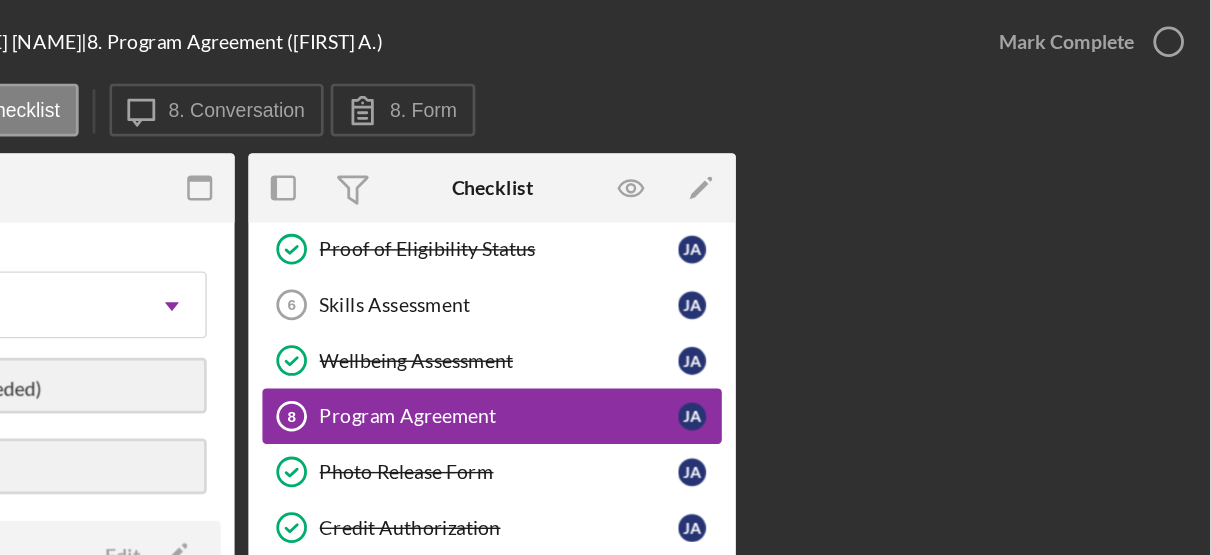 click on "Program Agreement 8 Program Agreement J A" at bounding box center [695, 299] 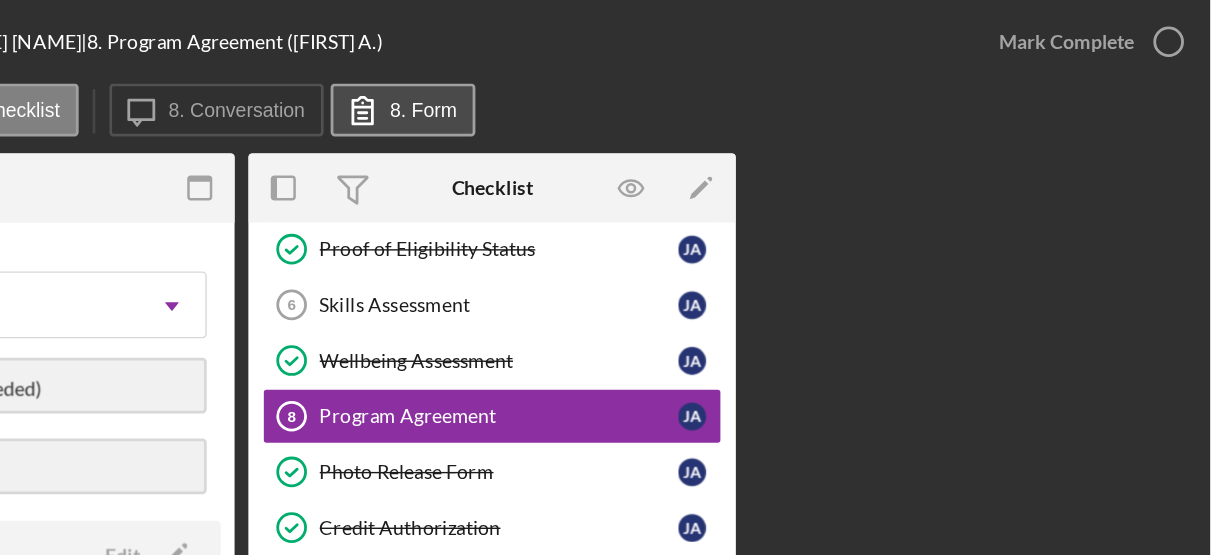 click on "8. Form" at bounding box center (646, 79) 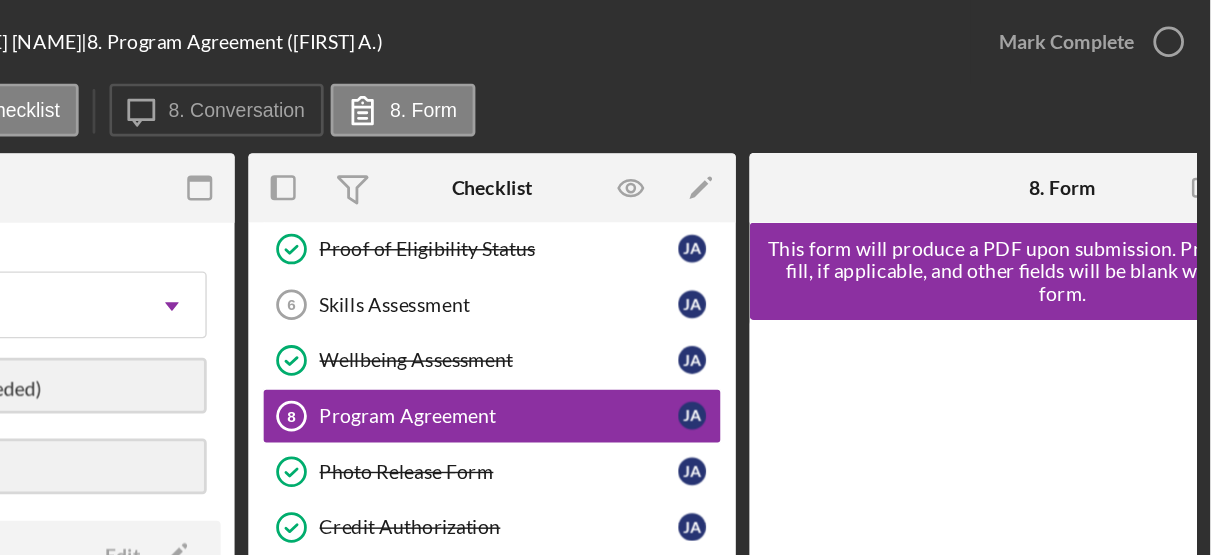 scroll, scrollTop: 0, scrollLeft: 128, axis: horizontal 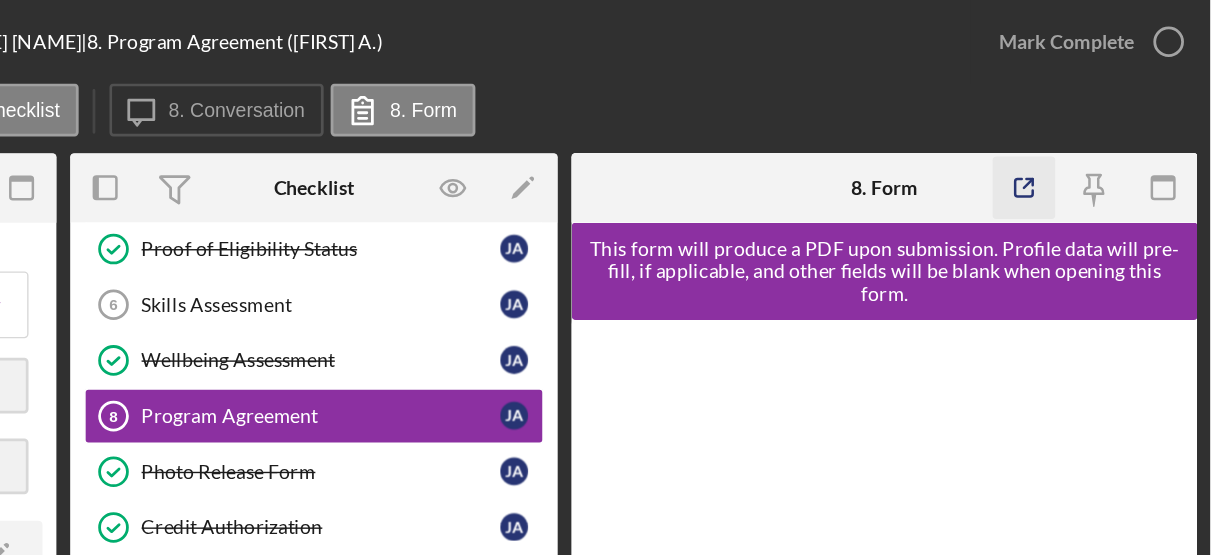 click 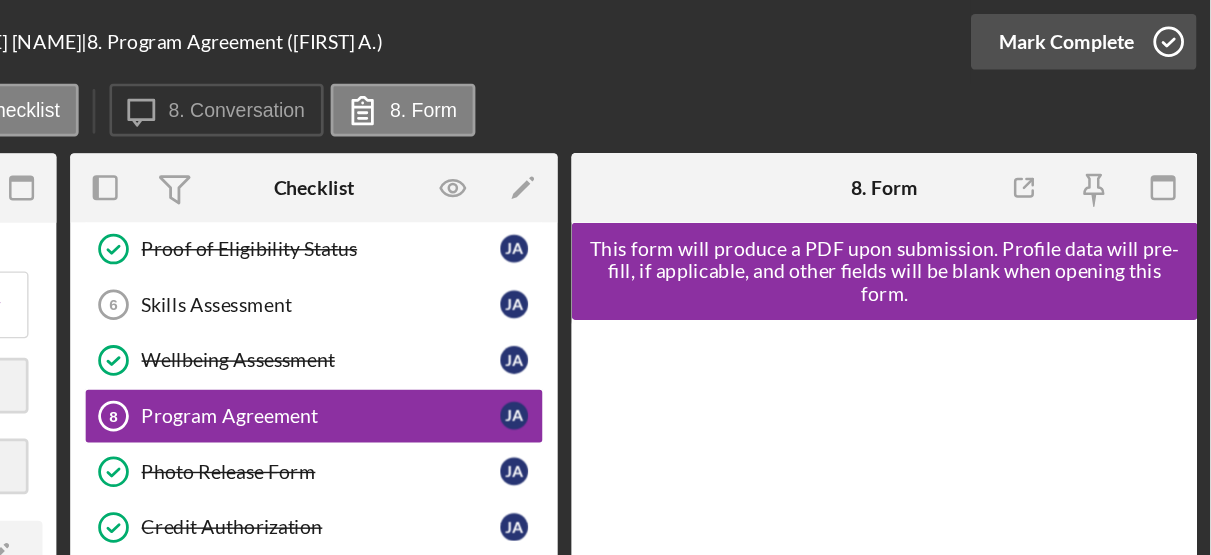 click 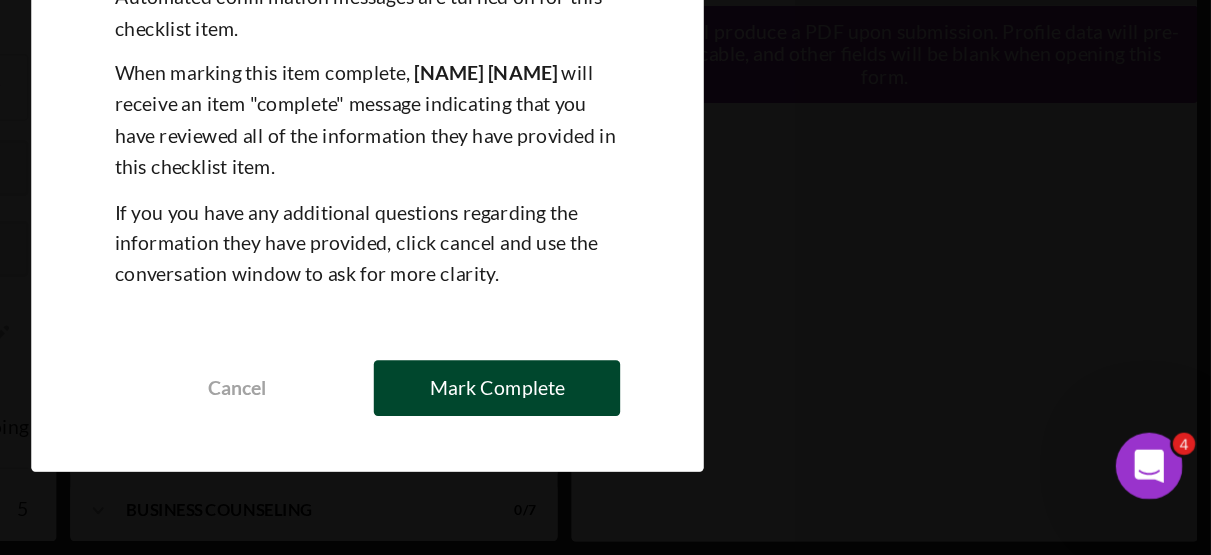 click on "Mark Complete" at bounding box center (698, 435) 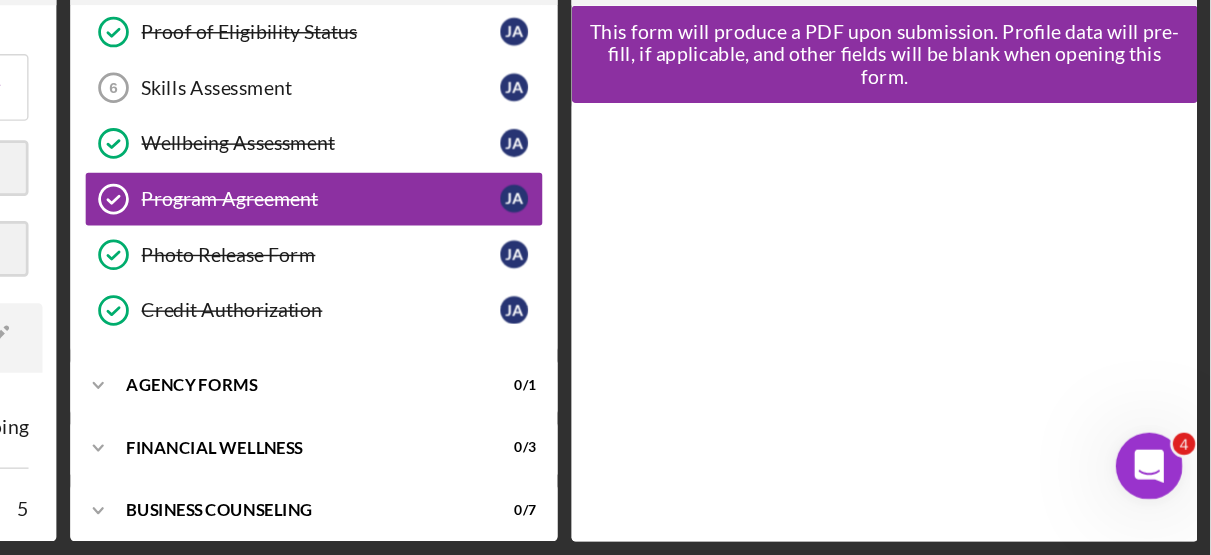 scroll, scrollTop: 50, scrollLeft: 0, axis: vertical 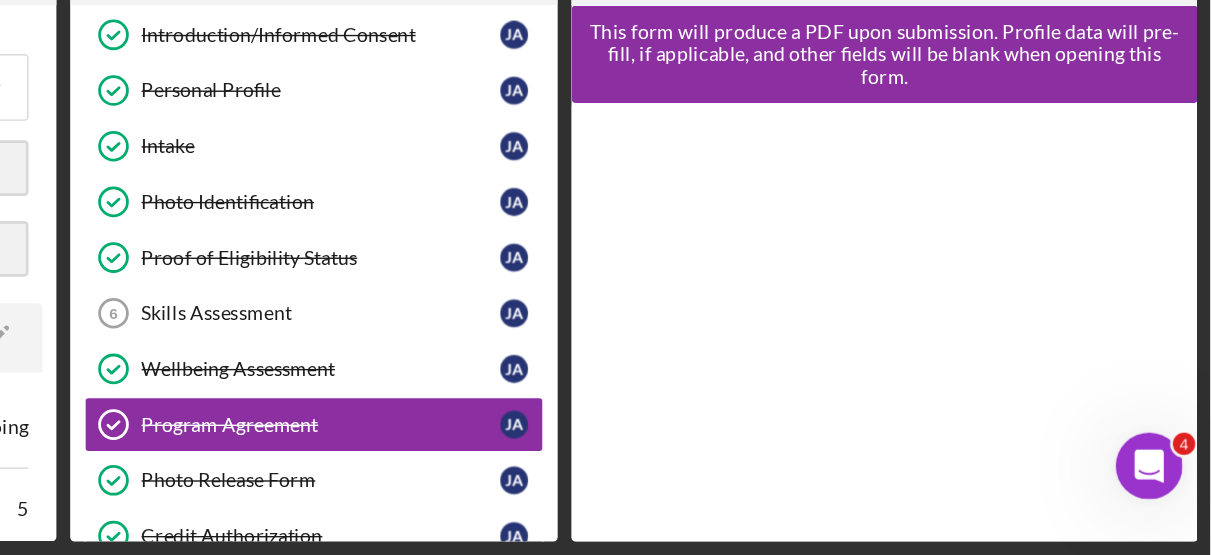 click on "Overview Internal Workflow Stage Open Icon/Dropdown Arrow Archive (can unarchive later if needed) Send to Downhome Overview Edit Icon/Edit Status Ongoing Sentiment Rating 5 Product Name Intake Gulf Coast JFCS Created Date 07/31/2025 Started Date 07/31/2025 Closing Goal 09/14/2025 Contact LG Lorene Gregory Account Executive Weekly Status Update Off Inactivity Alerts Off Resolution Edit Icon/Edit Resolution Complete Resolution Date 08/06/2025 New Activity No new activity. Checklist Icon/Edit Icon/Expander MED Intake Form 9 / 10 Introduction/Informed Consent Introduction/Informed Consent J A Personal Profile Personal Profile J A Intake Intake J A Photo Identification Photo Identification J A Proof of Eligibility Status Proof of Eligibility Status J A Skills Assessment  6 Skills Assessment  J A Wellbeing Assessment Wellbeing Assessment J A Program Agreement Program Agreement J A Photo Release Form Photo Release Form J A Credit Authorization Credit Authorization J A Icon/Expander Agency Forms 0 / 1 Icon/Expander 0" at bounding box center (630, 327) 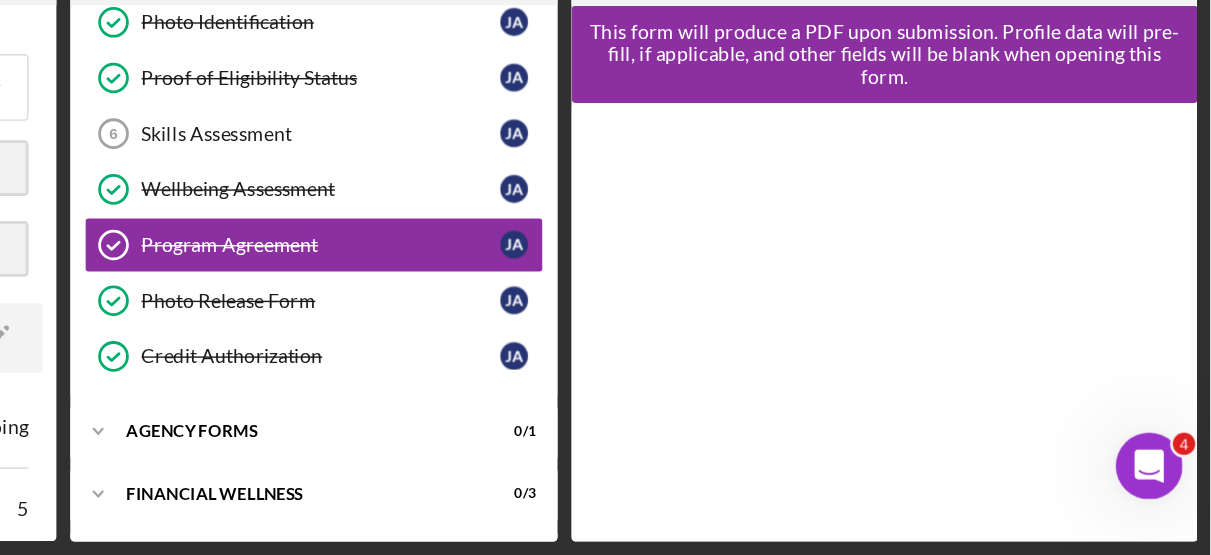 scroll, scrollTop: 218, scrollLeft: 0, axis: vertical 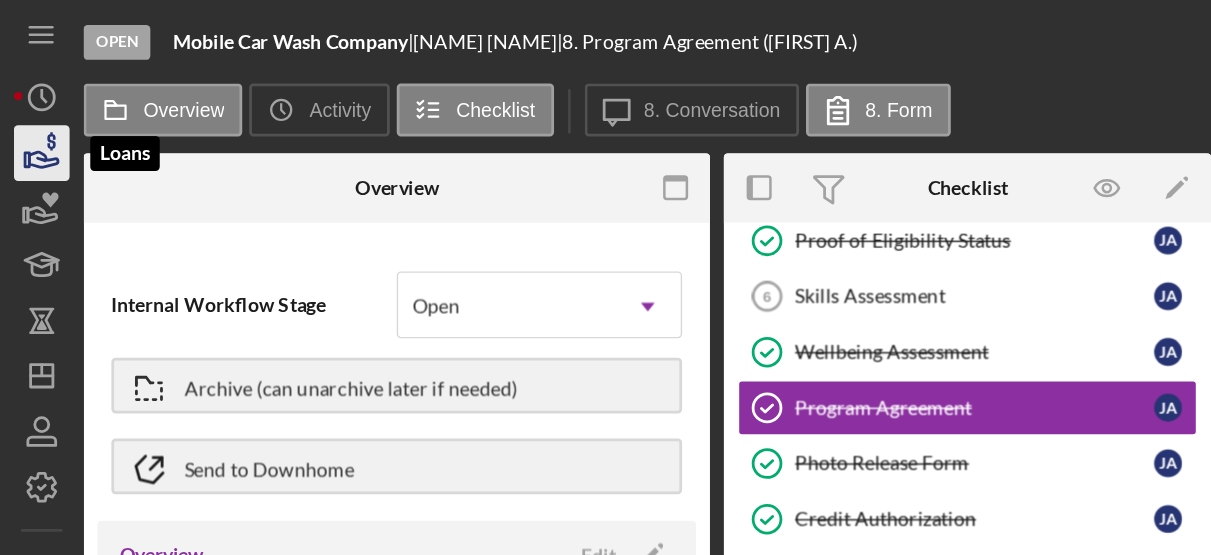 click 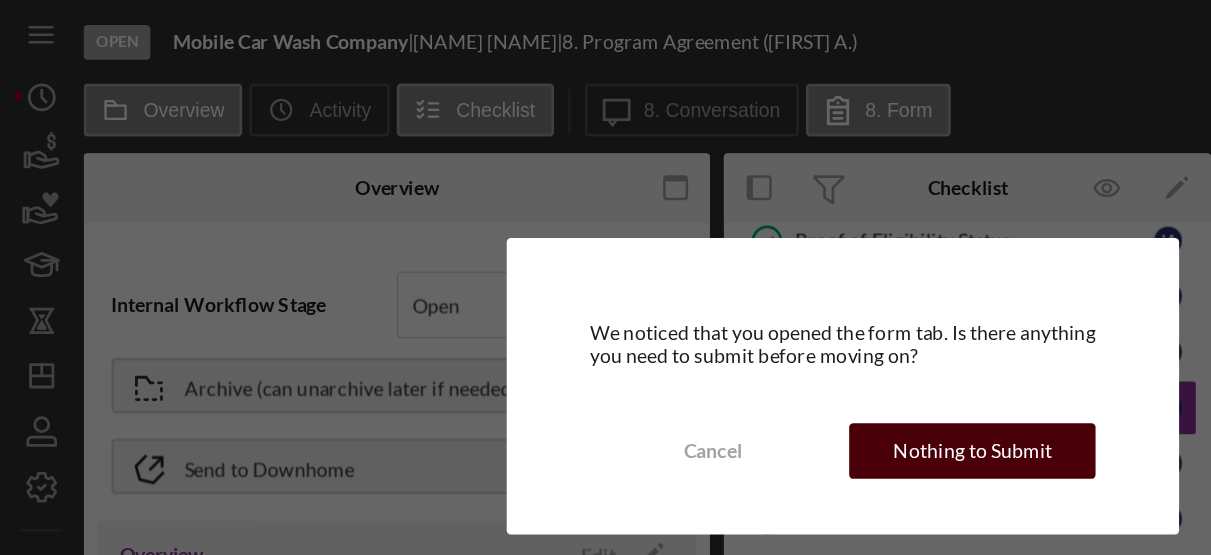 click on "Nothing to Submit" at bounding box center (699, 324) 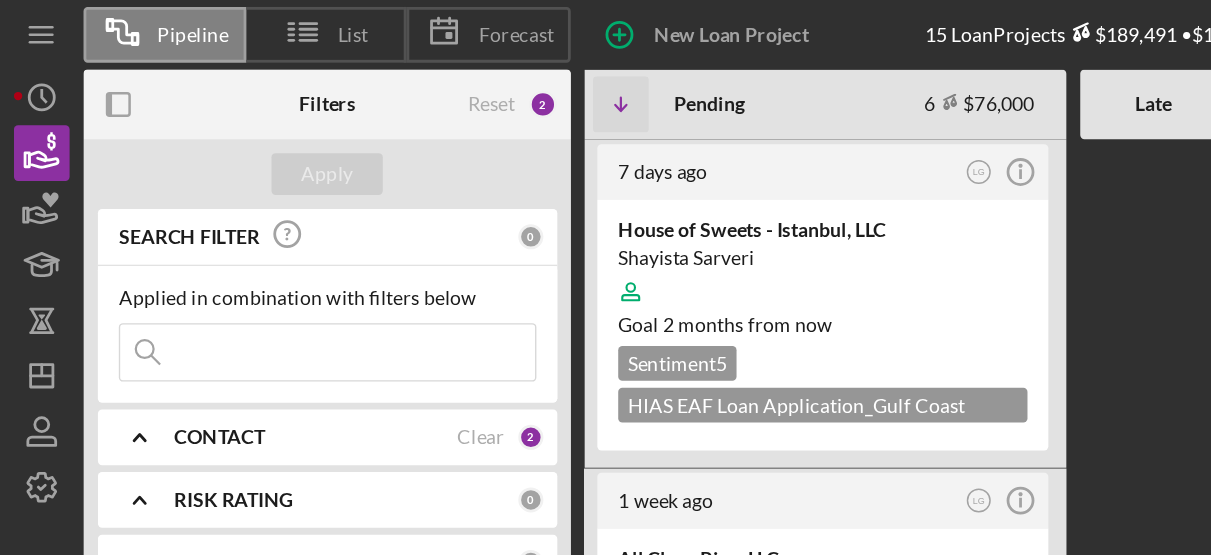 scroll, scrollTop: 0, scrollLeft: 528, axis: horizontal 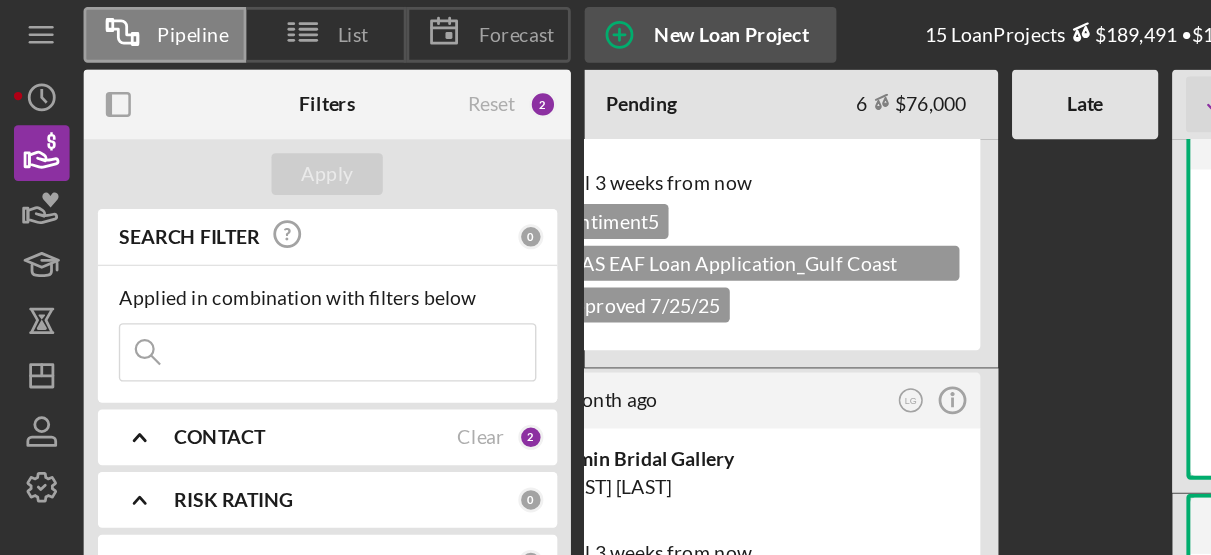 click 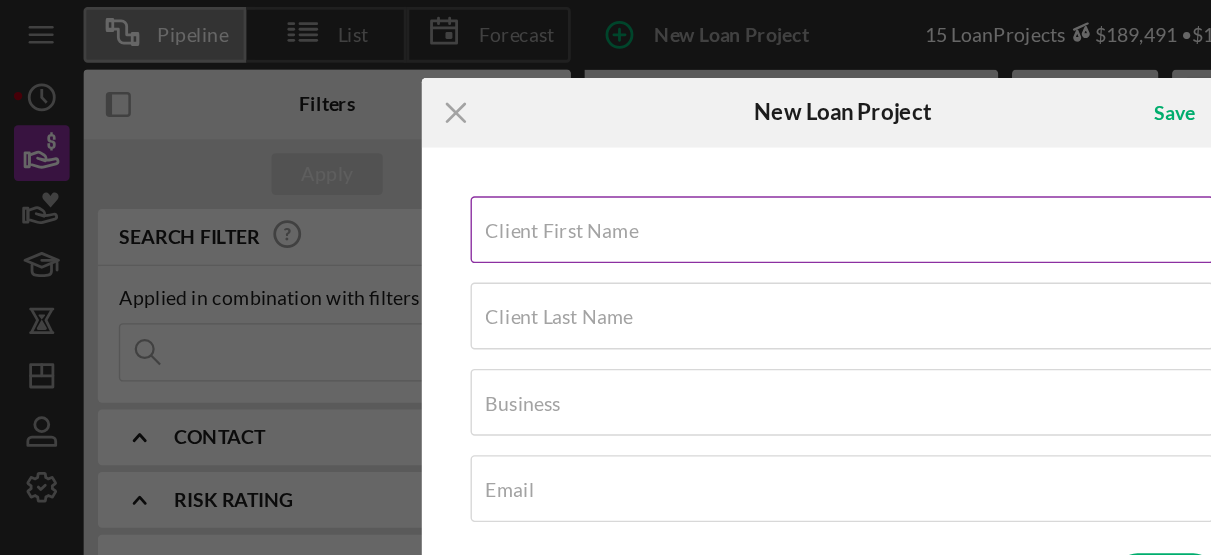 click on "Client First Name" at bounding box center (404, 166) 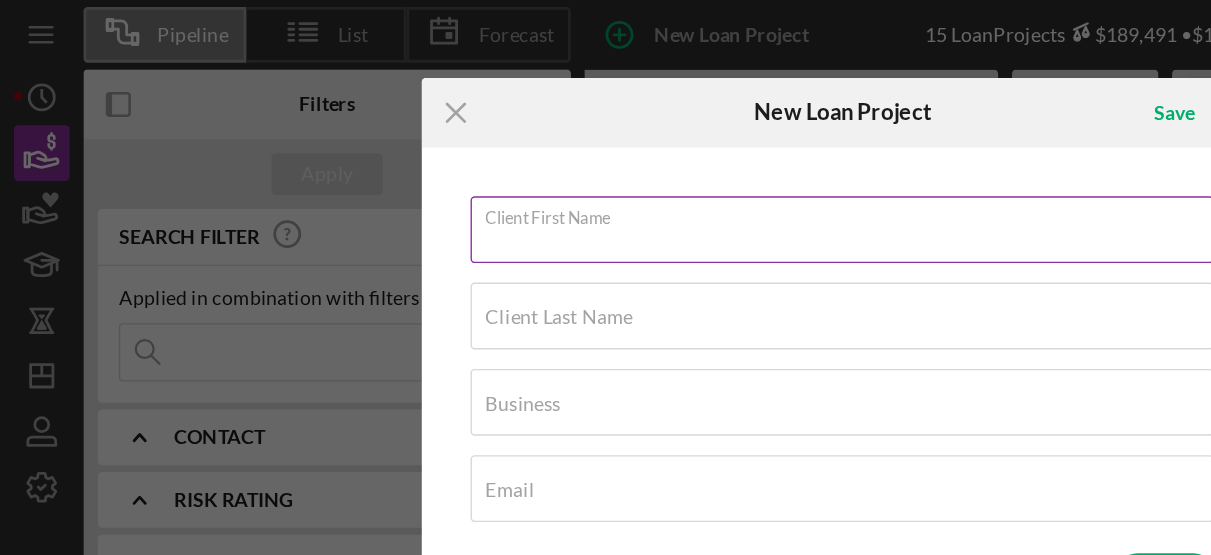 click on "Client First Name" at bounding box center (605, 165) 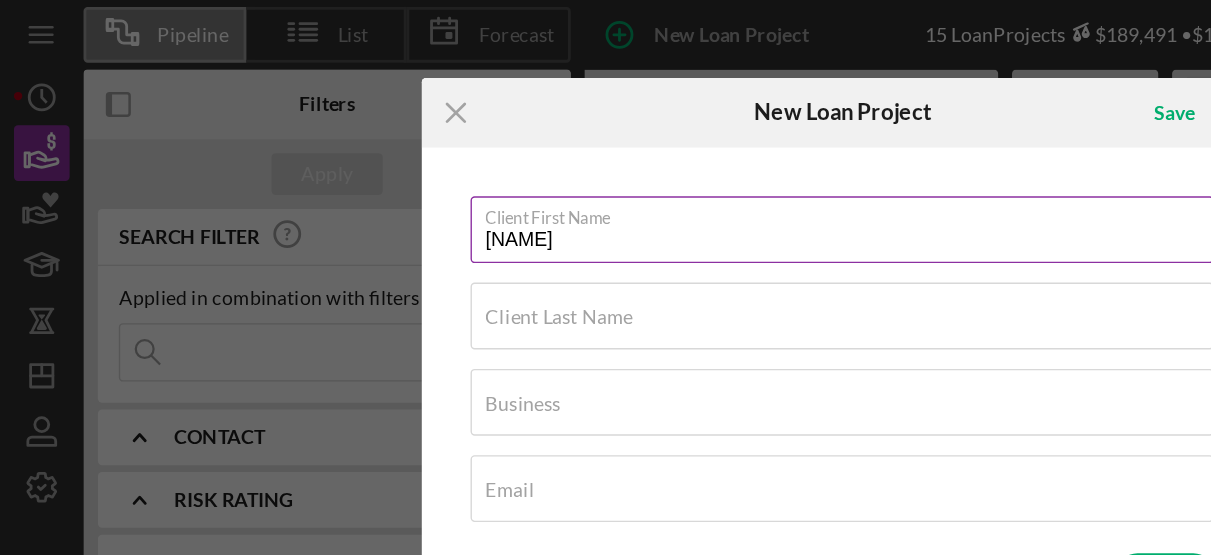 type on "[FIRST]" 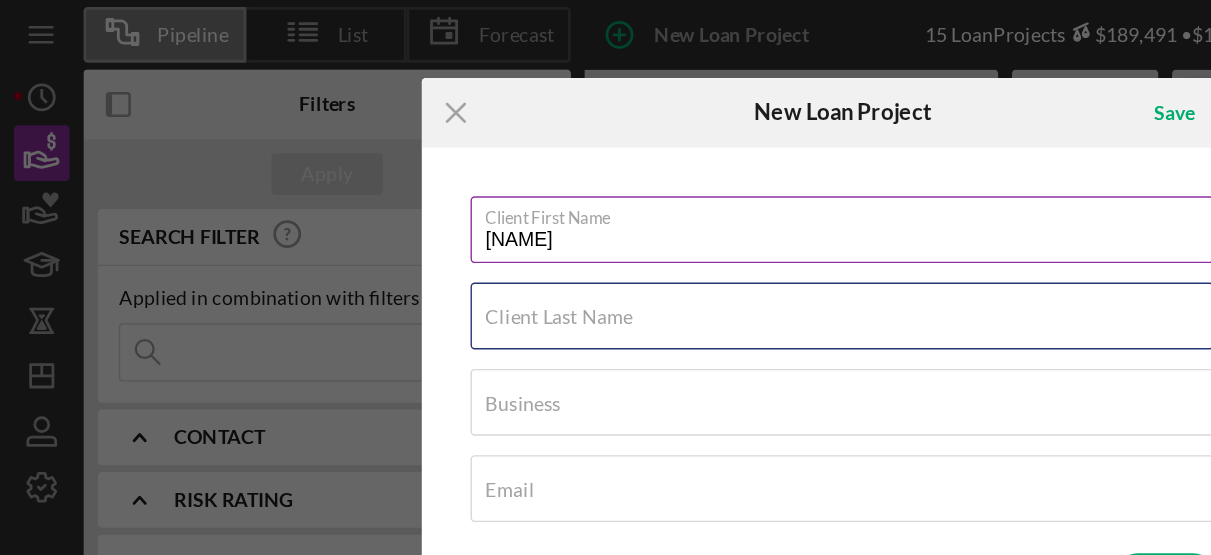 type on "[LAST]" 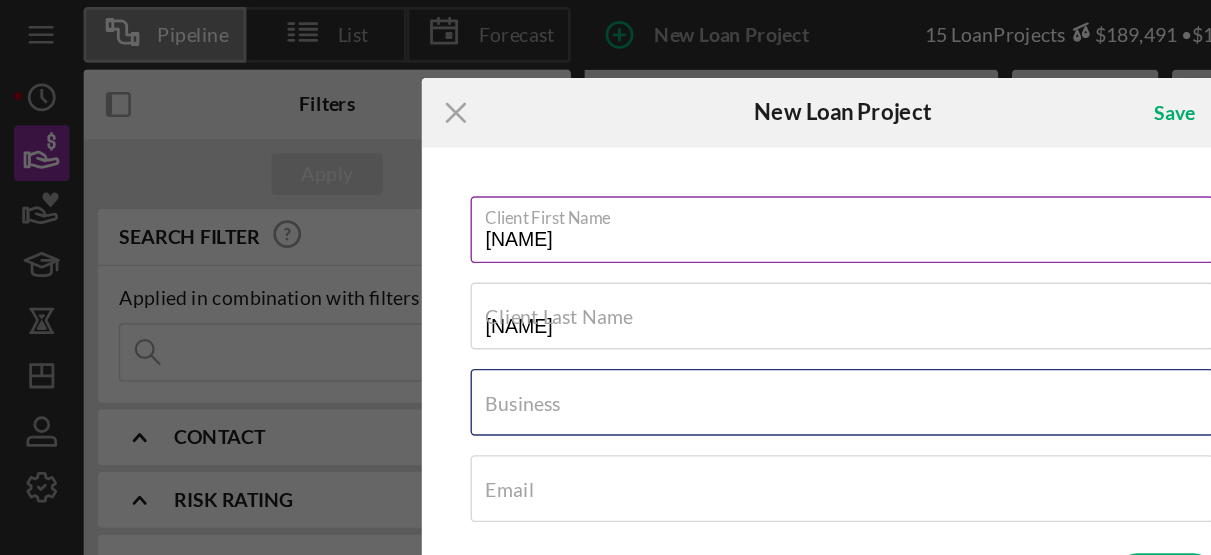 type on "Mobile Car Wash Company" 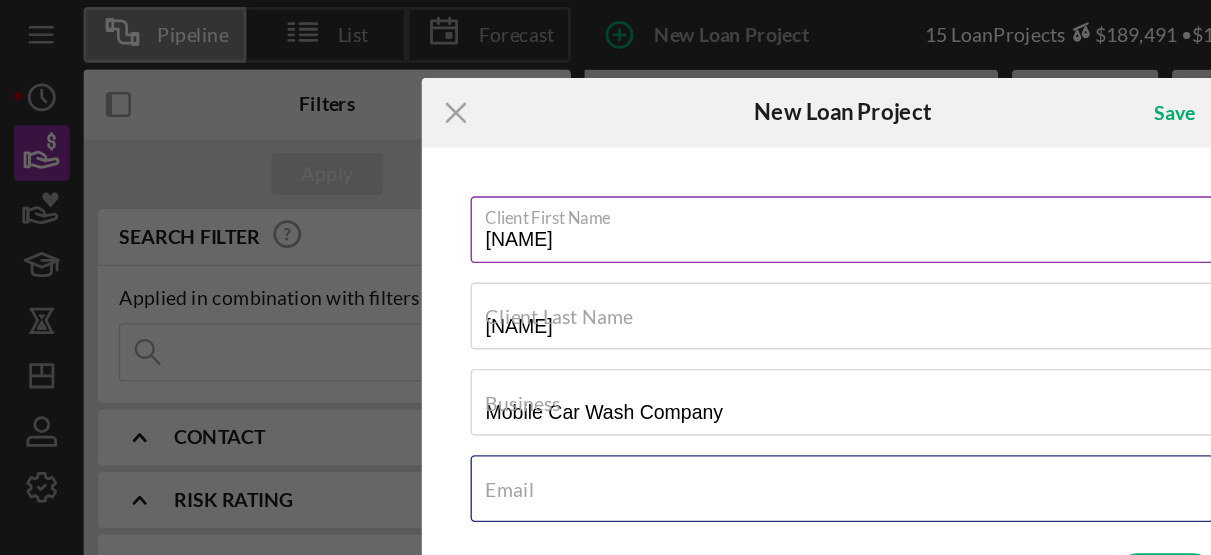 type on "jairoattow@gmail.com" 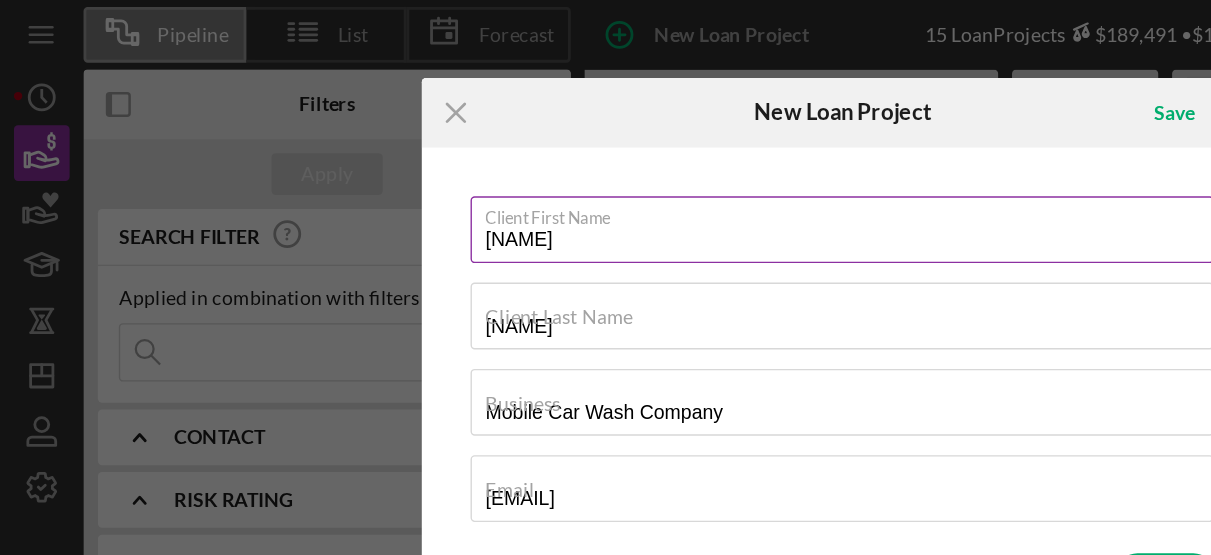 type on "(941) 273-7314" 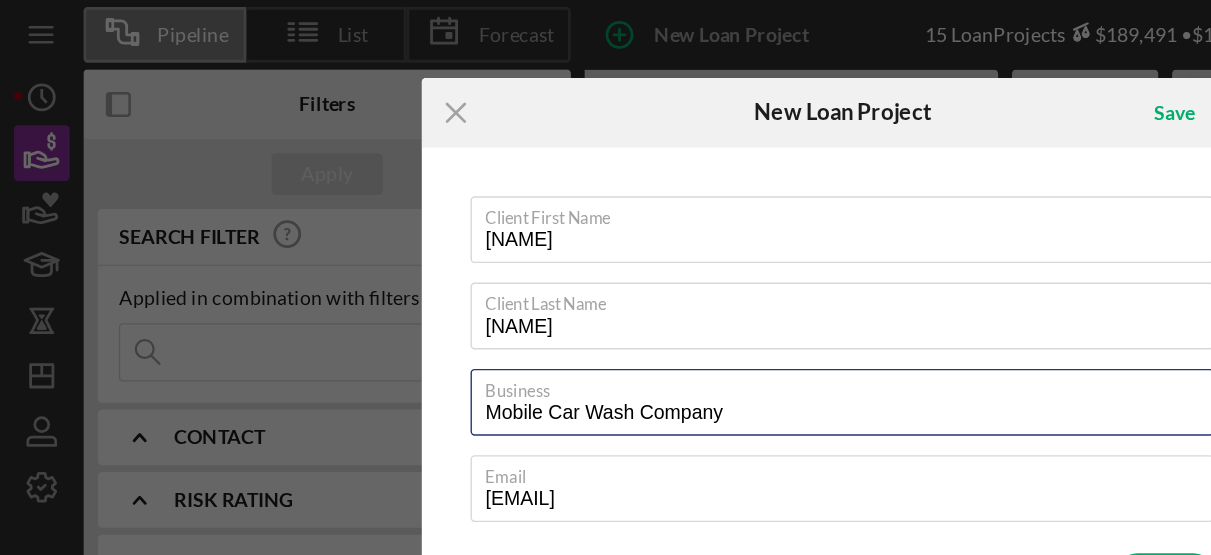 drag, startPoint x: 542, startPoint y: 300, endPoint x: 335, endPoint y: 302, distance: 207.00966 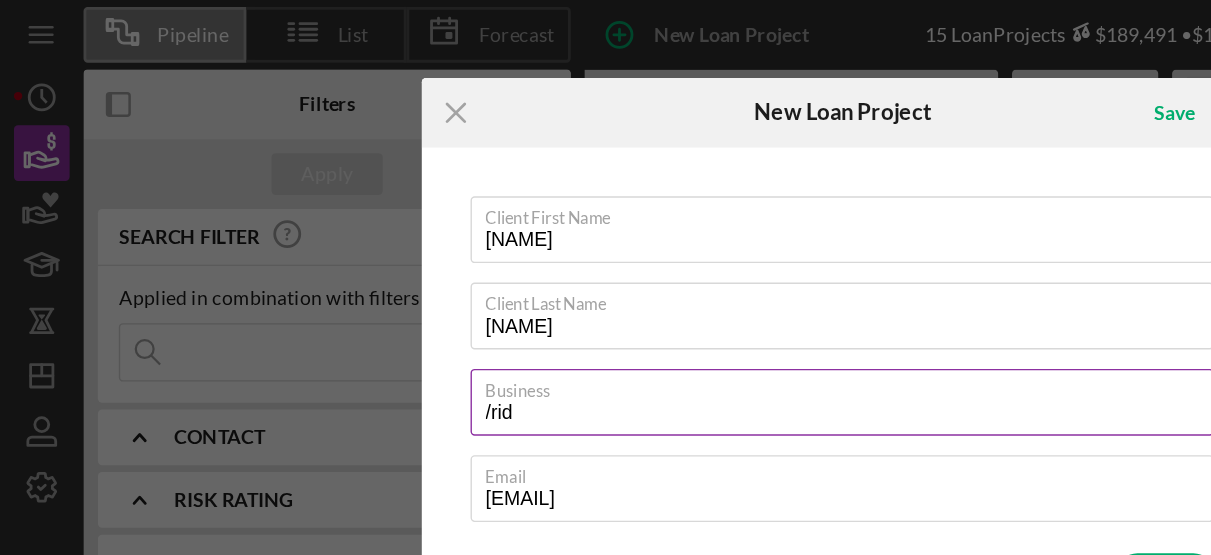 type on "Rideshare / Gig Economy" 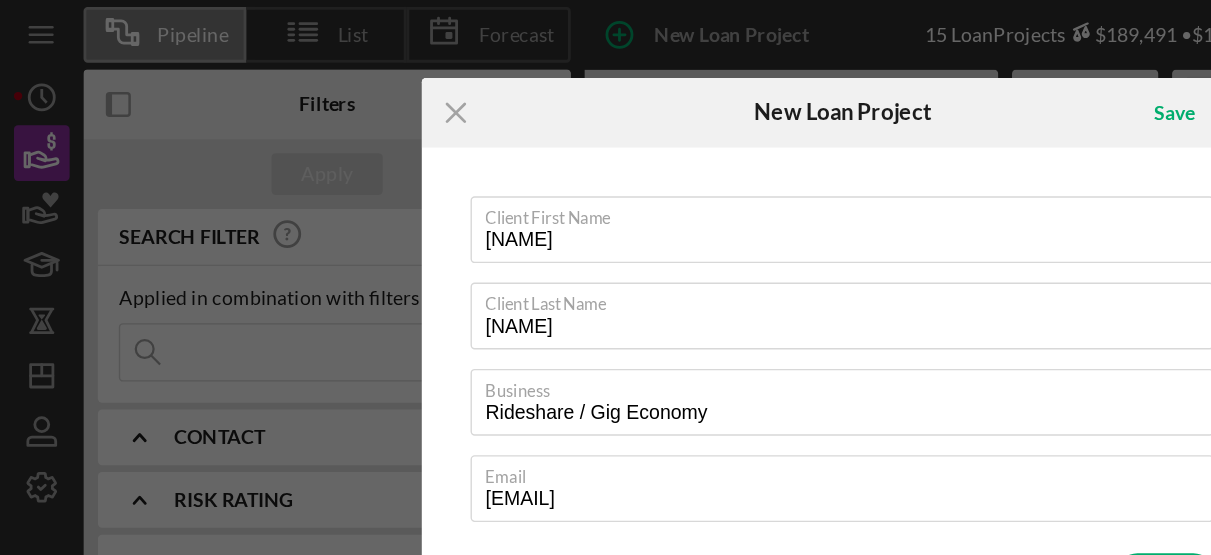 click on "Client First Name Jairo Client Last Name Attow Business Rideshare / Gig Economy Email jairoattow@gmail.com Send an invitation to this participant immediately? When this is disabled, you can invite this participant to the project at a later date. ON Phone (941) 273-7314 Product Icon/Dropdown Arrow Weekly Status Update OFF Client Inactivity OFF" at bounding box center (606, 303) 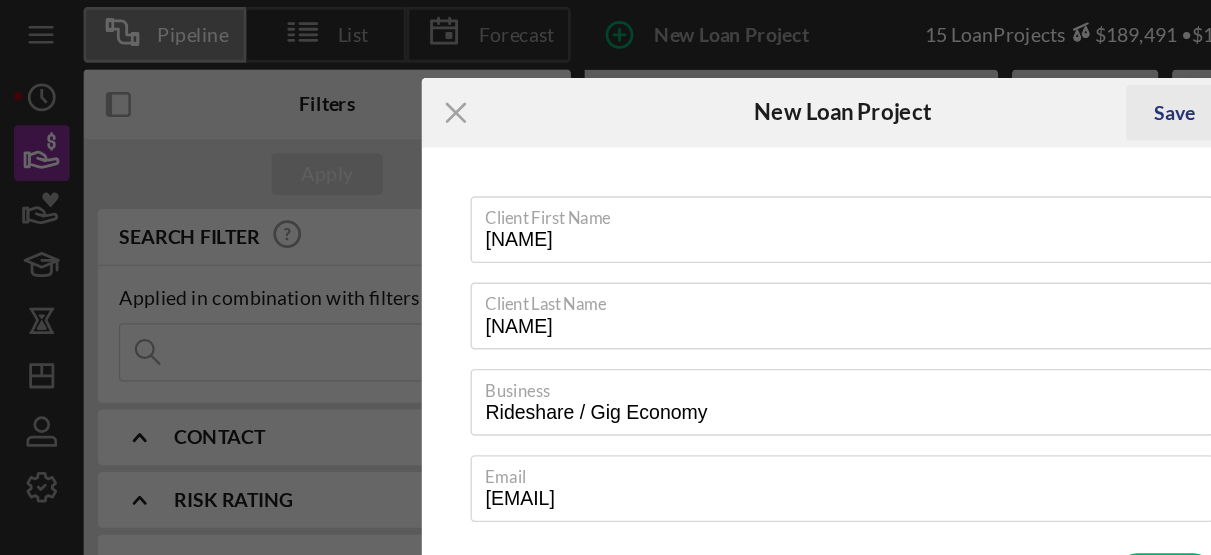 click on "Save" at bounding box center [843, 81] 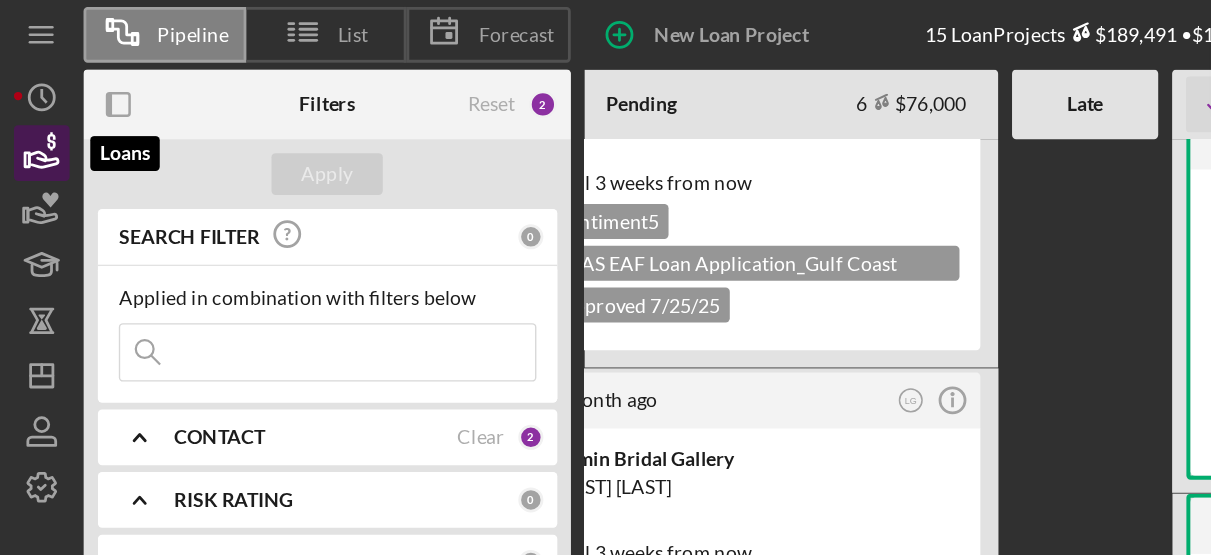 click 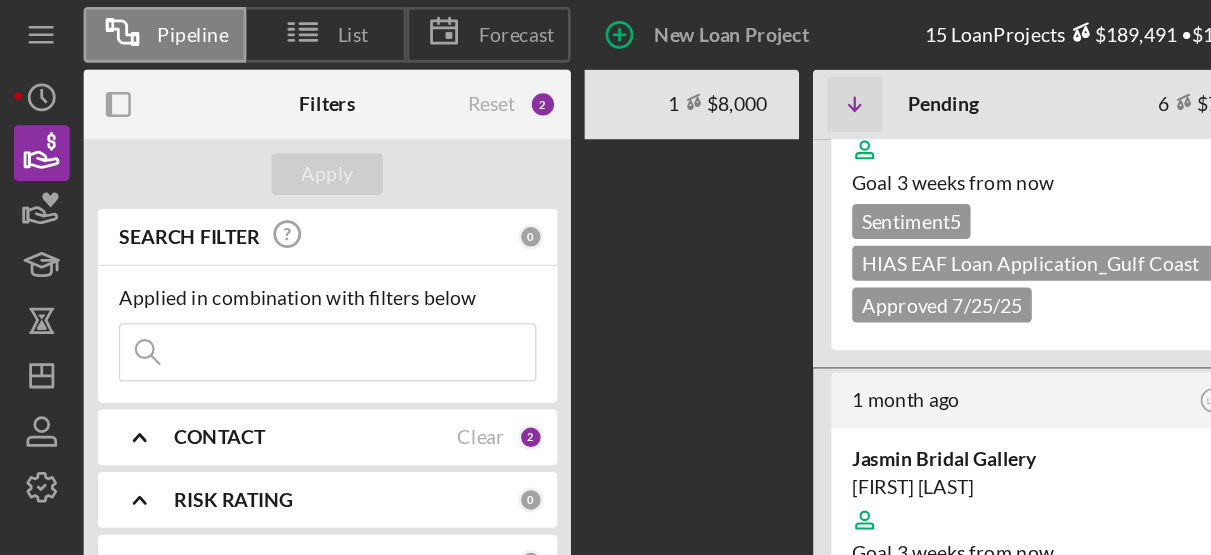 scroll, scrollTop: 0, scrollLeft: 528, axis: horizontal 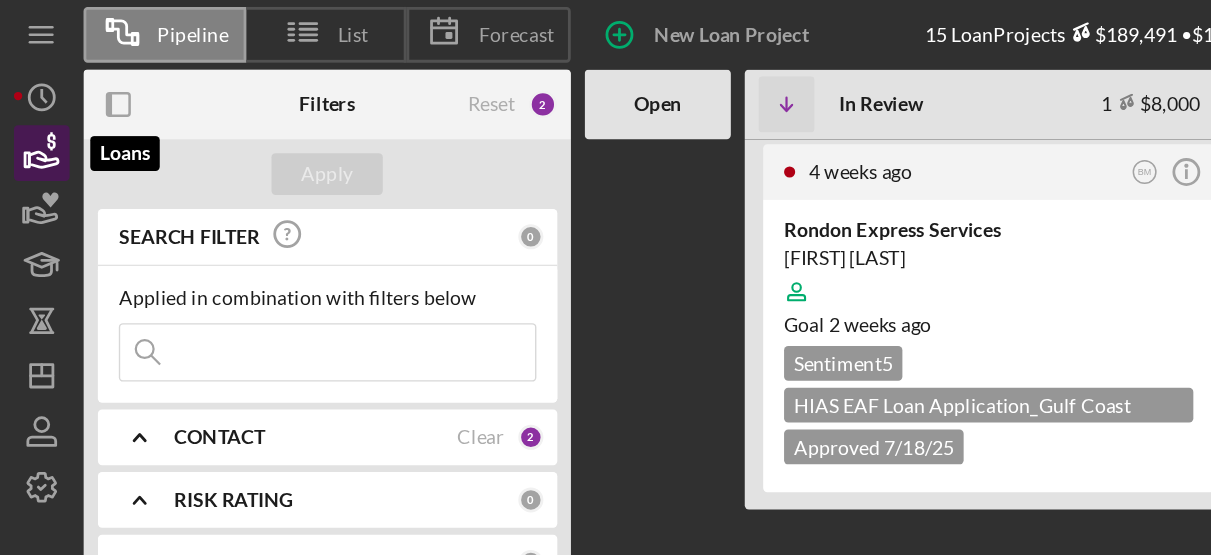 click 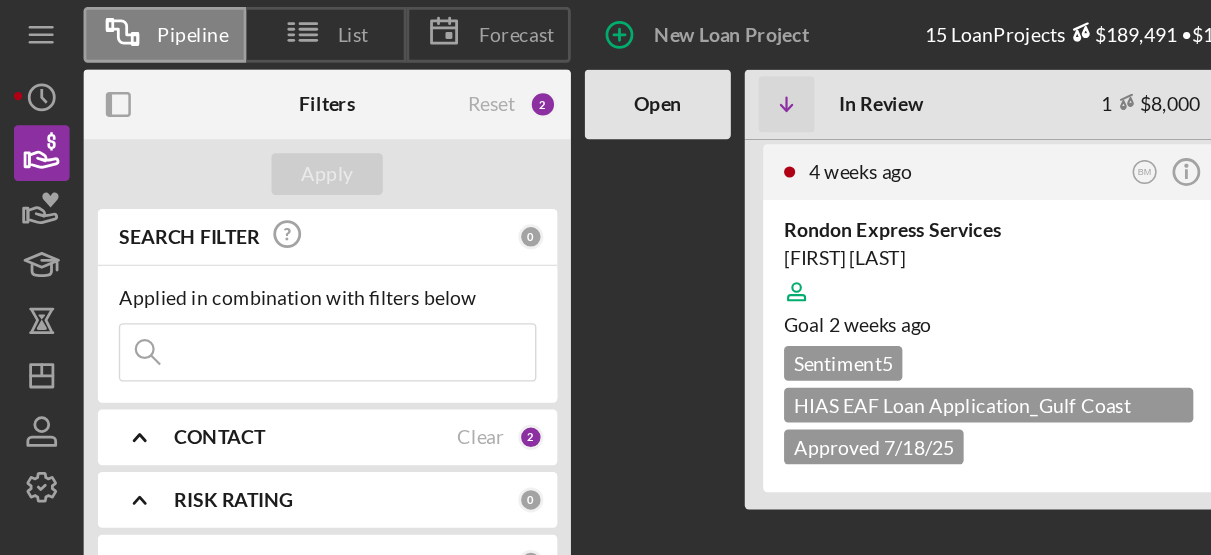 click on "Pipeline" at bounding box center (138, 25) 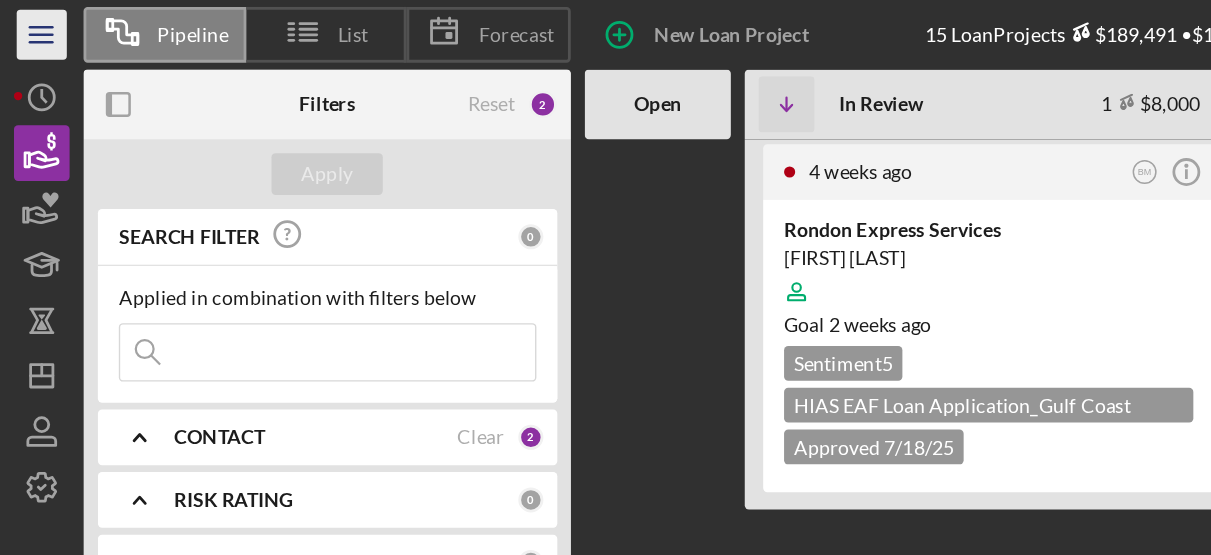 click 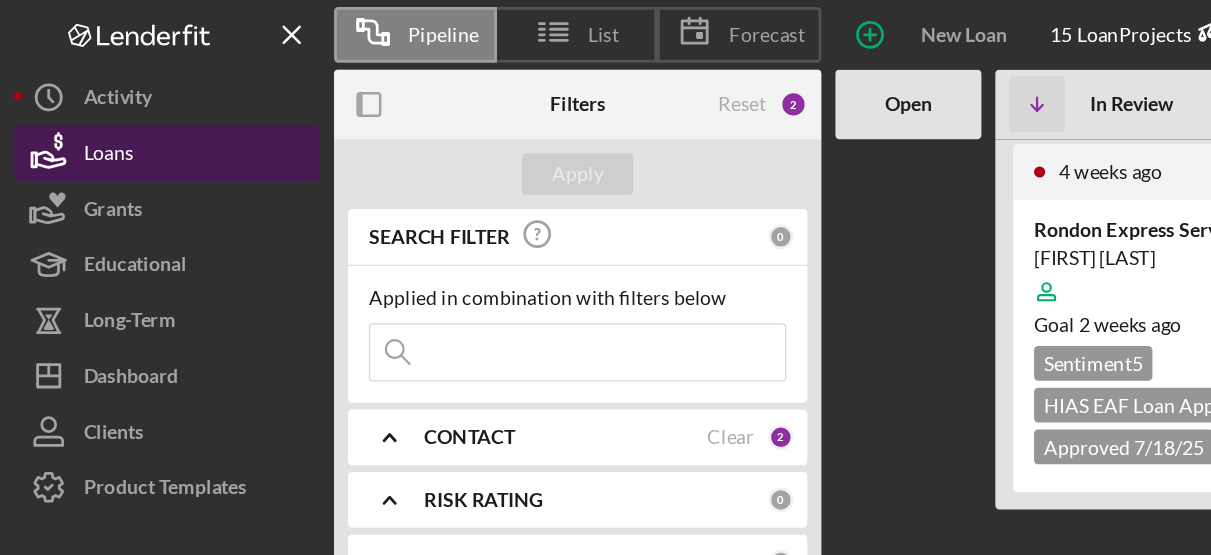 click on "Loans" at bounding box center (78, 112) 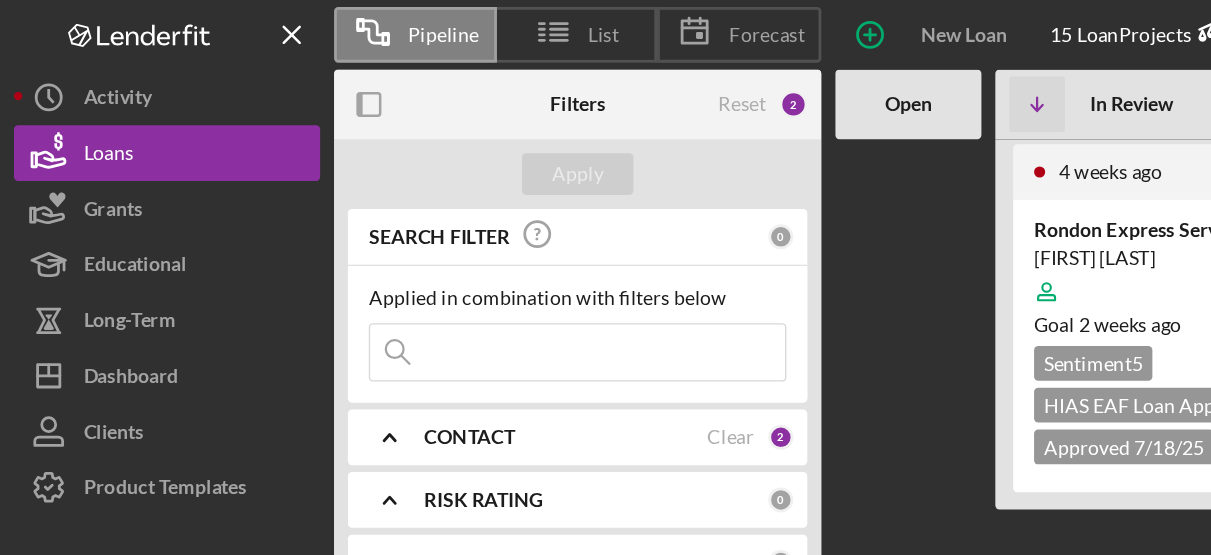click on "Open" at bounding box center [652, 75] 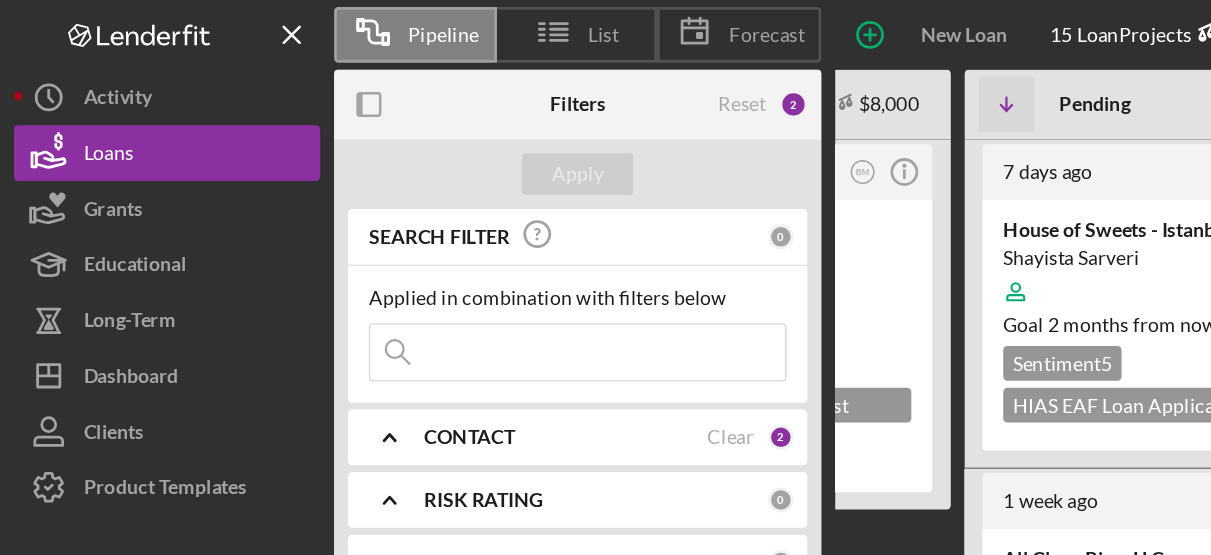 scroll, scrollTop: 0, scrollLeft: 383, axis: horizontal 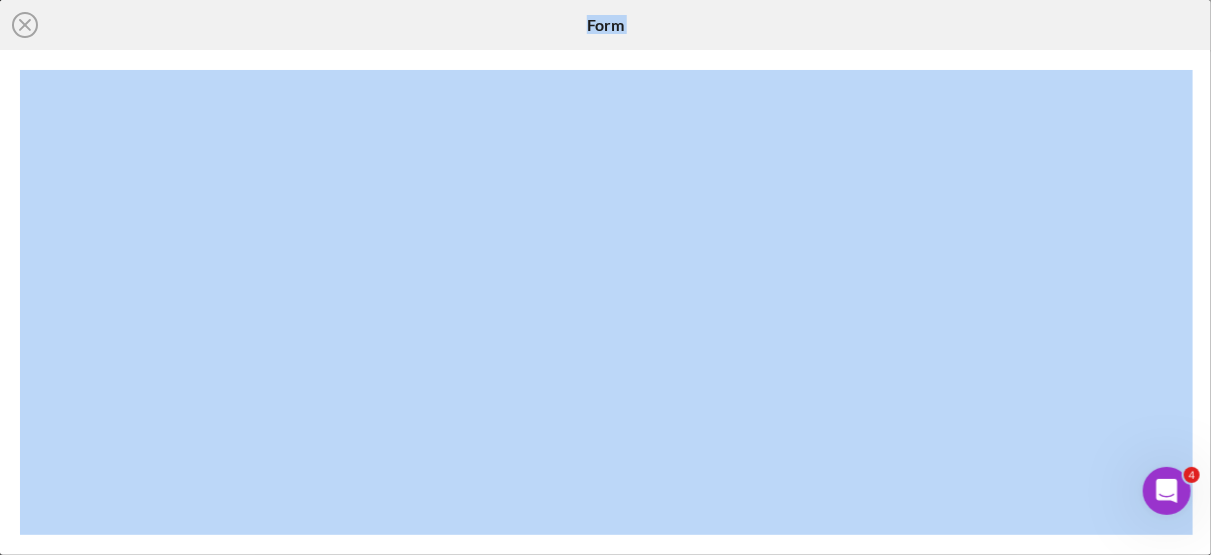 drag, startPoint x: 1210, startPoint y: 232, endPoint x: 1212, endPoint y: 260, distance: 28.071337 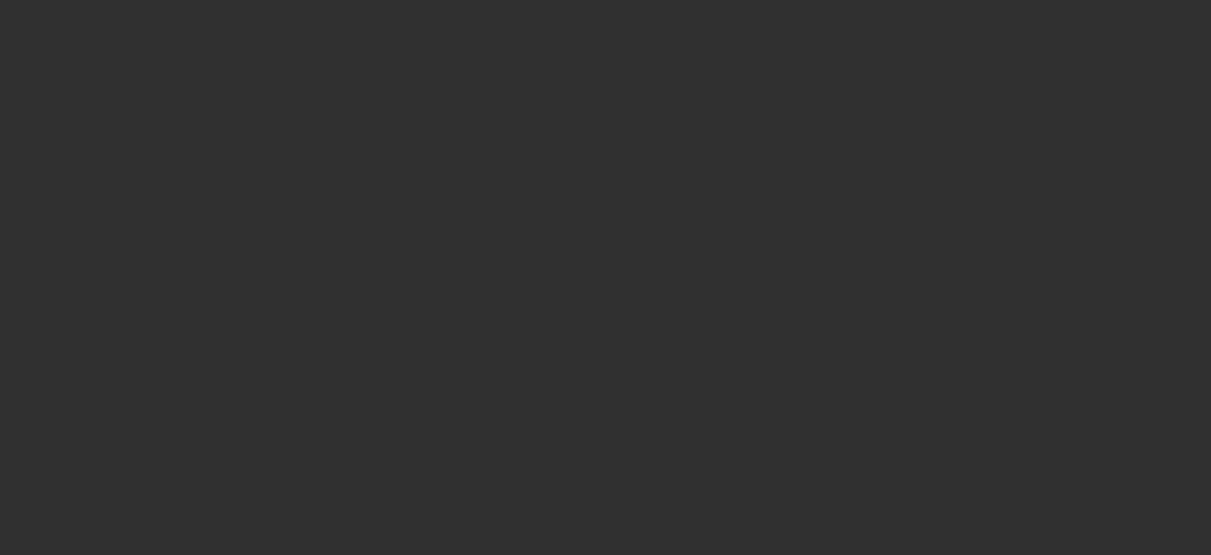 scroll, scrollTop: 0, scrollLeft: 0, axis: both 